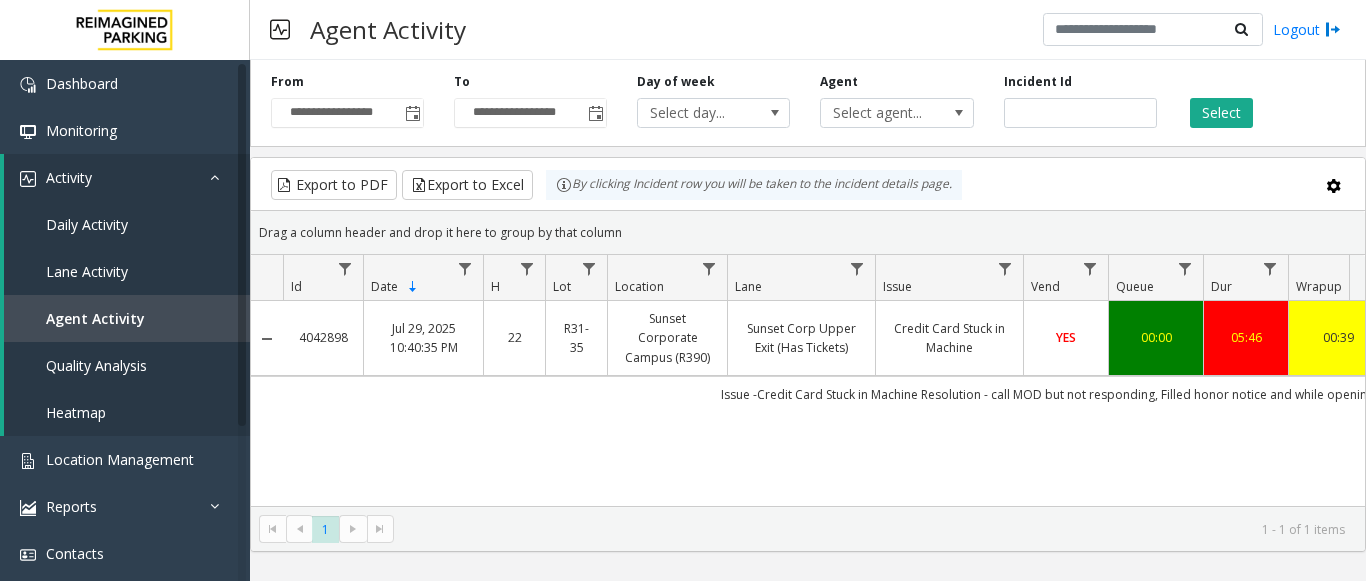 scroll, scrollTop: 0, scrollLeft: 0, axis: both 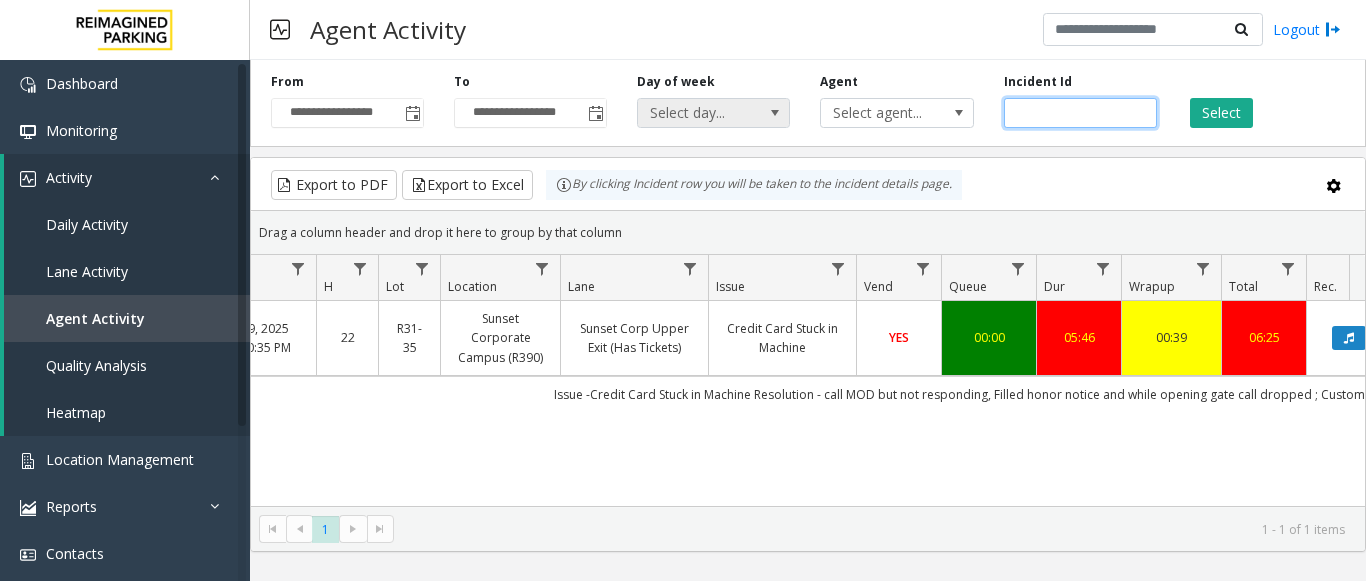 drag, startPoint x: 1075, startPoint y: 113, endPoint x: 772, endPoint y: 110, distance: 303.01486 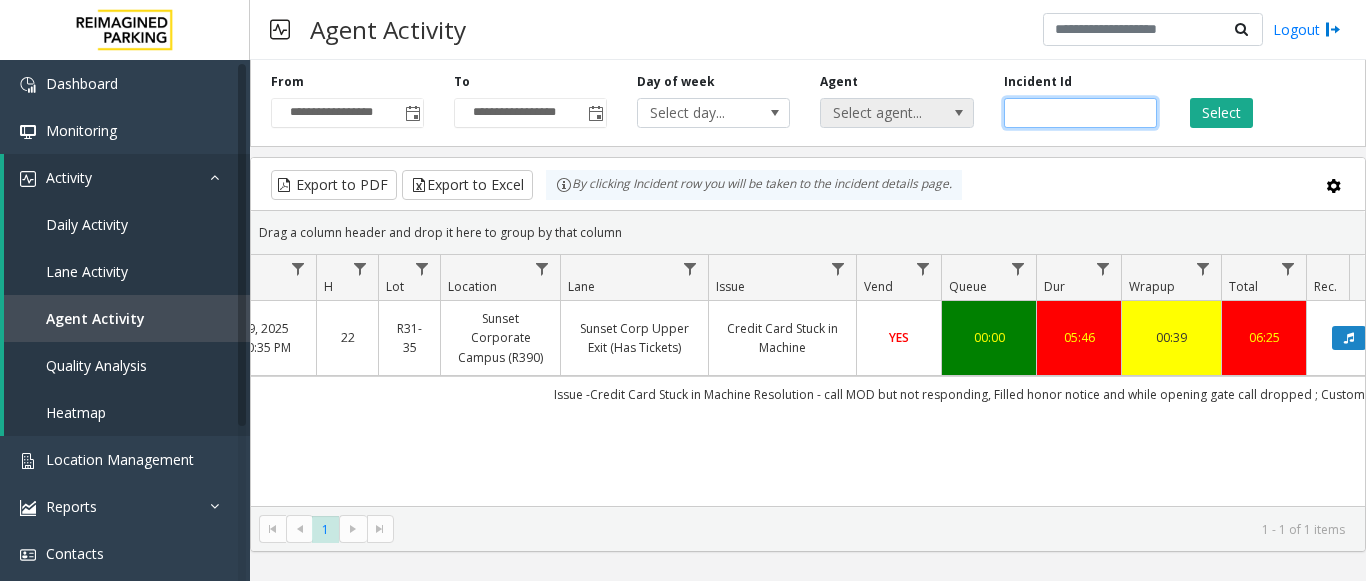 type 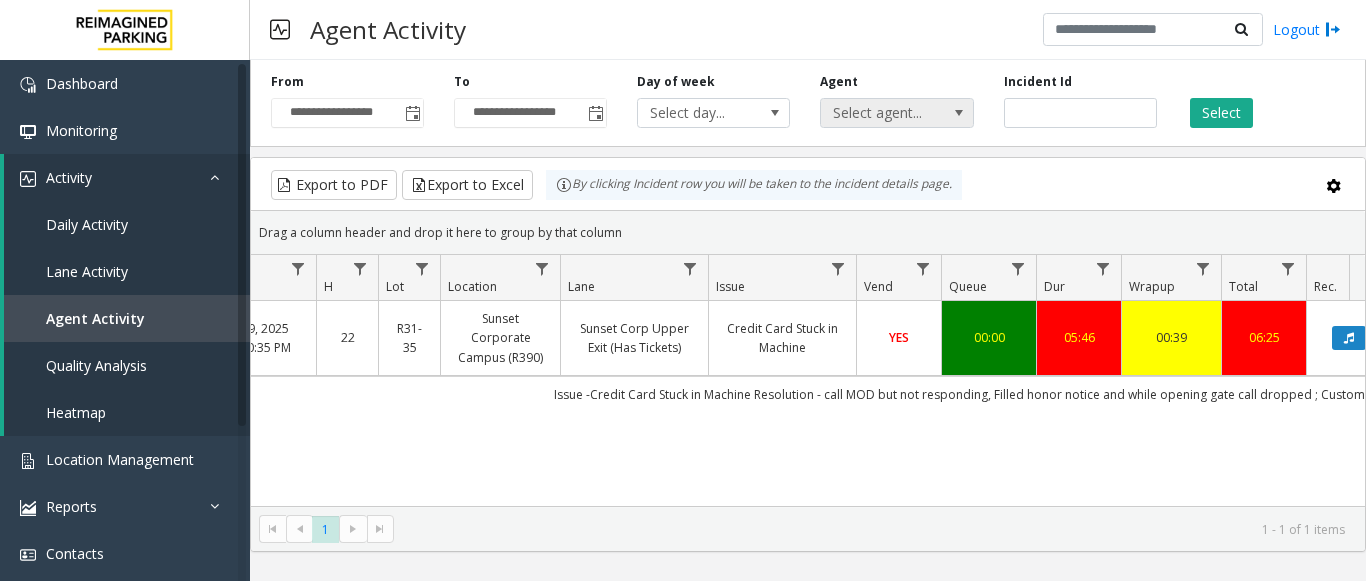 click on "Select agent..." at bounding box center (881, 113) 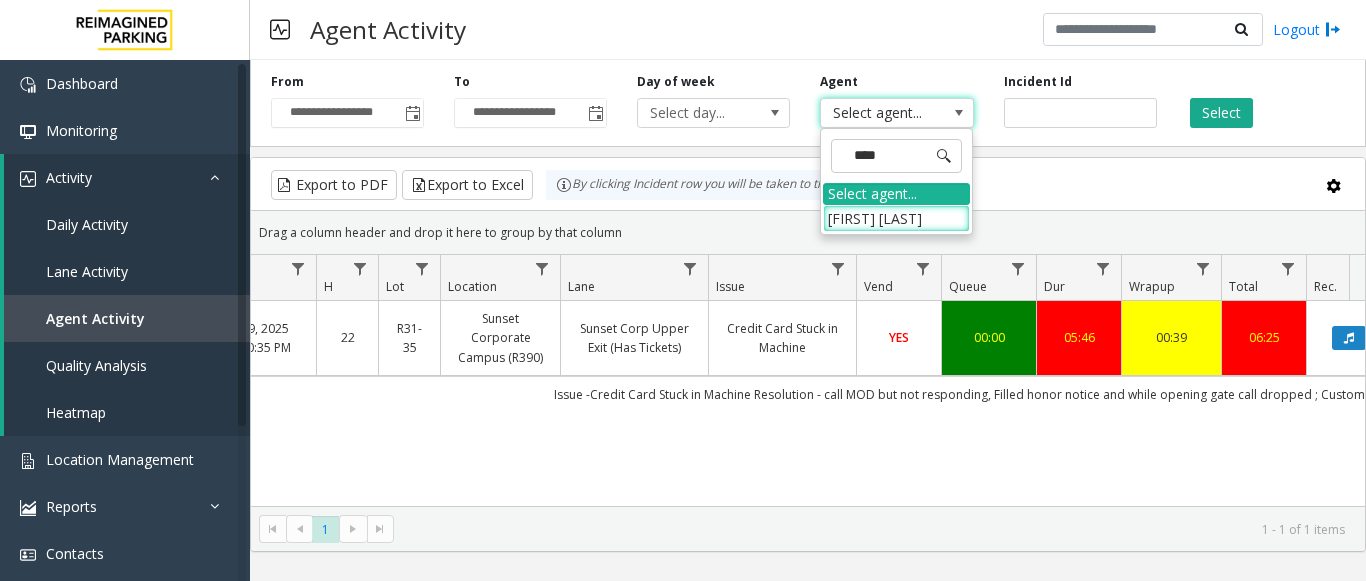 type on "*****" 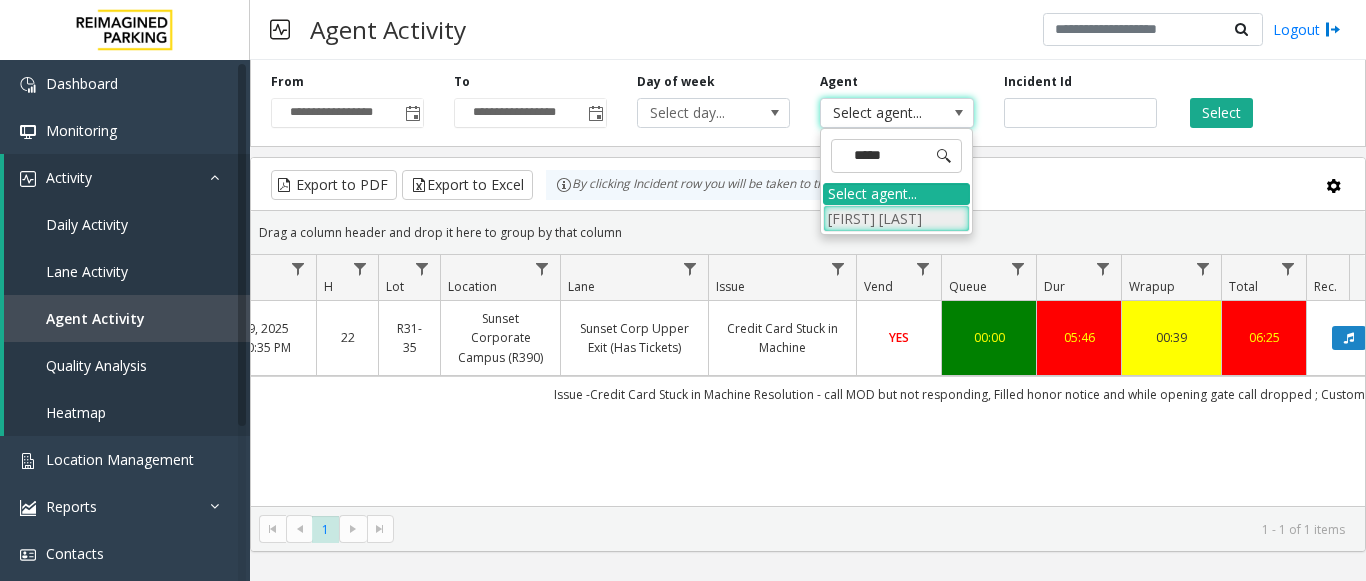 click on "[FIRST] [LAST]" at bounding box center [896, 218] 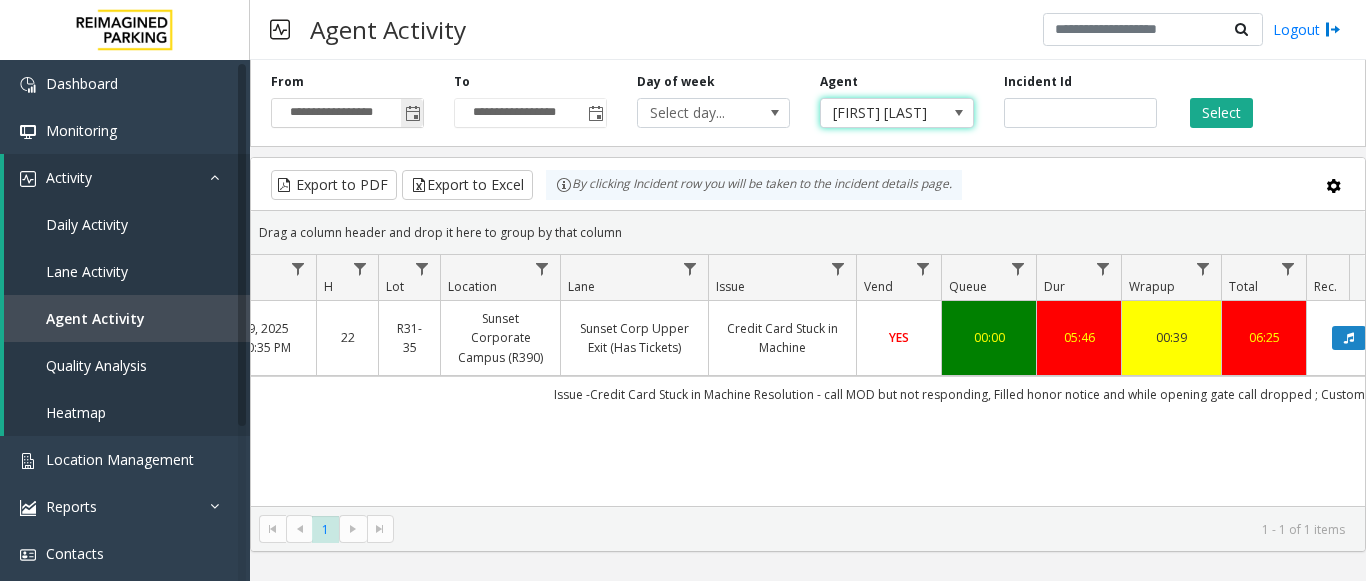 click 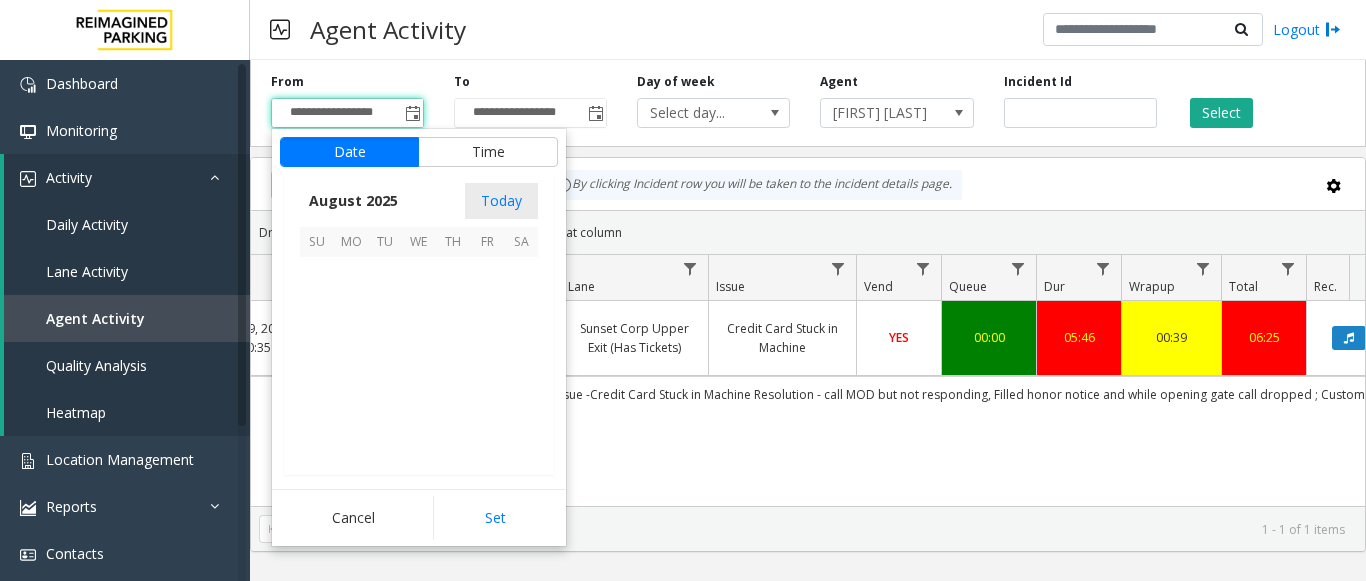scroll, scrollTop: 358666, scrollLeft: 0, axis: vertical 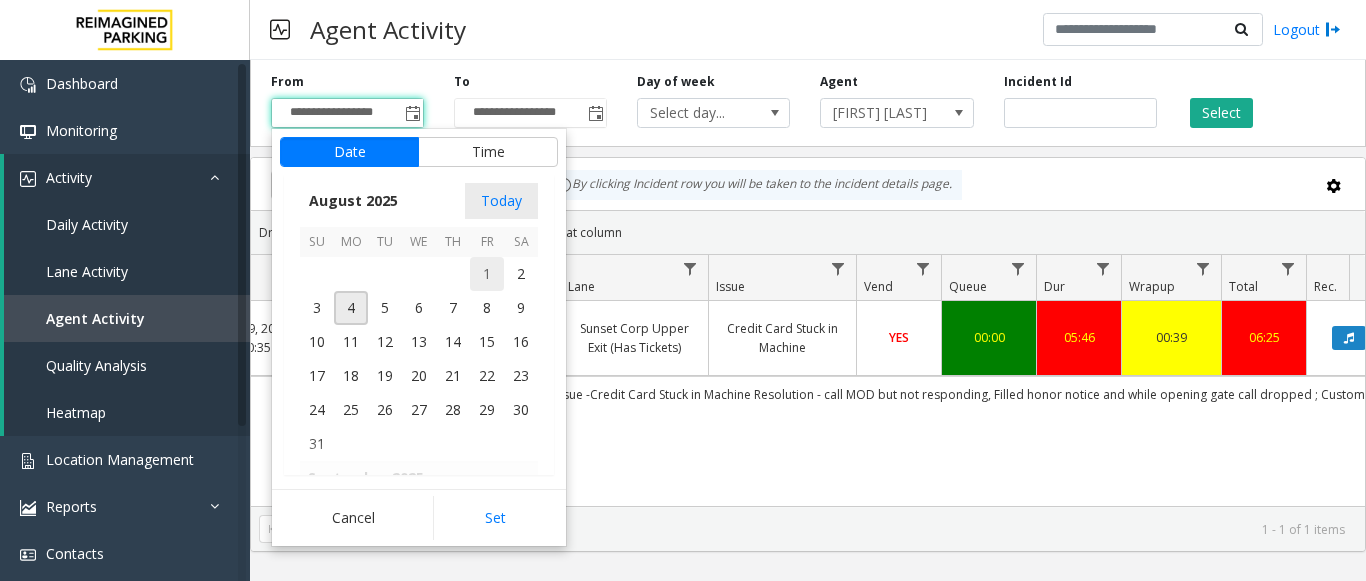 click on "1" at bounding box center [487, 274] 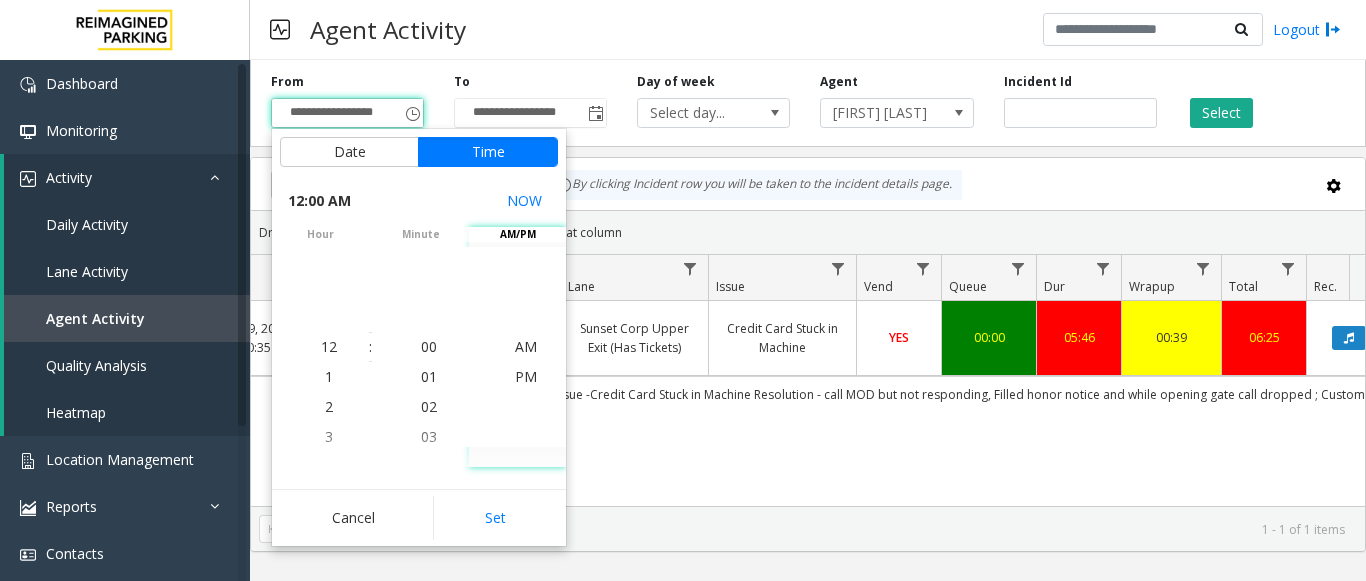 click on "Set" 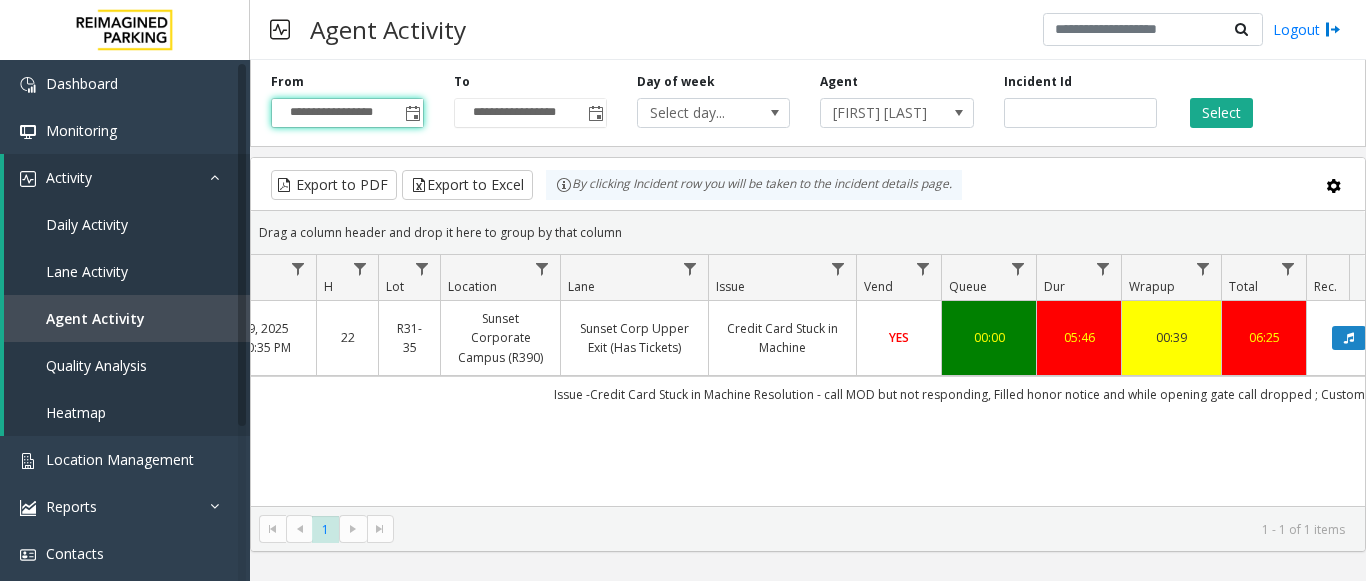 type on "**********" 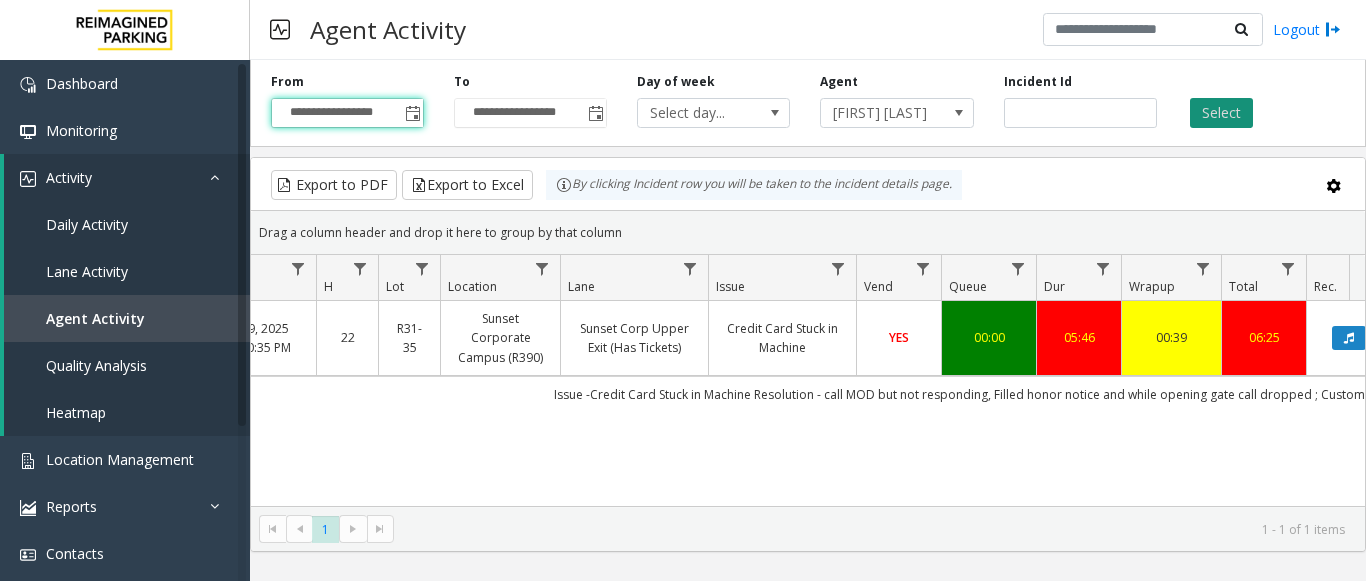 click on "Select" 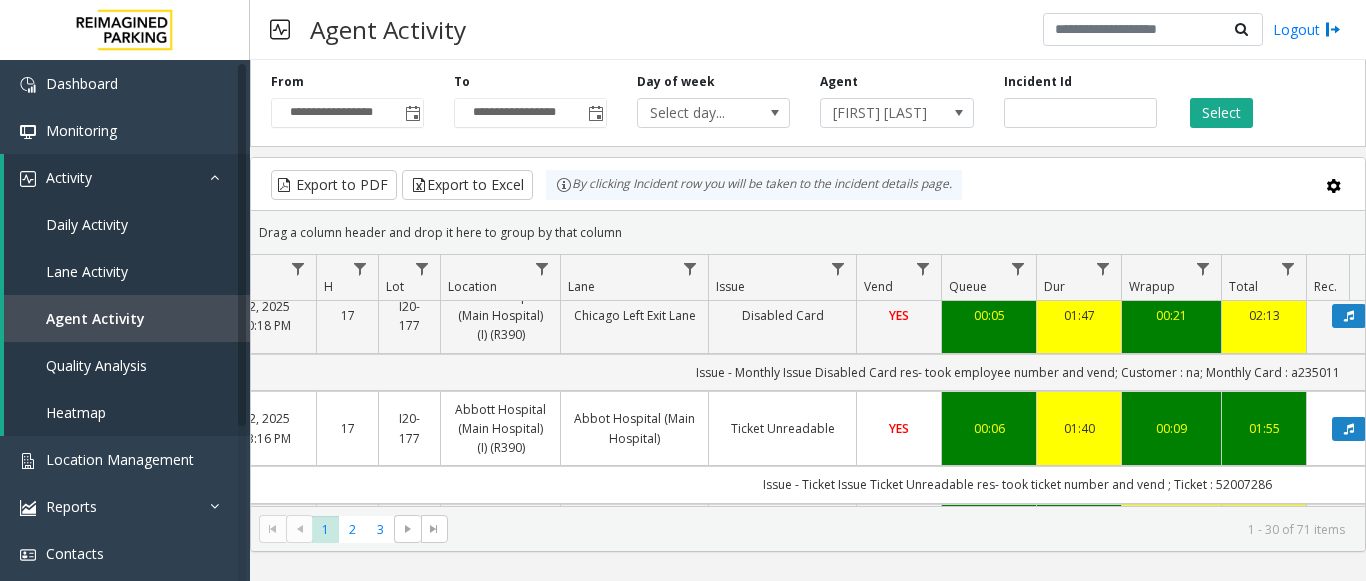 scroll, scrollTop: 100, scrollLeft: 167, axis: both 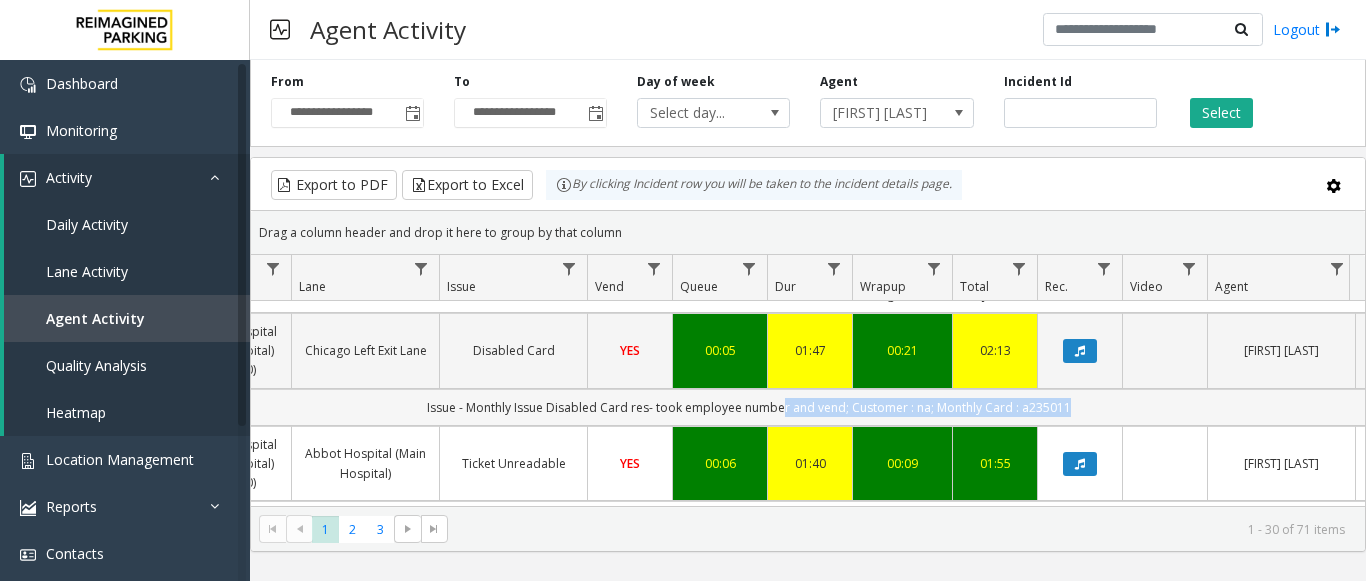 drag, startPoint x: 1046, startPoint y: 412, endPoint x: 1018, endPoint y: 395, distance: 32.75668 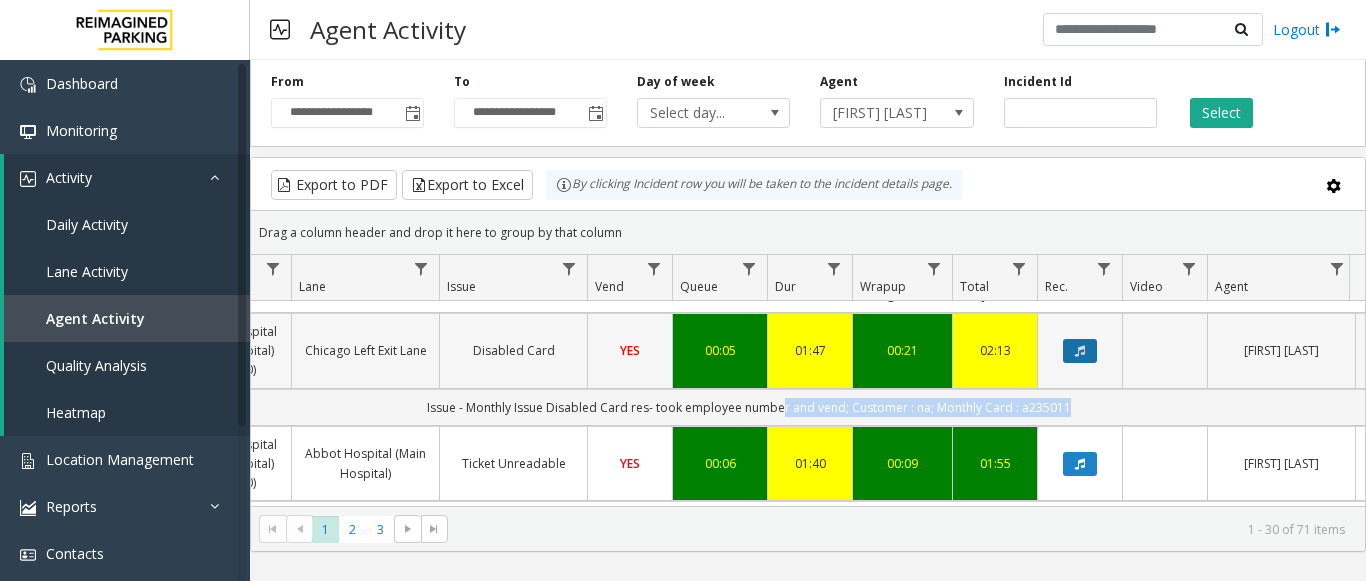 click 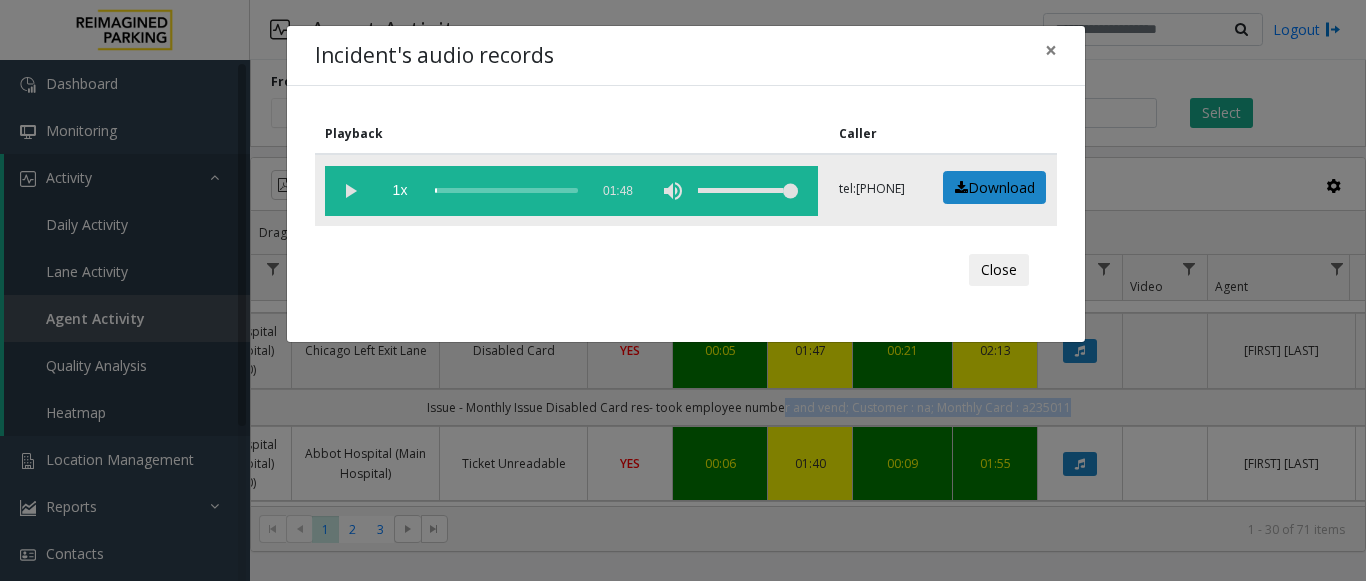 click 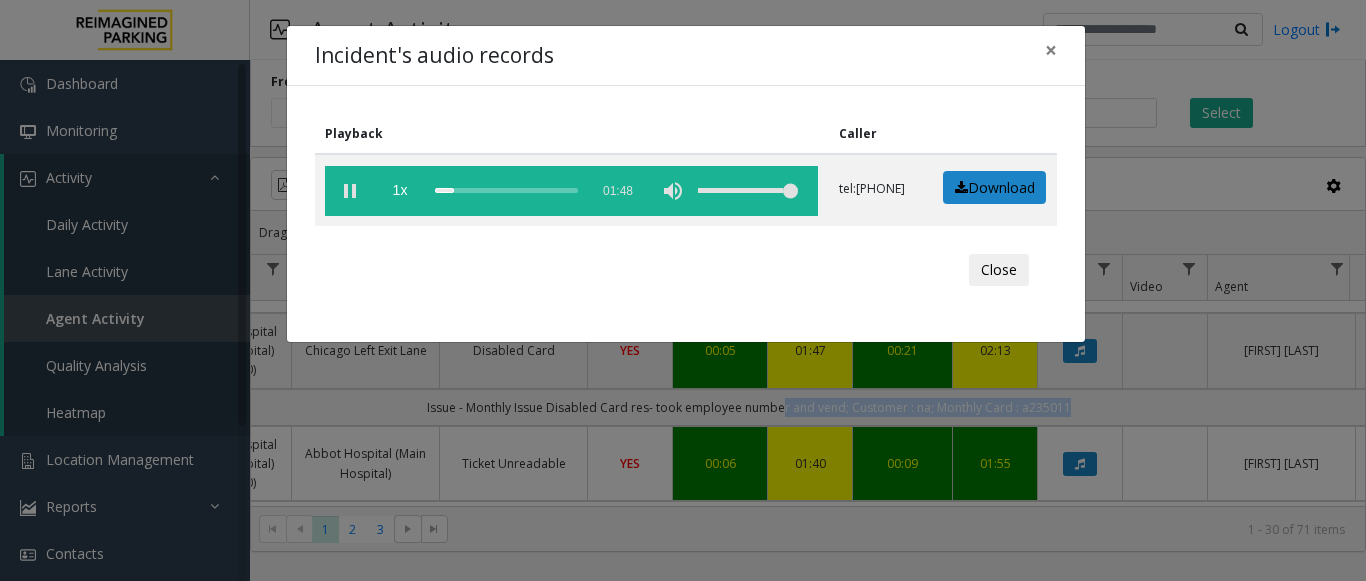 drag, startPoint x: 352, startPoint y: 198, endPoint x: 334, endPoint y: 236, distance: 42.047592 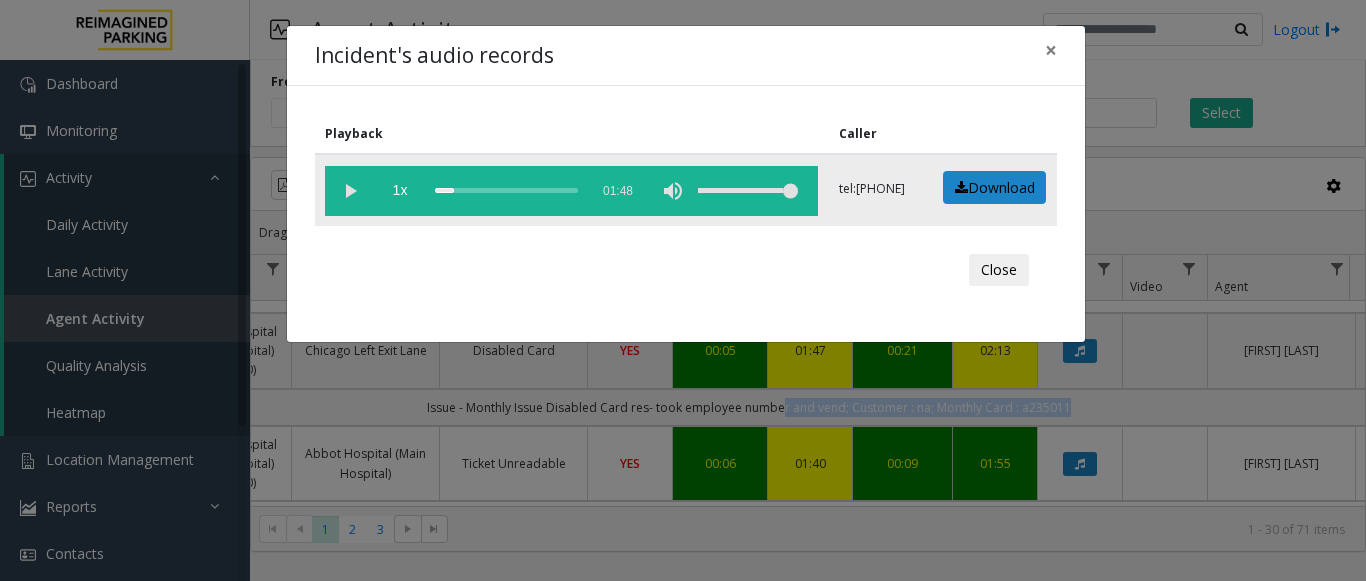 click 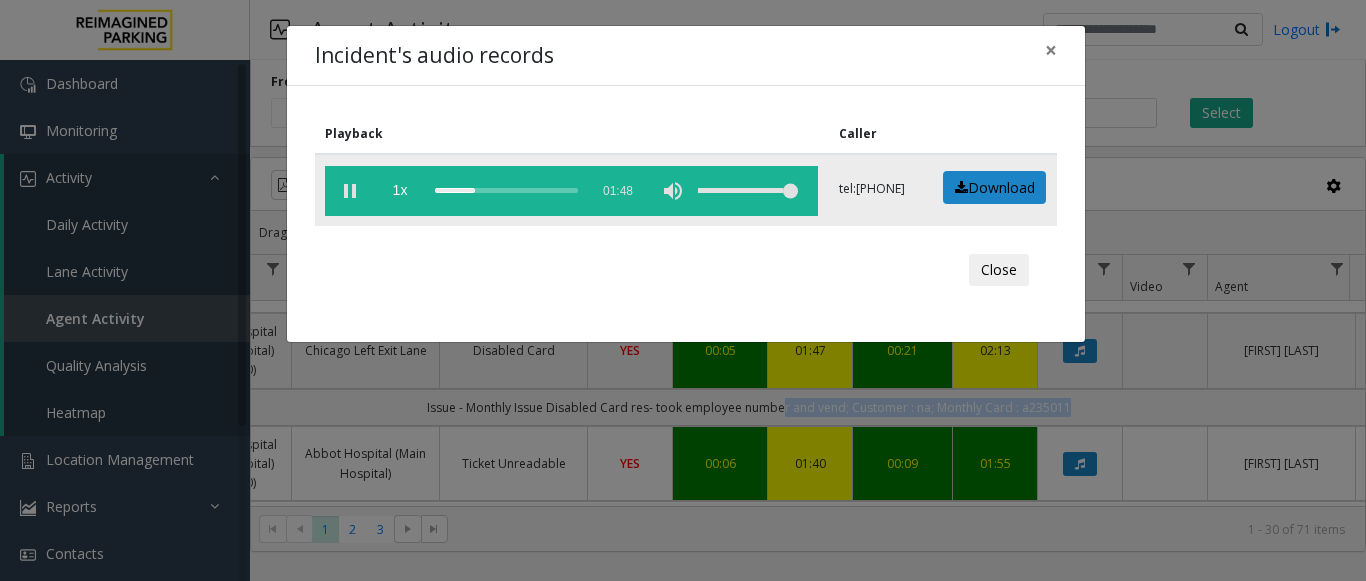 click 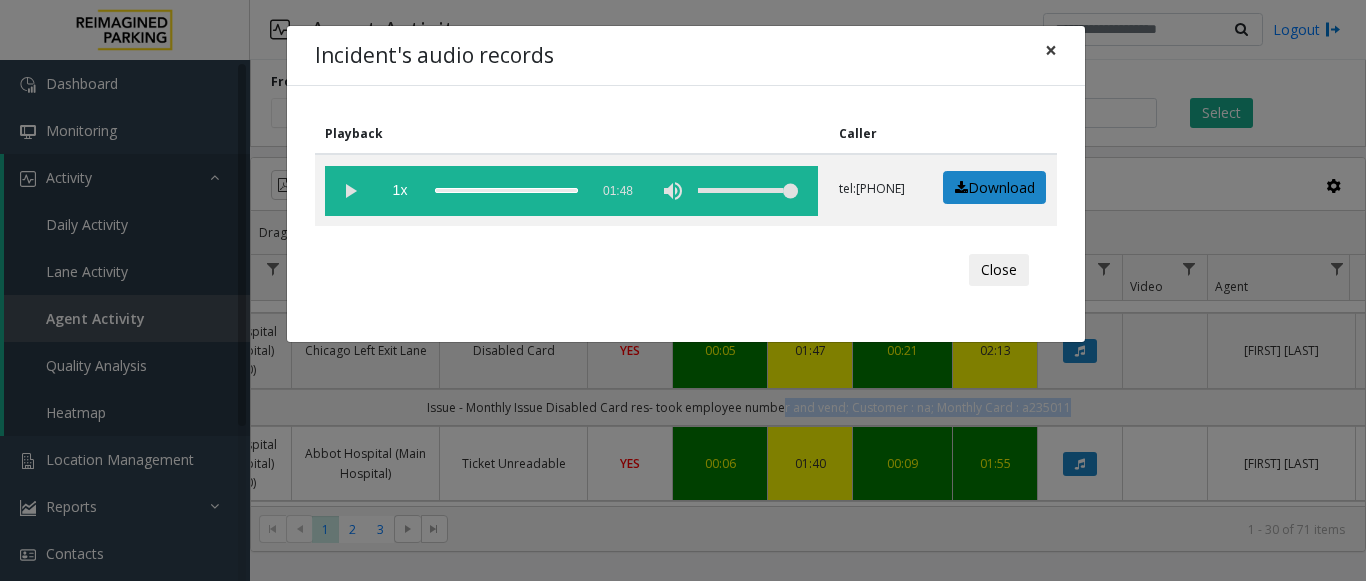 click on "×" 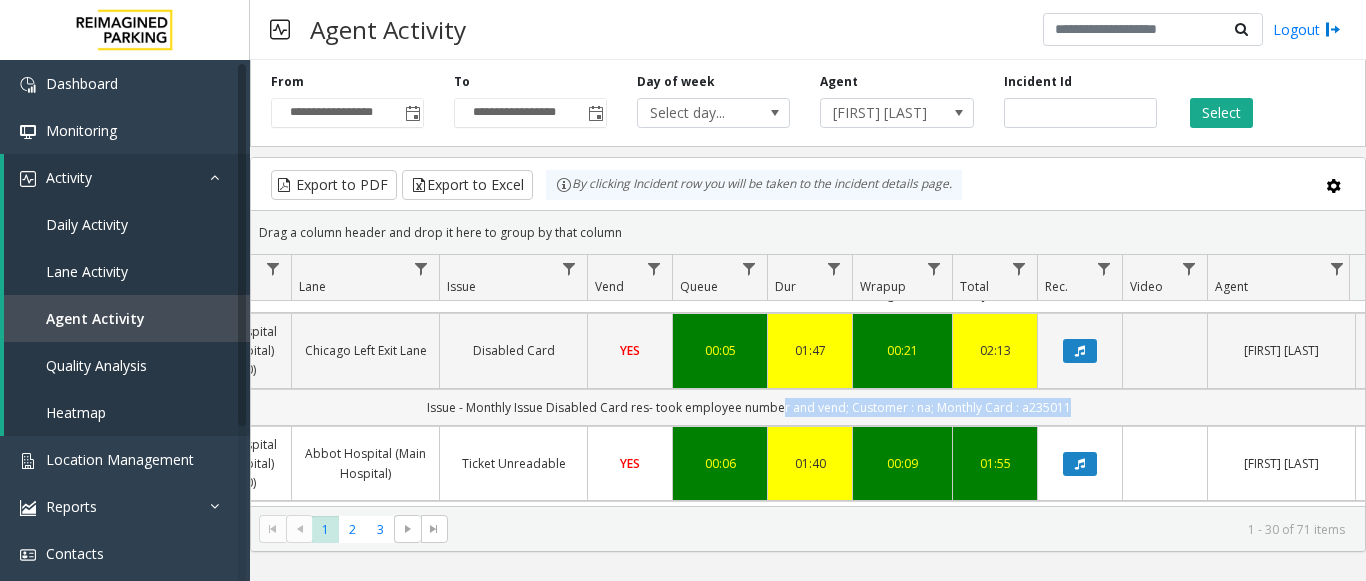 scroll, scrollTop: 100, scrollLeft: 401, axis: both 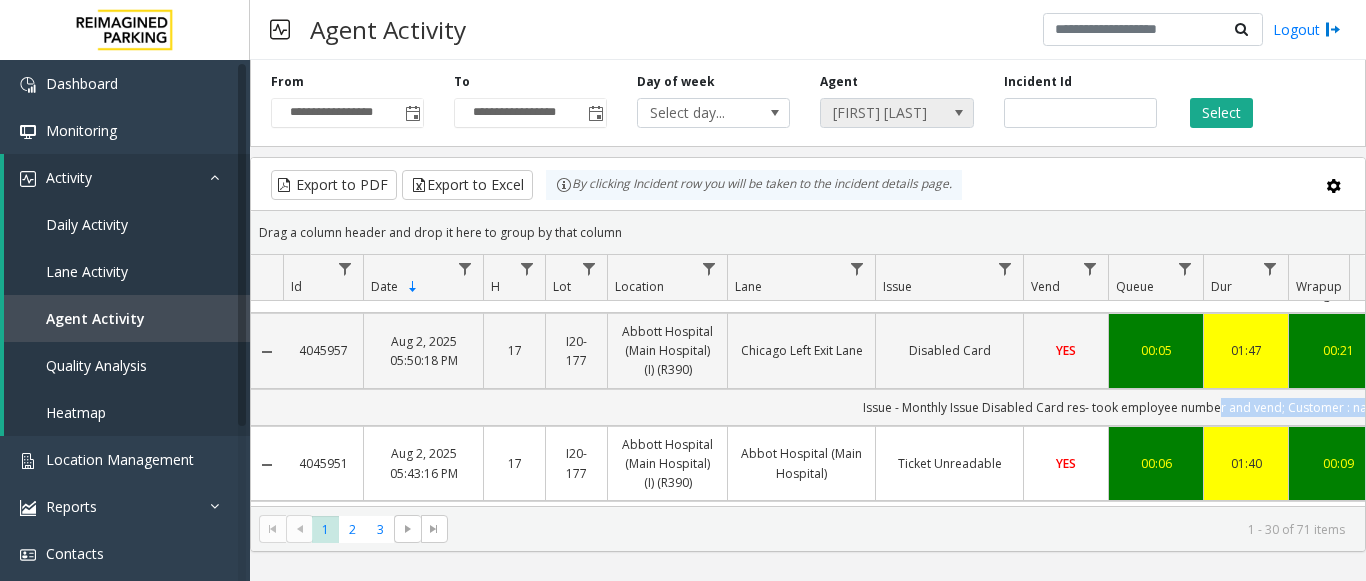 click on "[FIRST] [LAST]" at bounding box center (881, 113) 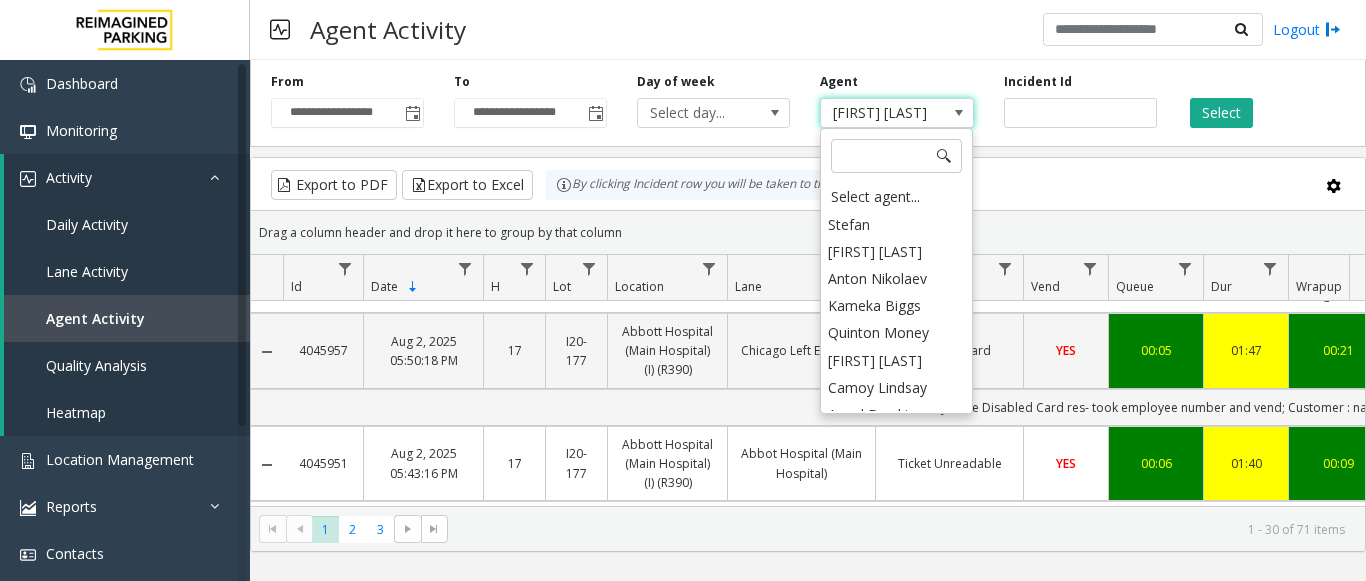 scroll, scrollTop: 10437, scrollLeft: 0, axis: vertical 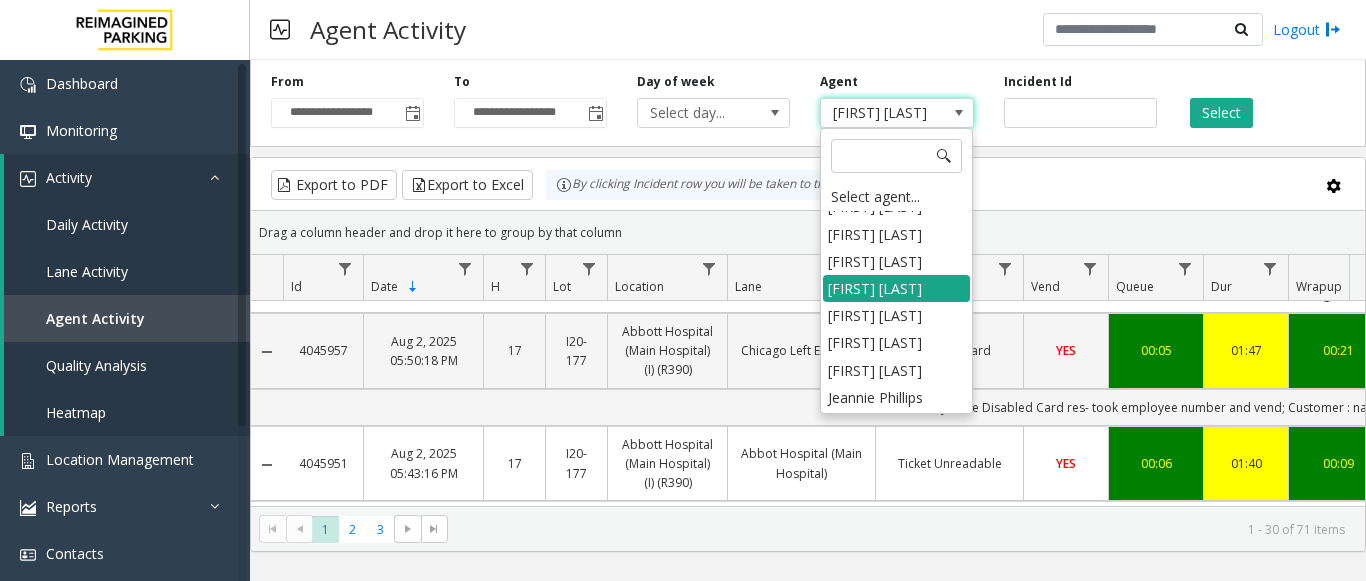 drag, startPoint x: 897, startPoint y: 383, endPoint x: 859, endPoint y: 377, distance: 38.470768 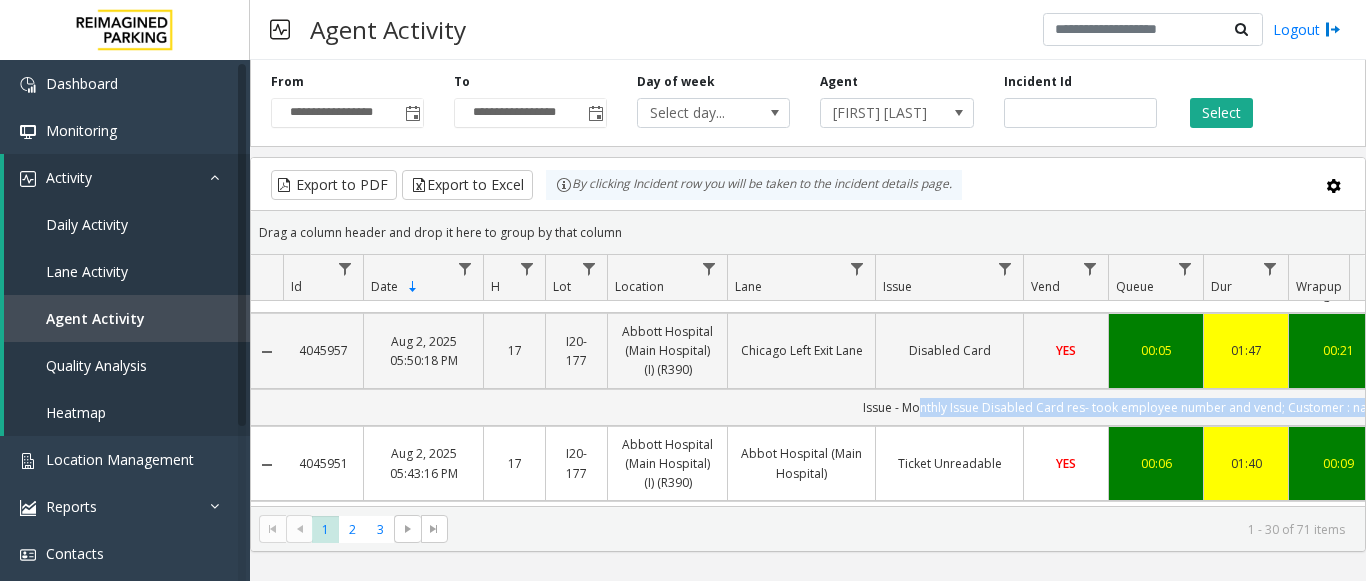 scroll, scrollTop: 100, scrollLeft: 525, axis: both 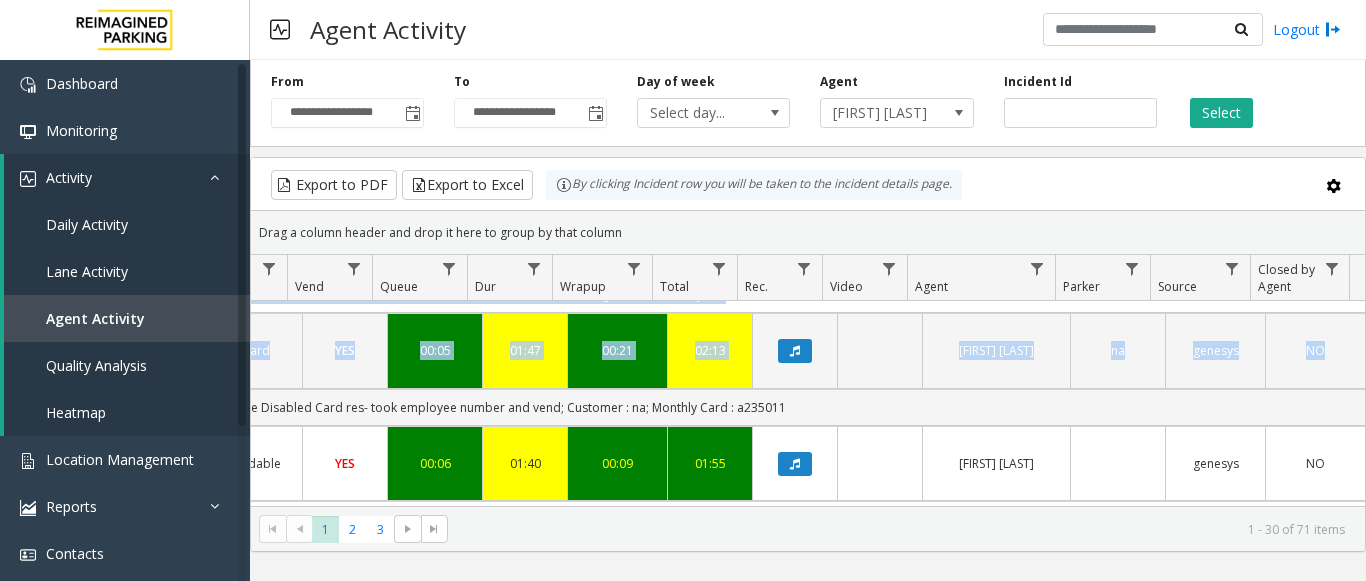 drag, startPoint x: 919, startPoint y: 407, endPoint x: 1365, endPoint y: 414, distance: 446.05493 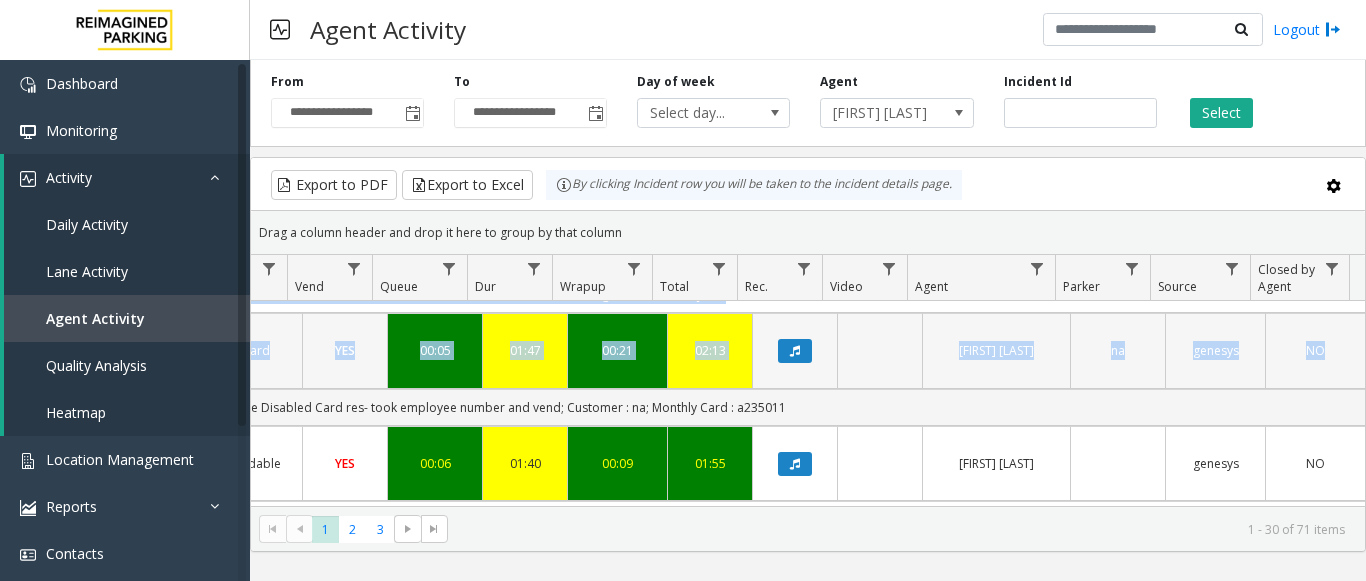 copy on "[FIRST] [LAST]" 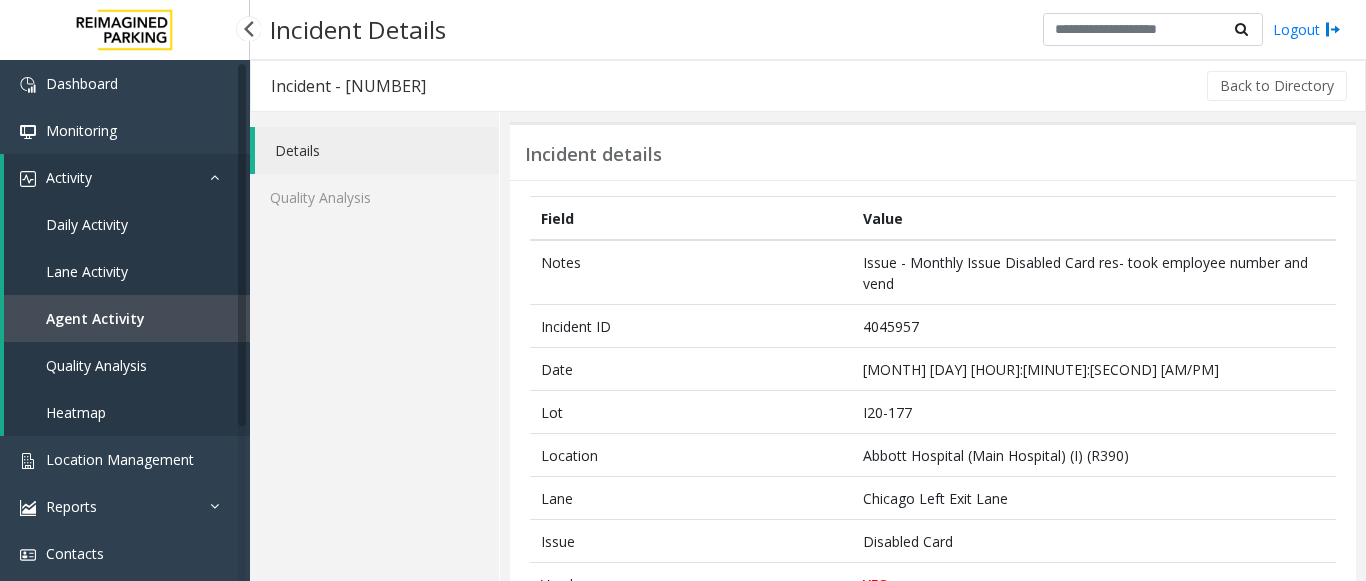 click on "Agent Activity" at bounding box center (127, 318) 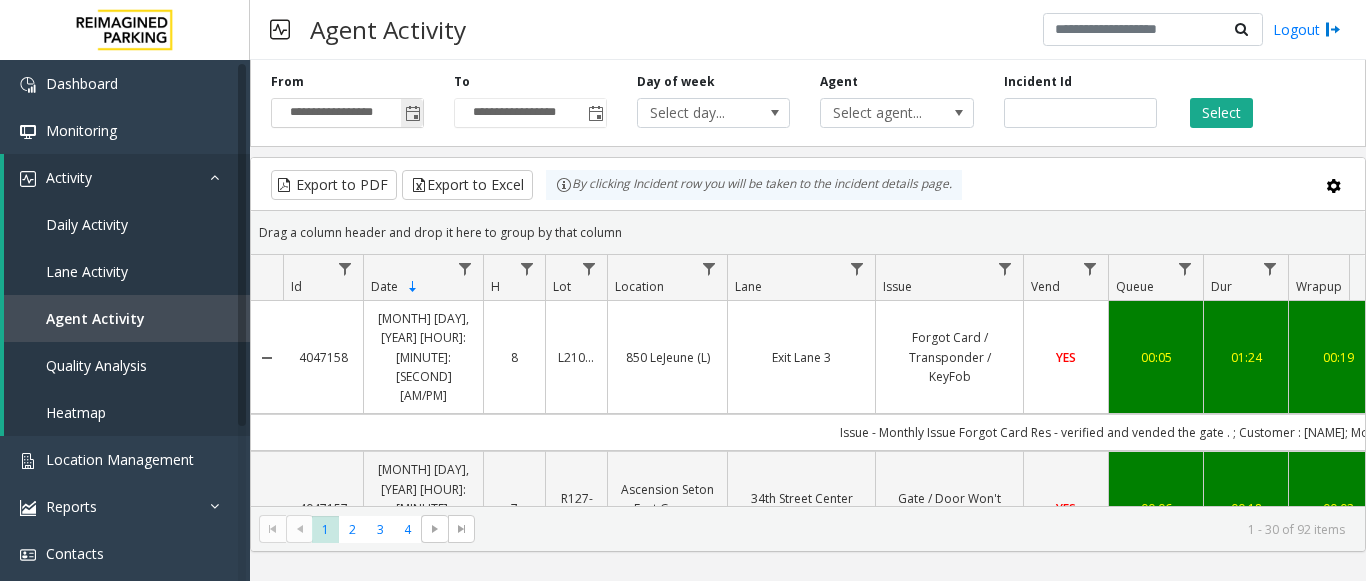 click 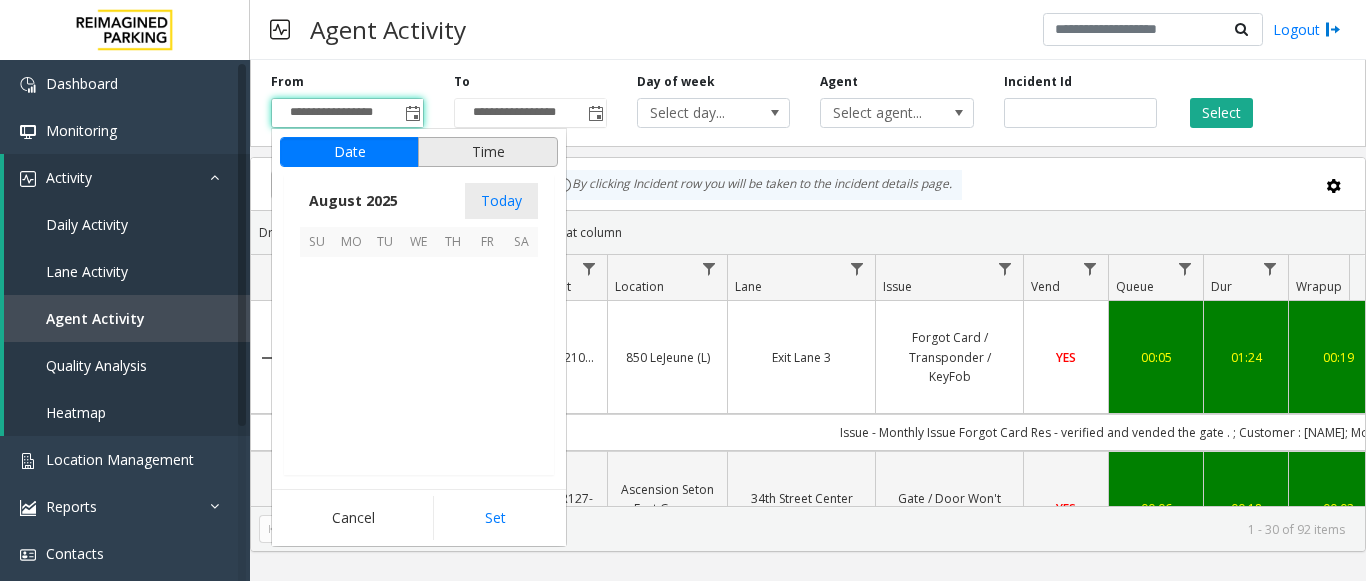 scroll, scrollTop: 358666, scrollLeft: 0, axis: vertical 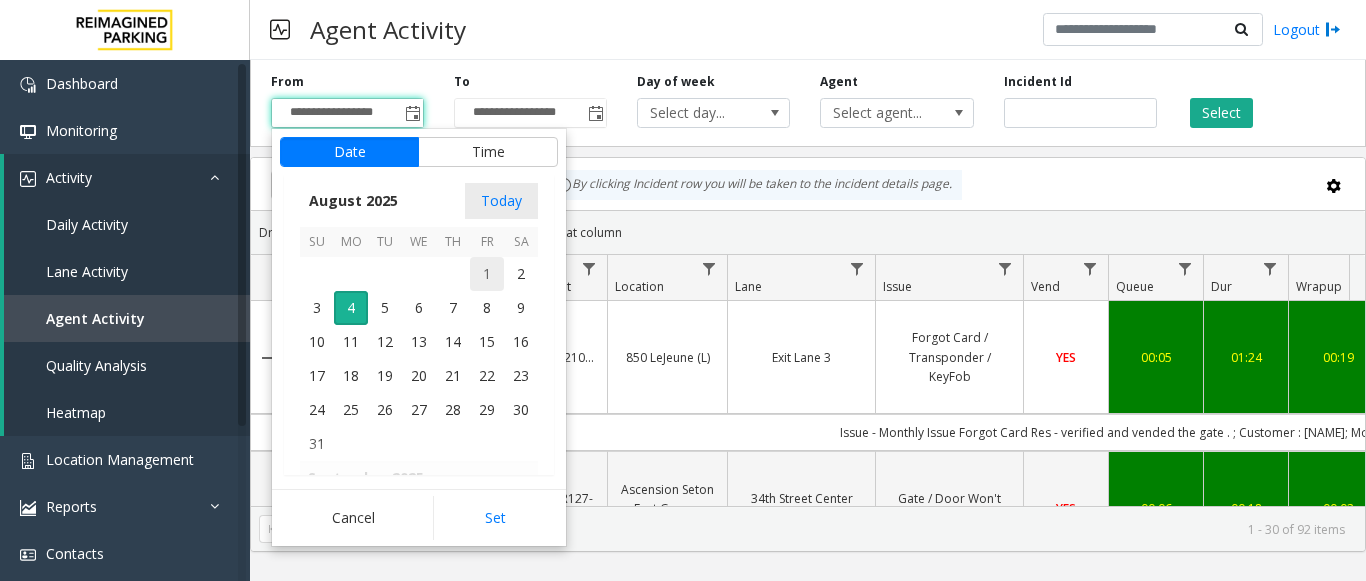 click on "1" at bounding box center (487, 274) 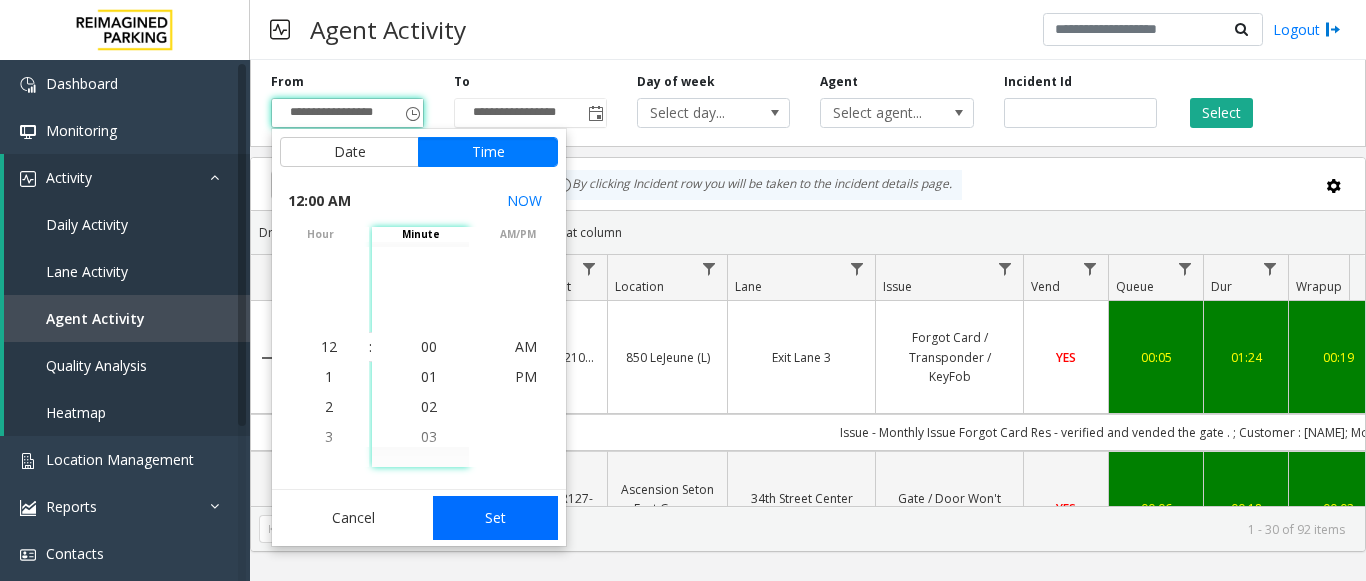 click on "Set" 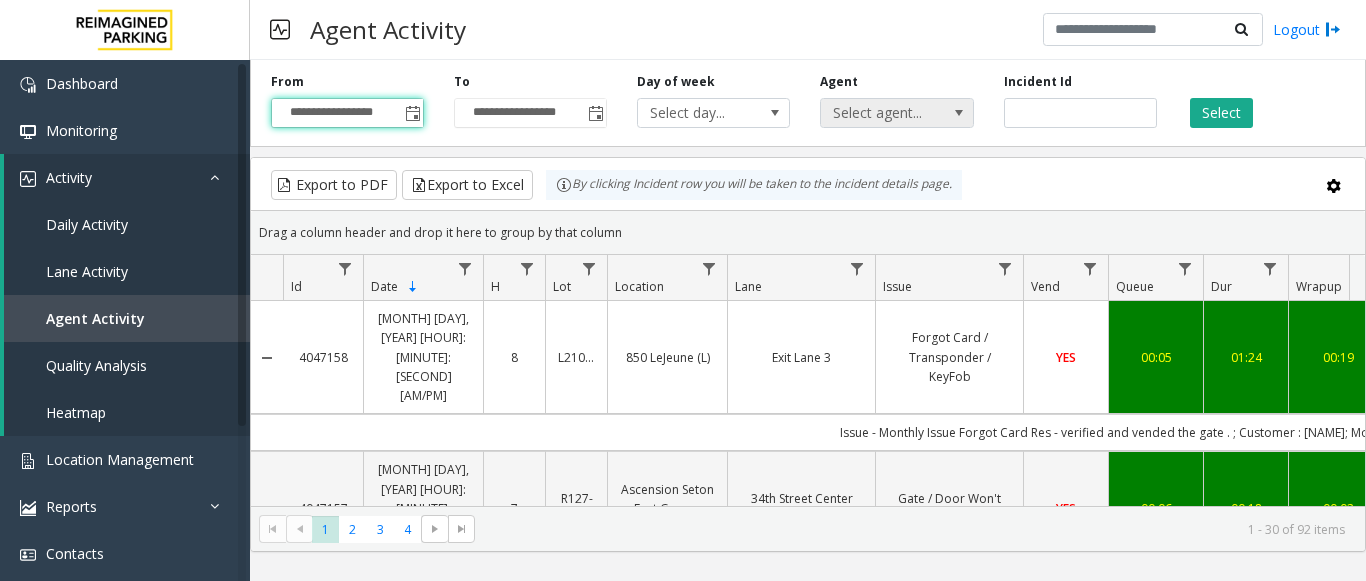 click on "Select agent..." at bounding box center [881, 113] 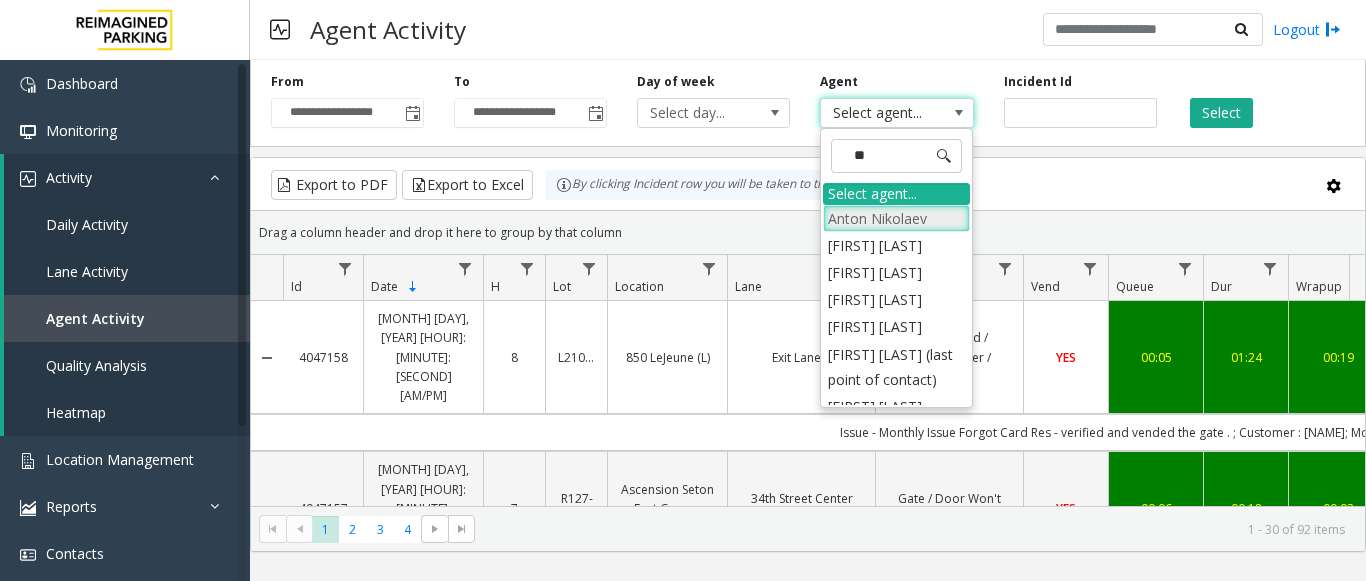type on "***" 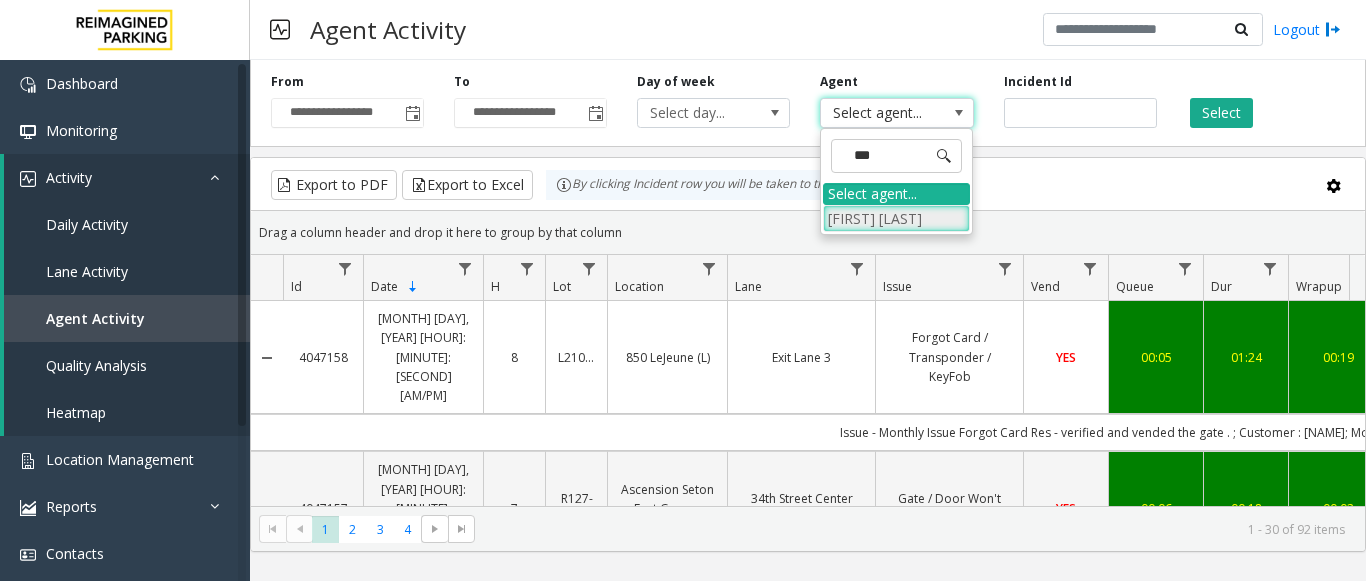 drag, startPoint x: 903, startPoint y: 223, endPoint x: 1102, endPoint y: 149, distance: 212.31345 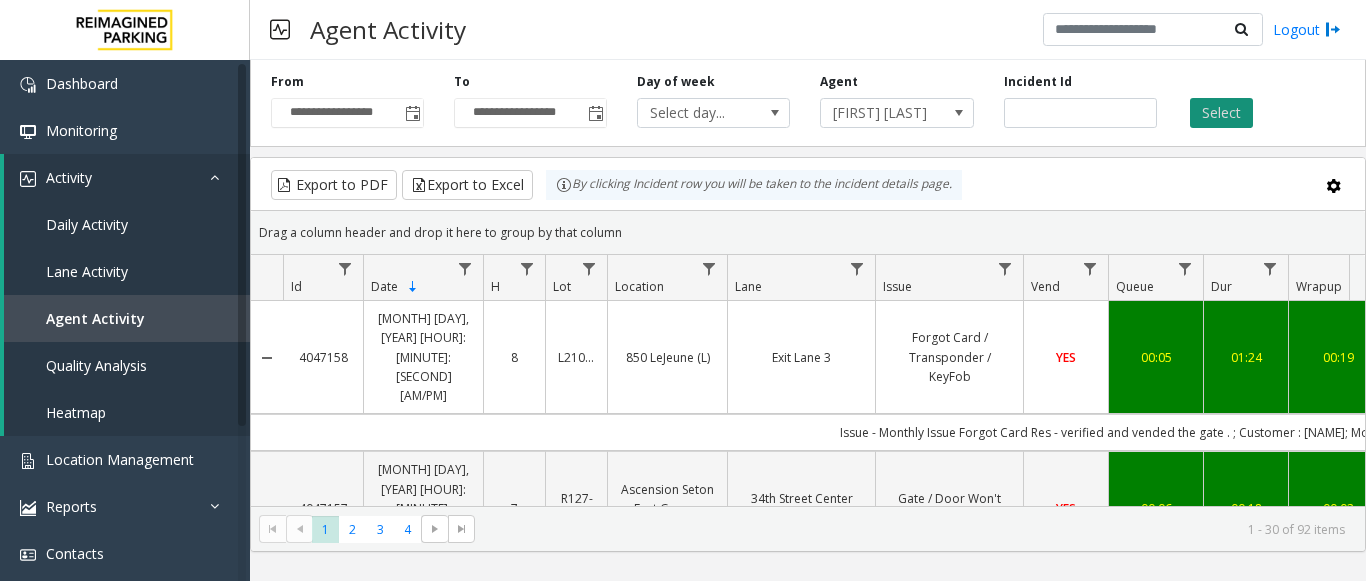 click on "Select" 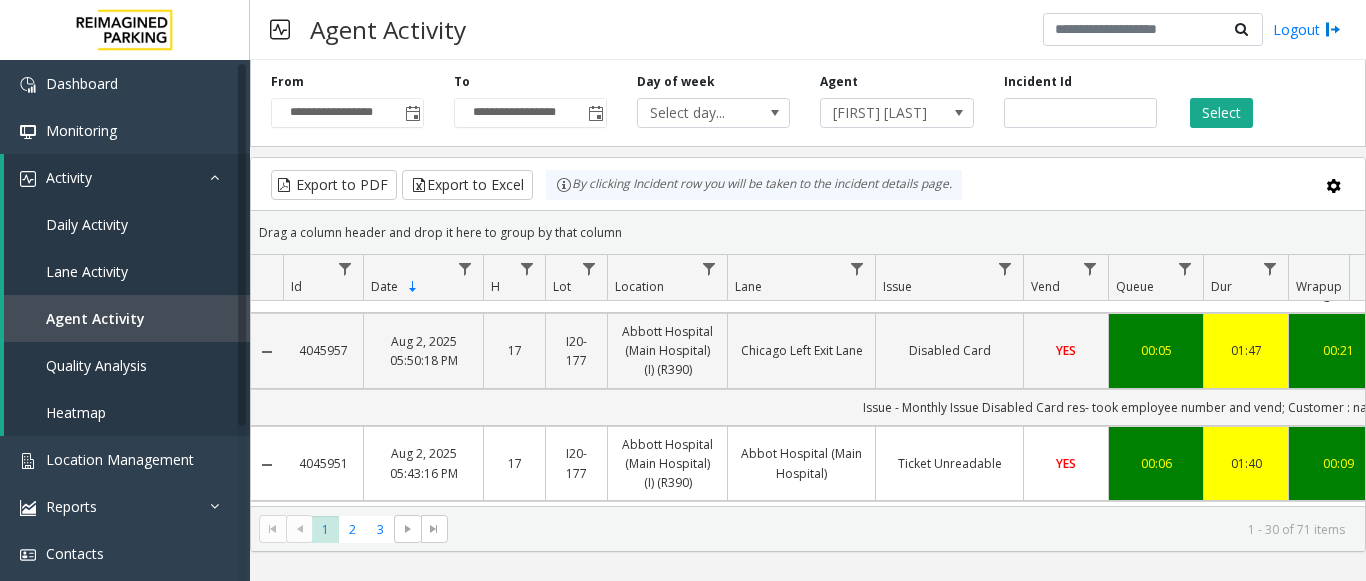 scroll, scrollTop: 0, scrollLeft: 0, axis: both 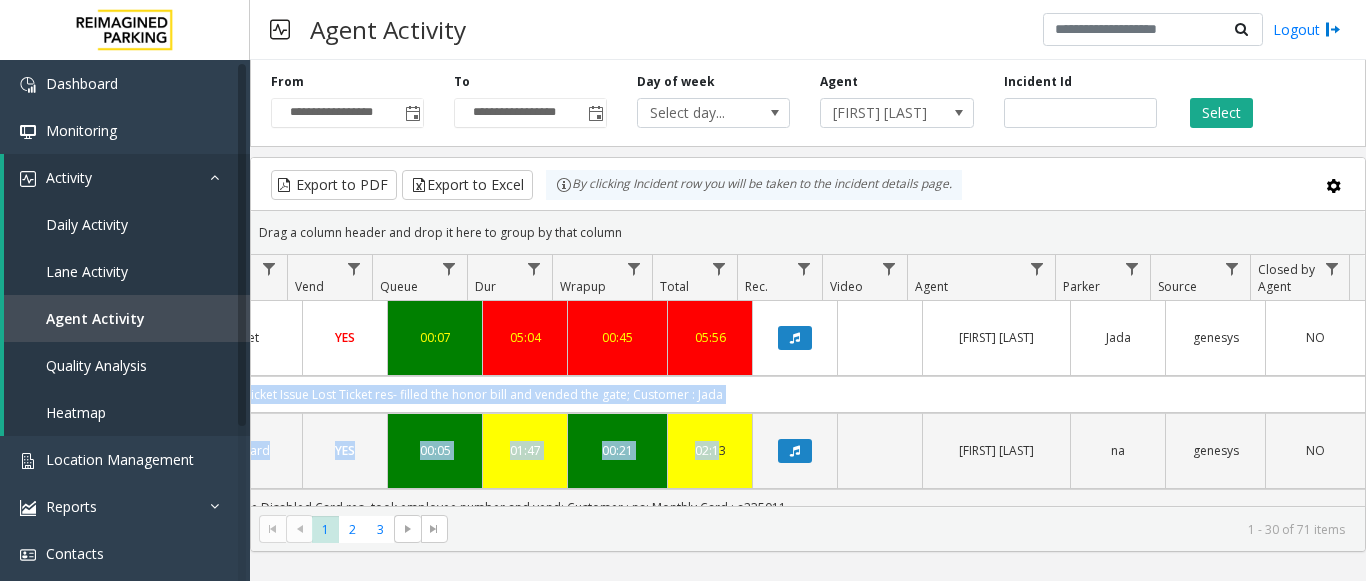 drag, startPoint x: 923, startPoint y: 398, endPoint x: 1298, endPoint y: 398, distance: 375 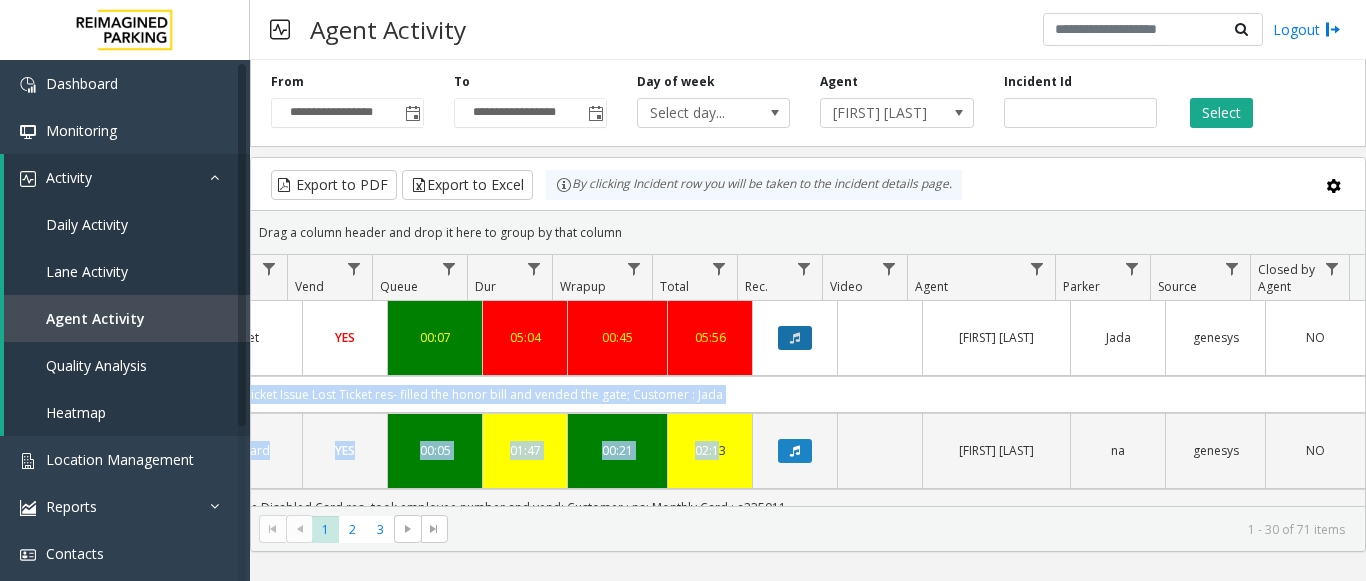 click 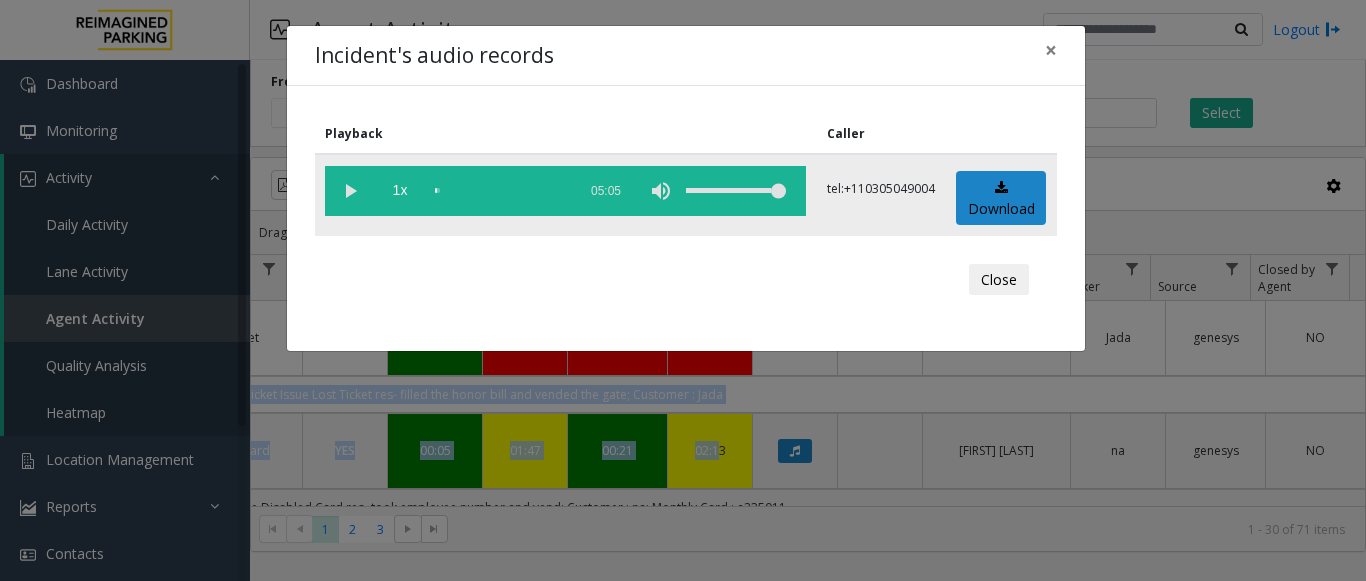click 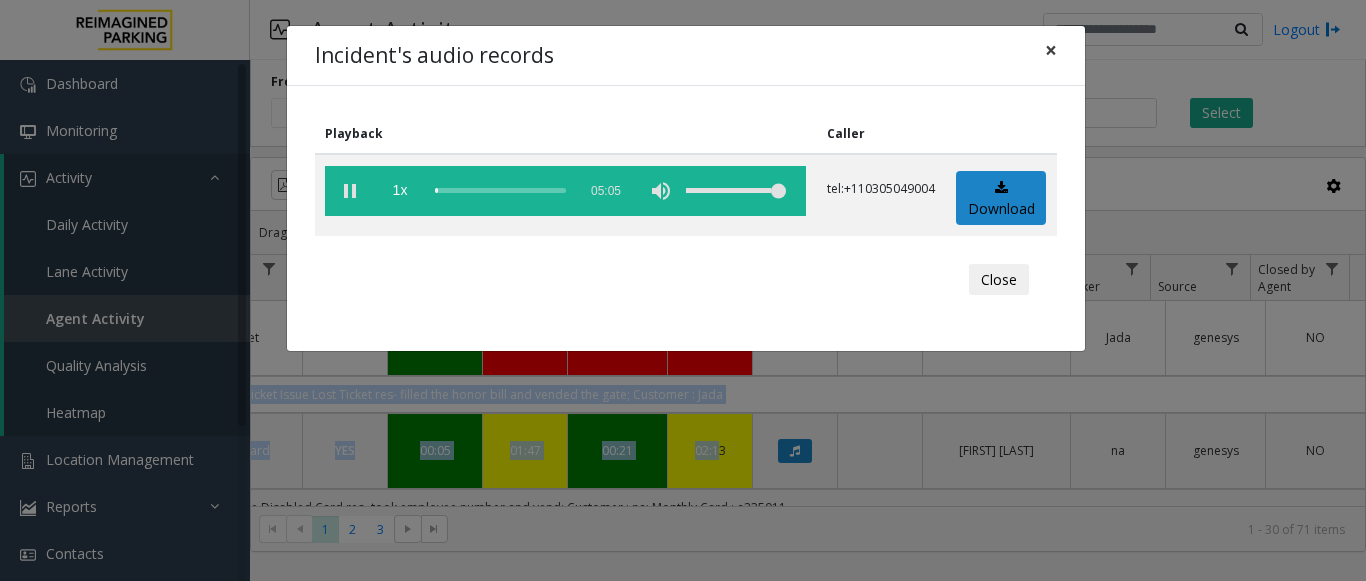 drag, startPoint x: 1043, startPoint y: 53, endPoint x: 1040, endPoint y: 64, distance: 11.401754 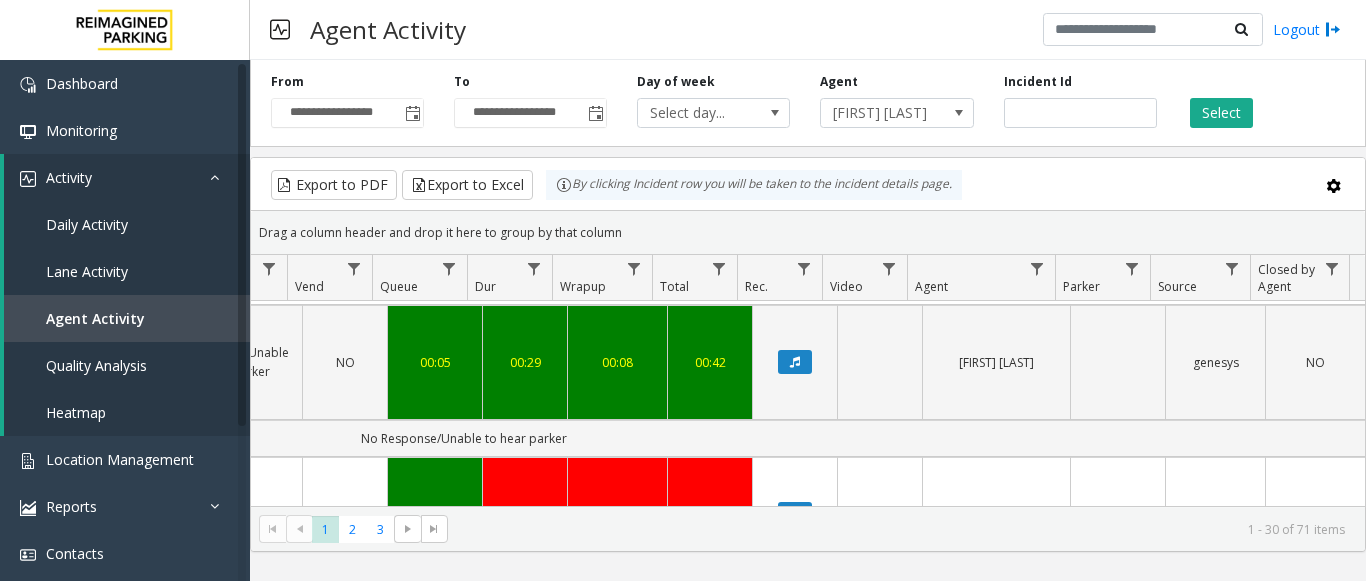 scroll, scrollTop: 600, scrollLeft: 736, axis: both 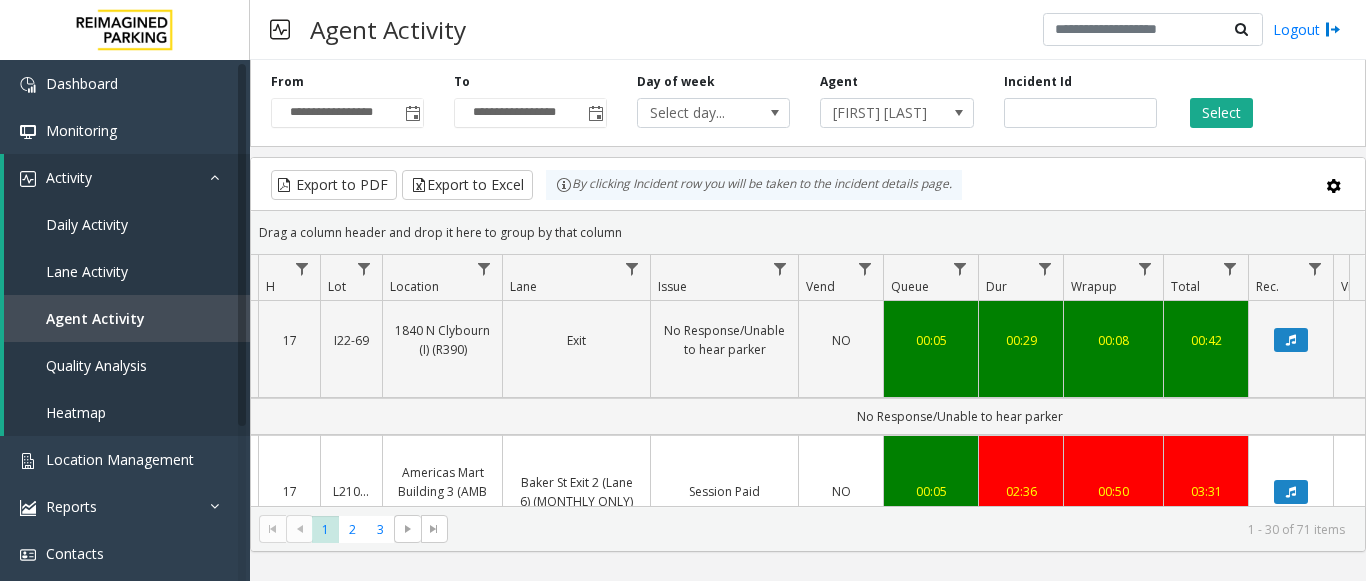 drag, startPoint x: 744, startPoint y: 416, endPoint x: 647, endPoint y: 419, distance: 97.04638 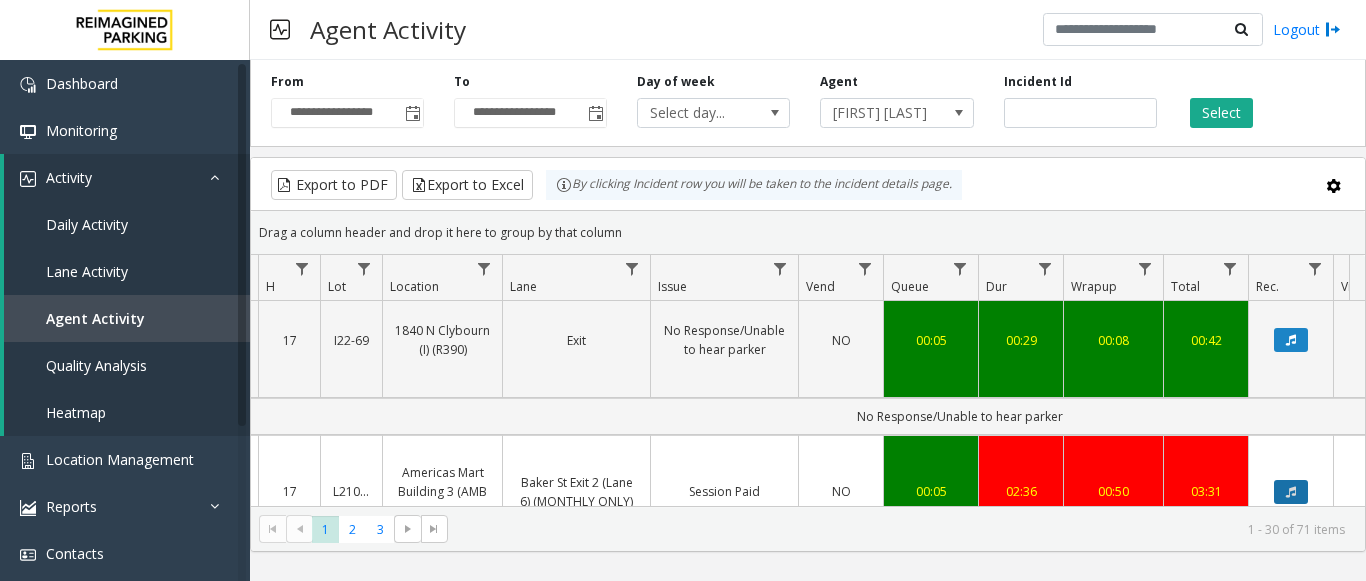 click 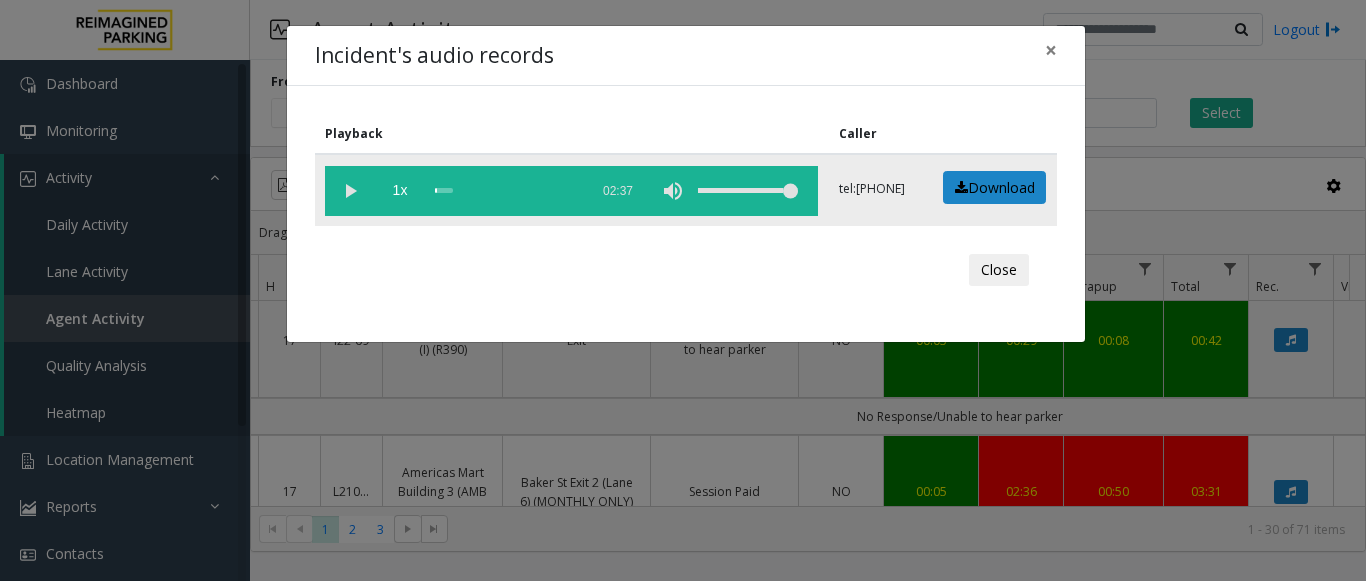 click 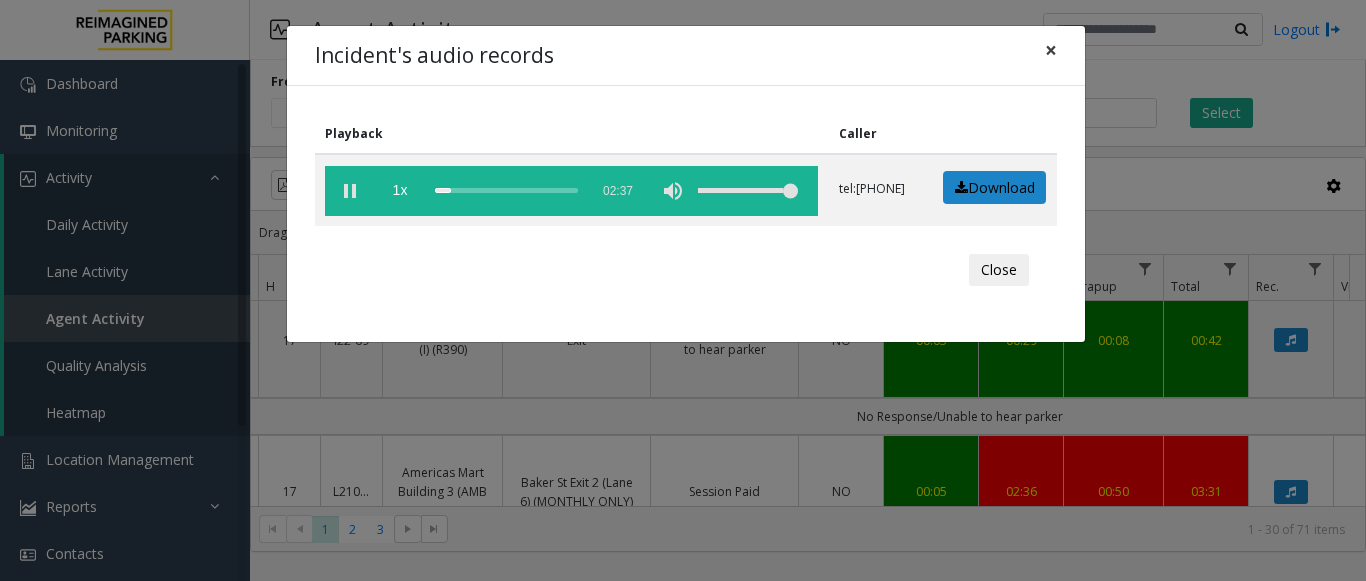 click on "Incident's audio records ×" 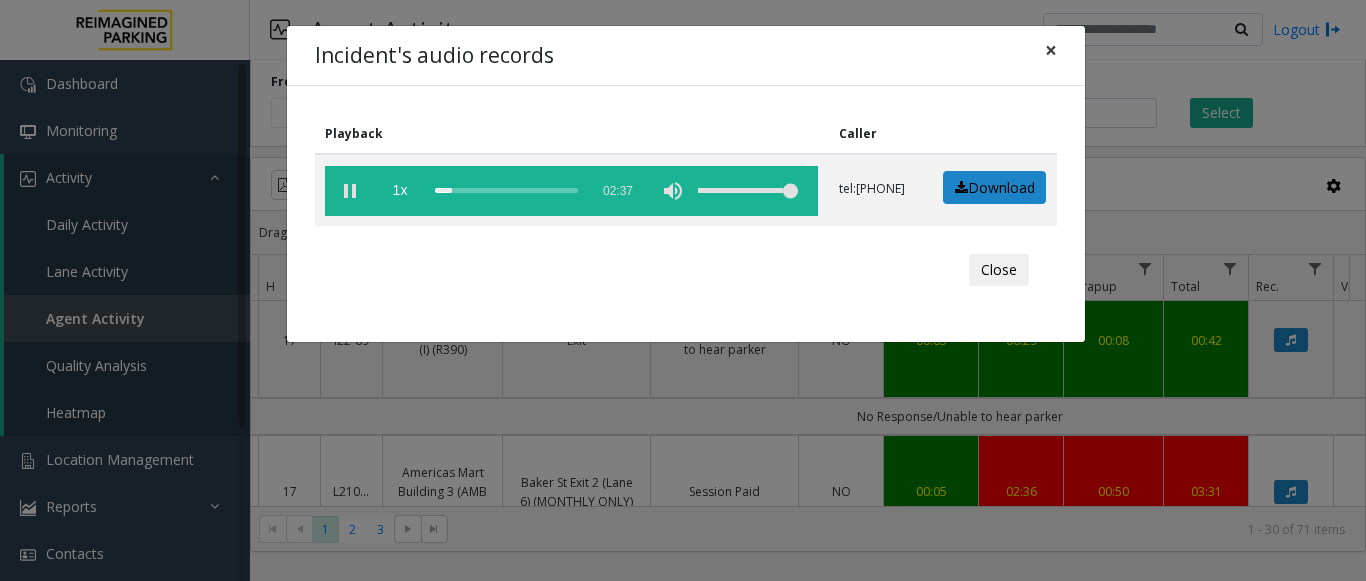 drag, startPoint x: 1045, startPoint y: 45, endPoint x: 1056, endPoint y: 146, distance: 101.597244 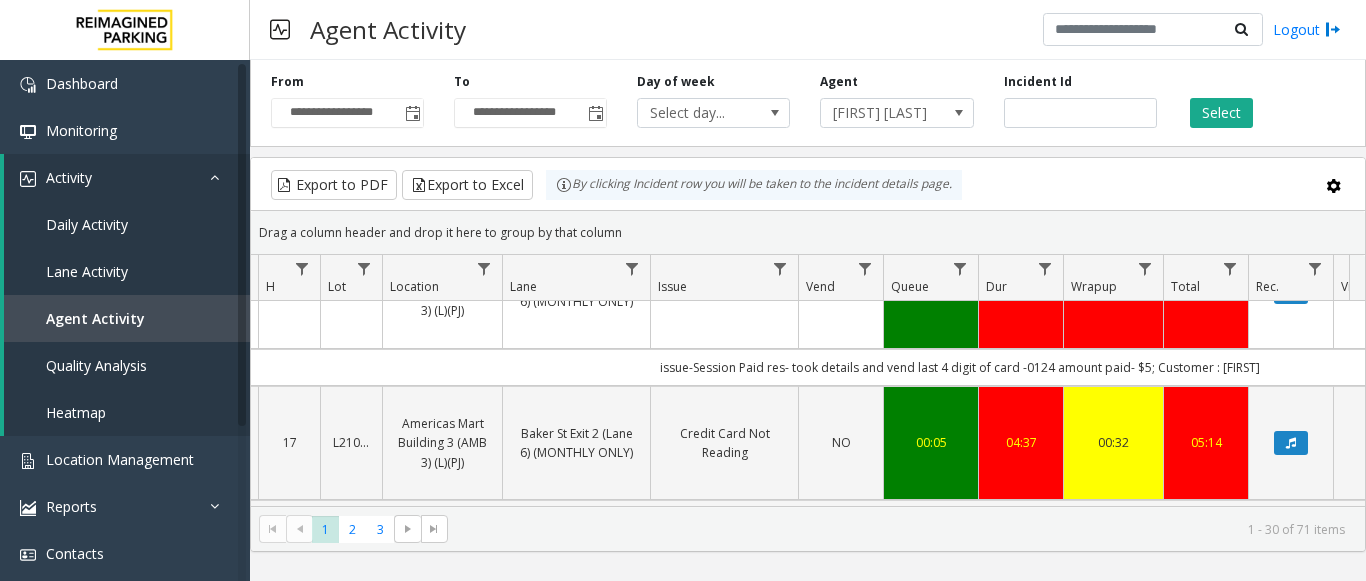 scroll, scrollTop: 700, scrollLeft: 225, axis: both 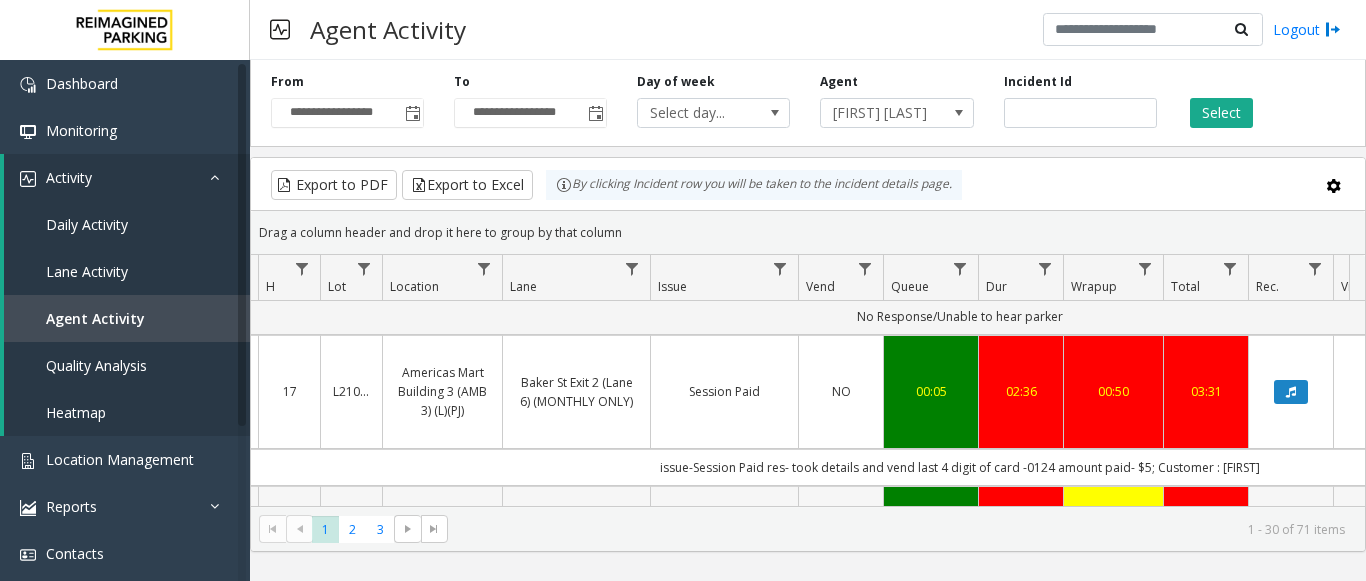 click 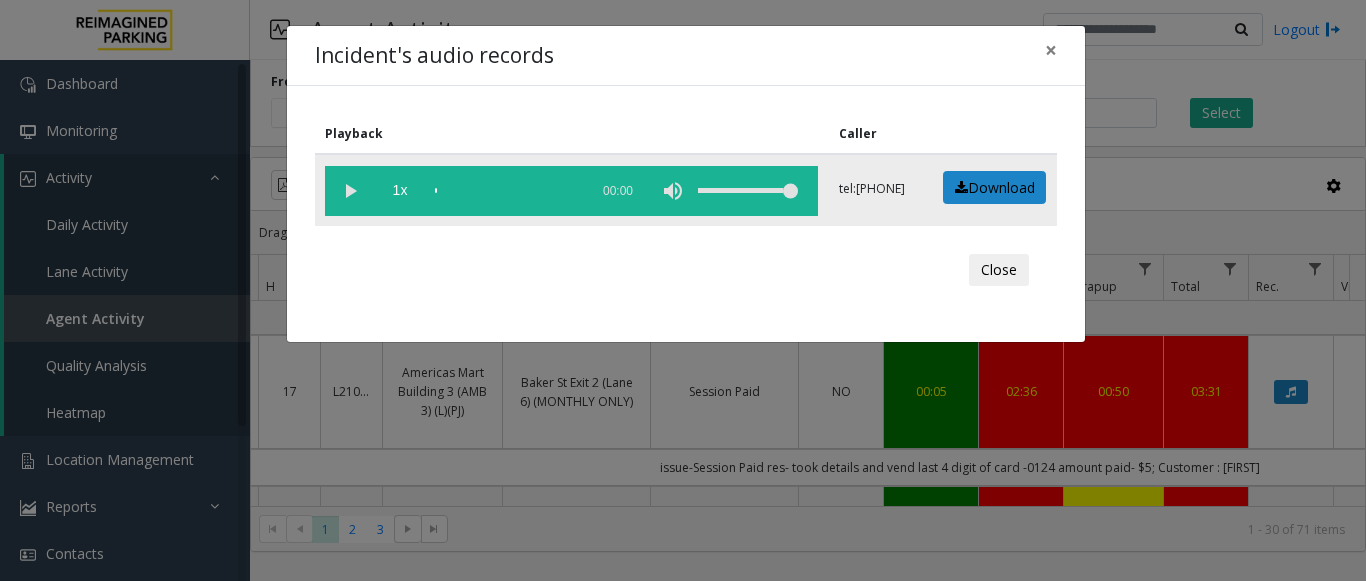 click 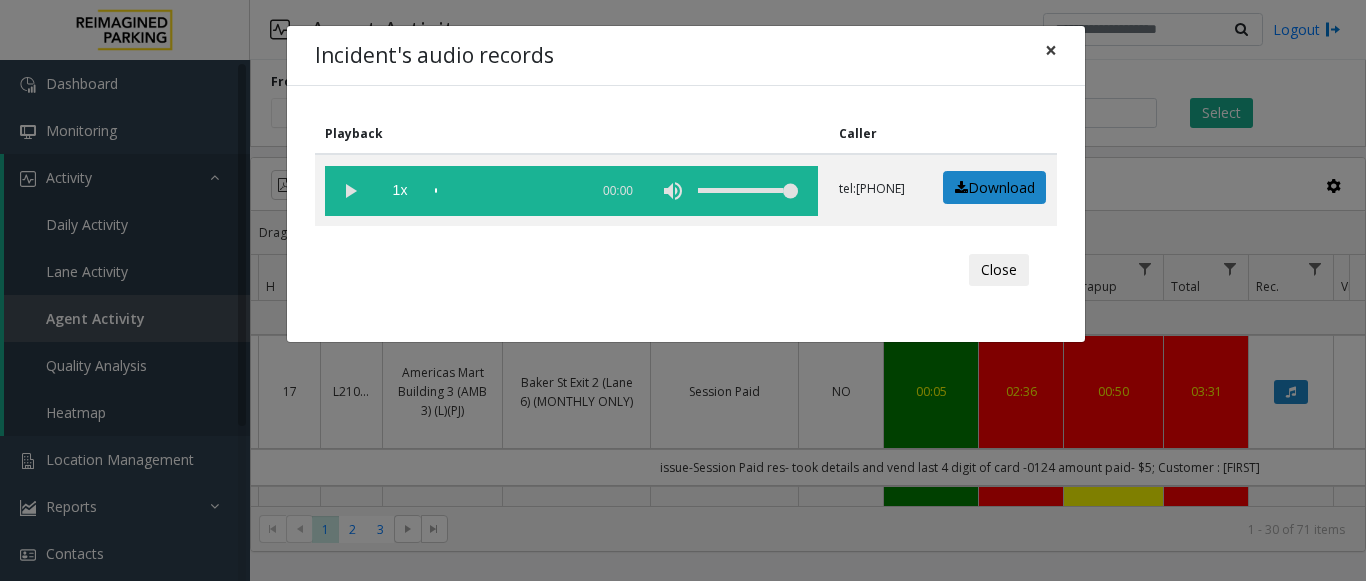 click on "×" 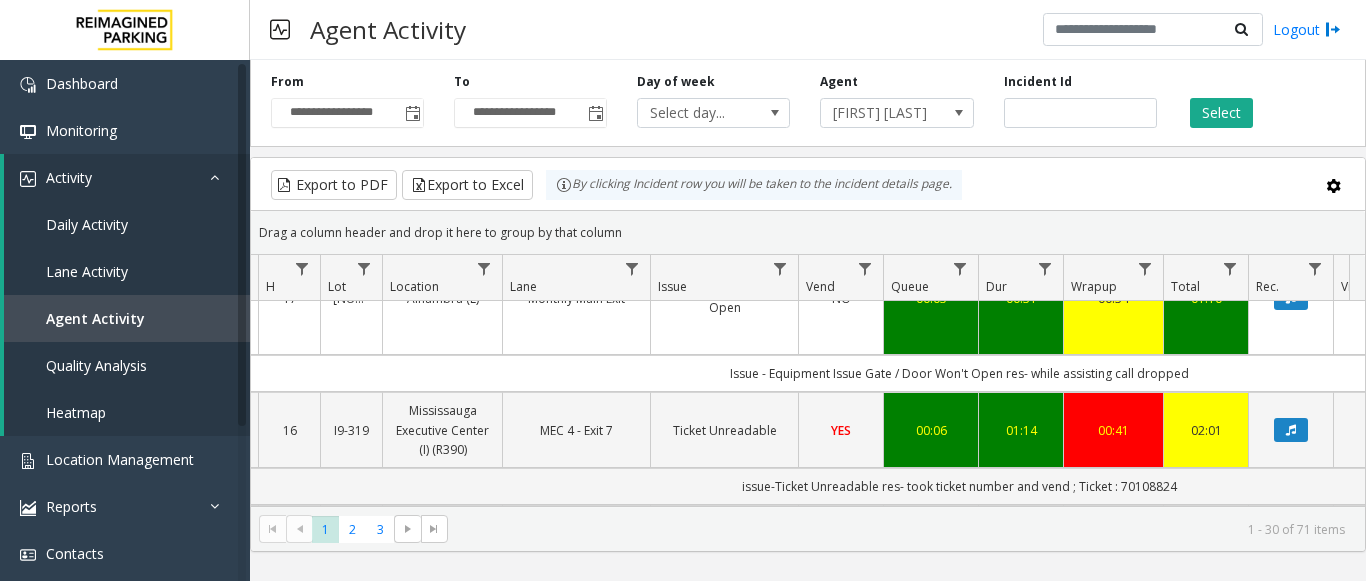 scroll, scrollTop: 1100, scrollLeft: 225, axis: both 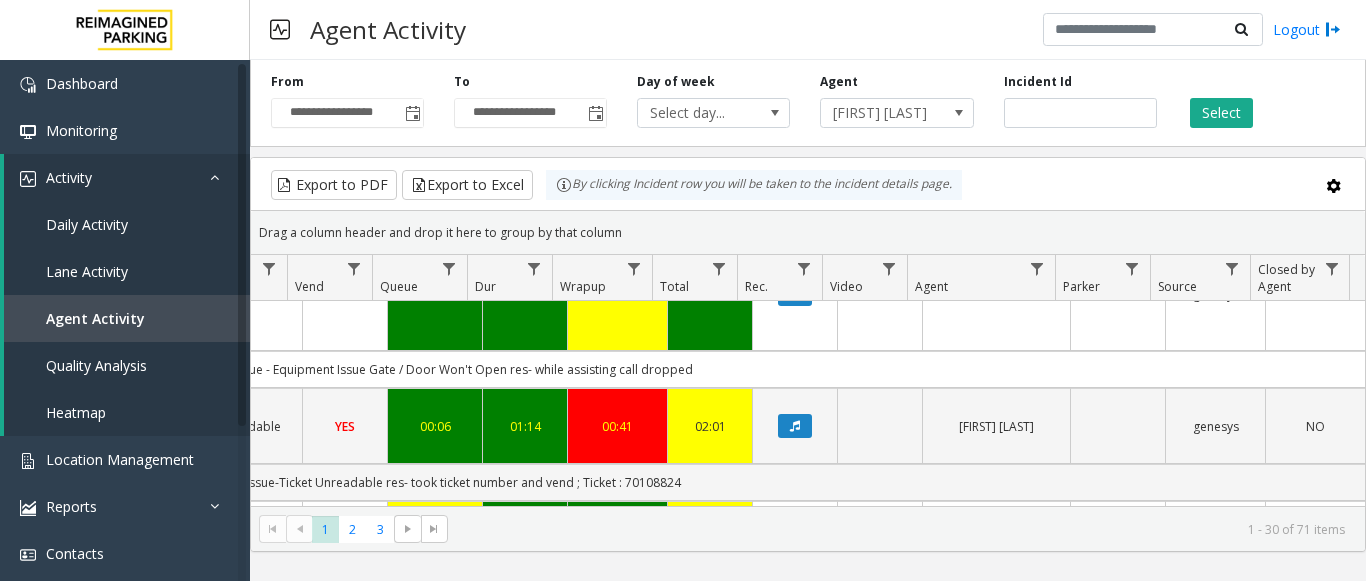 drag, startPoint x: 801, startPoint y: 423, endPoint x: 953, endPoint y: 420, distance: 152.0296 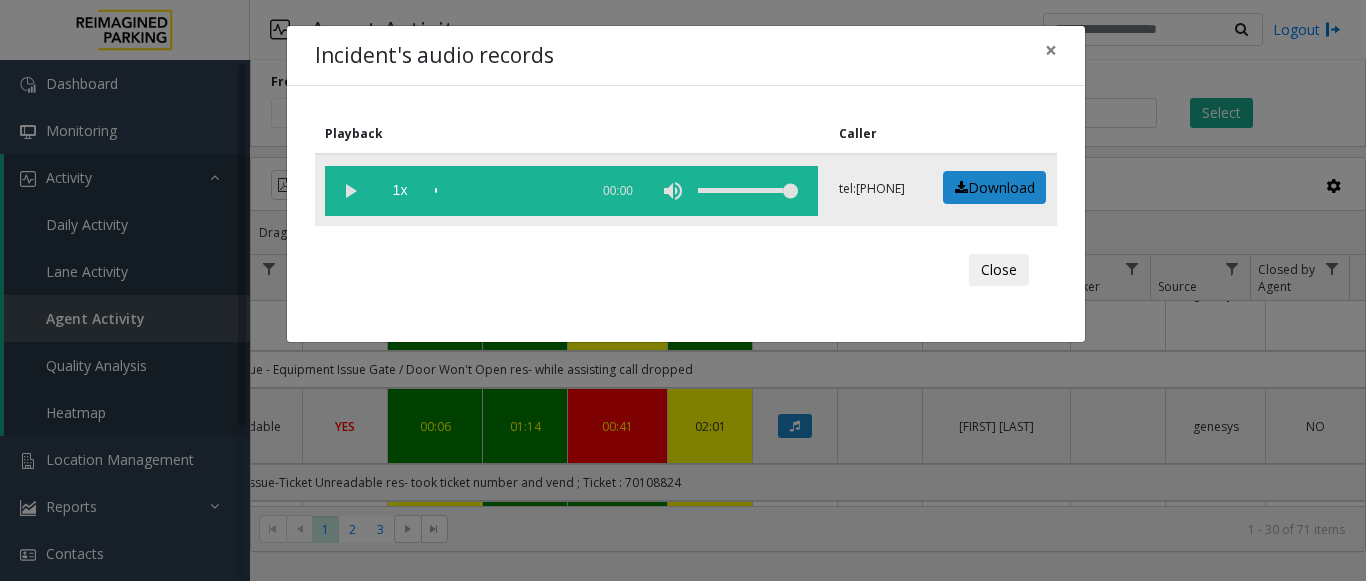 click 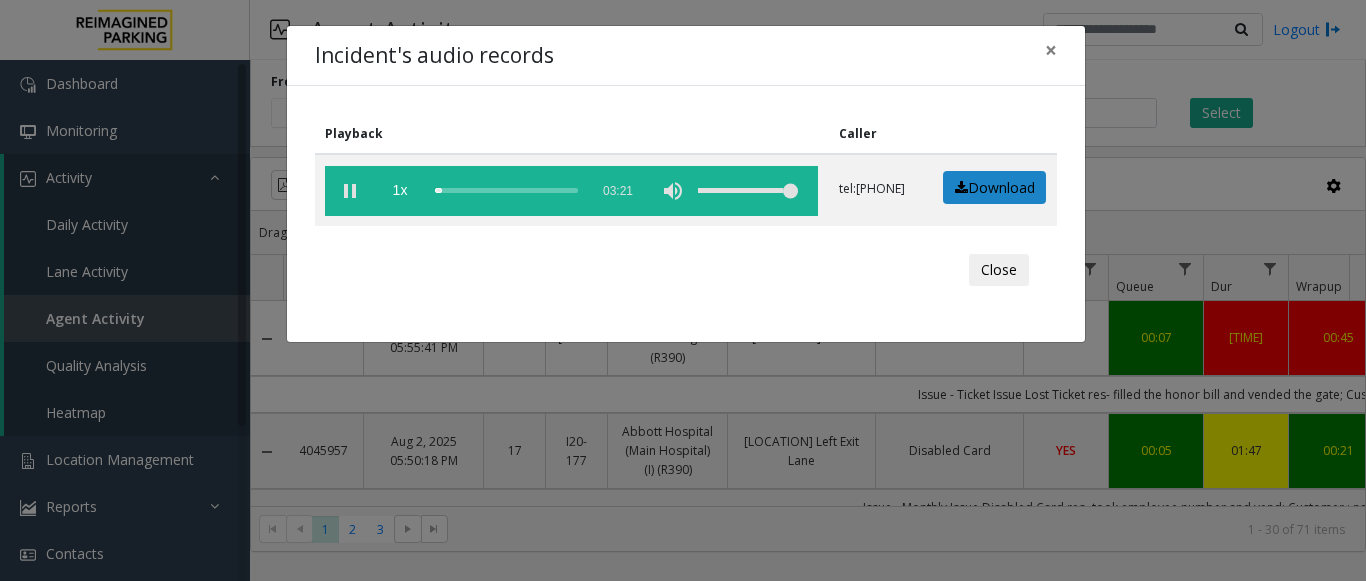 scroll, scrollTop: 0, scrollLeft: 0, axis: both 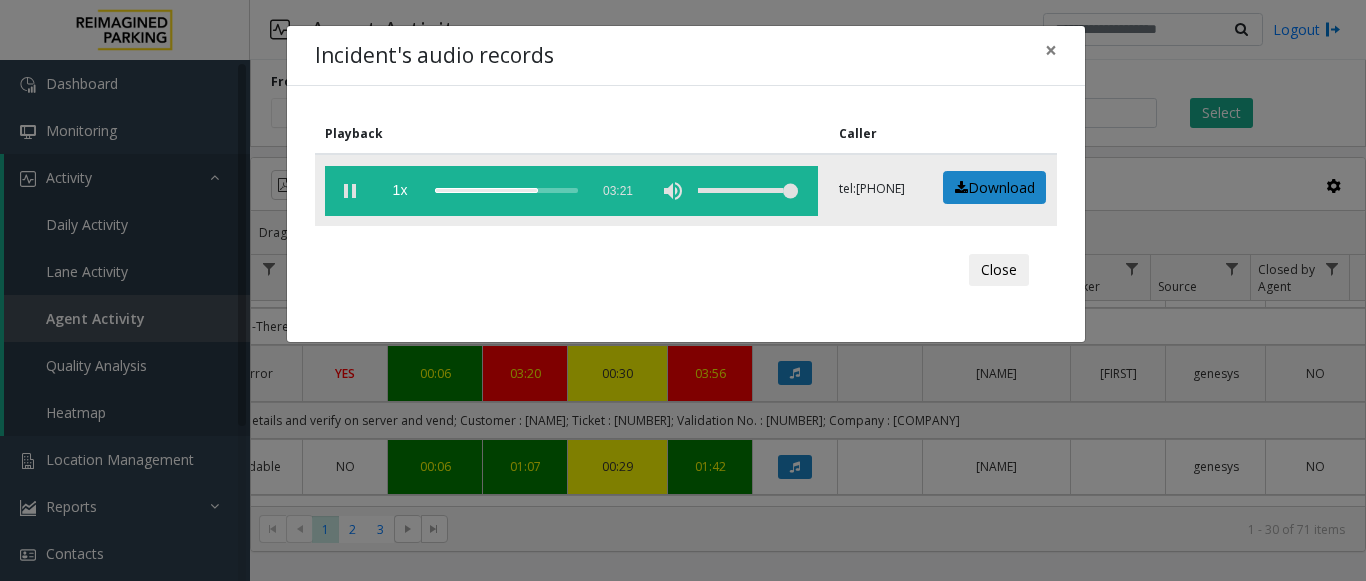 drag, startPoint x: 348, startPoint y: 189, endPoint x: 343, endPoint y: 219, distance: 30.413813 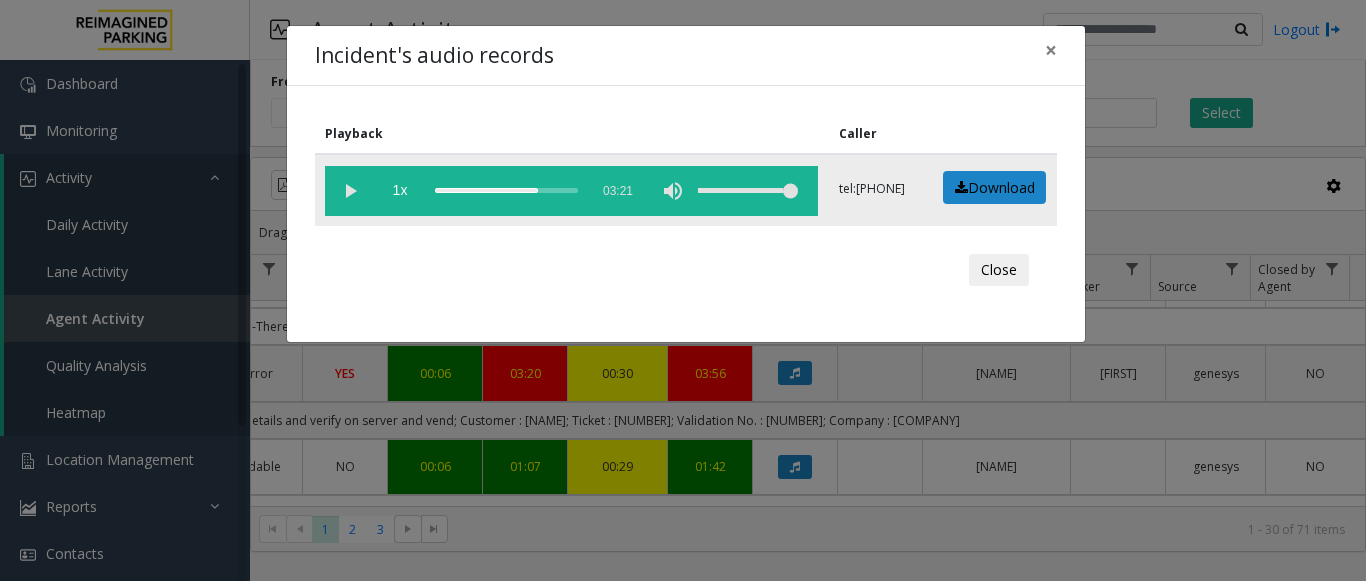 click on "[NUMBER] [TIME]" 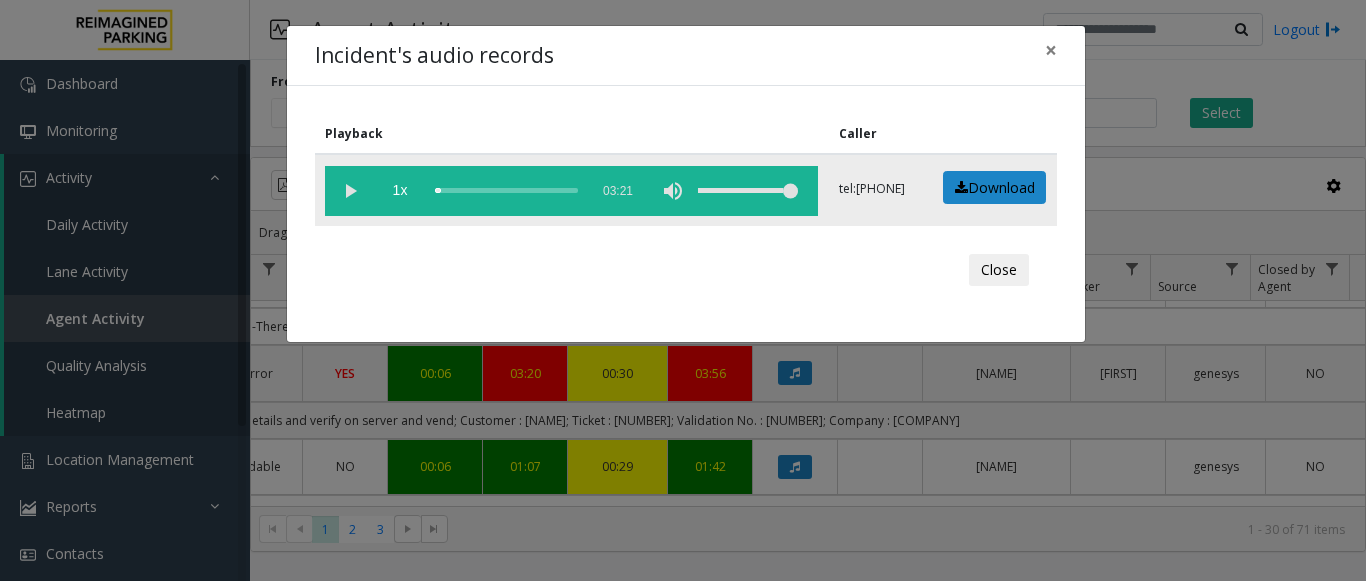 click 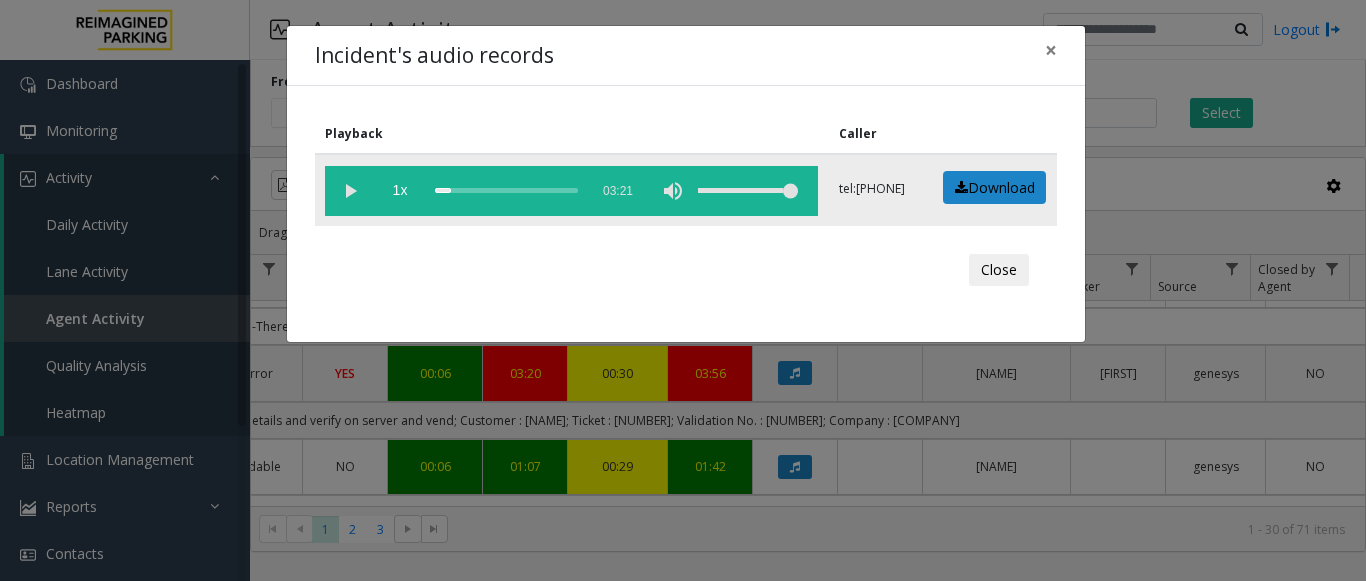 click 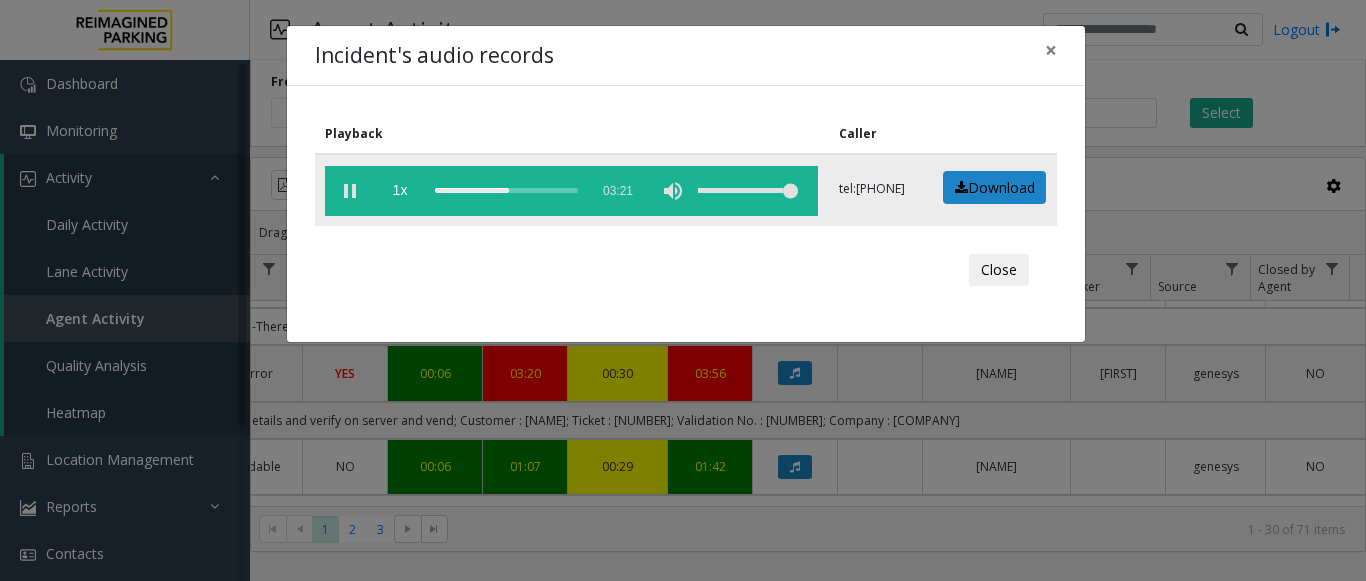 click 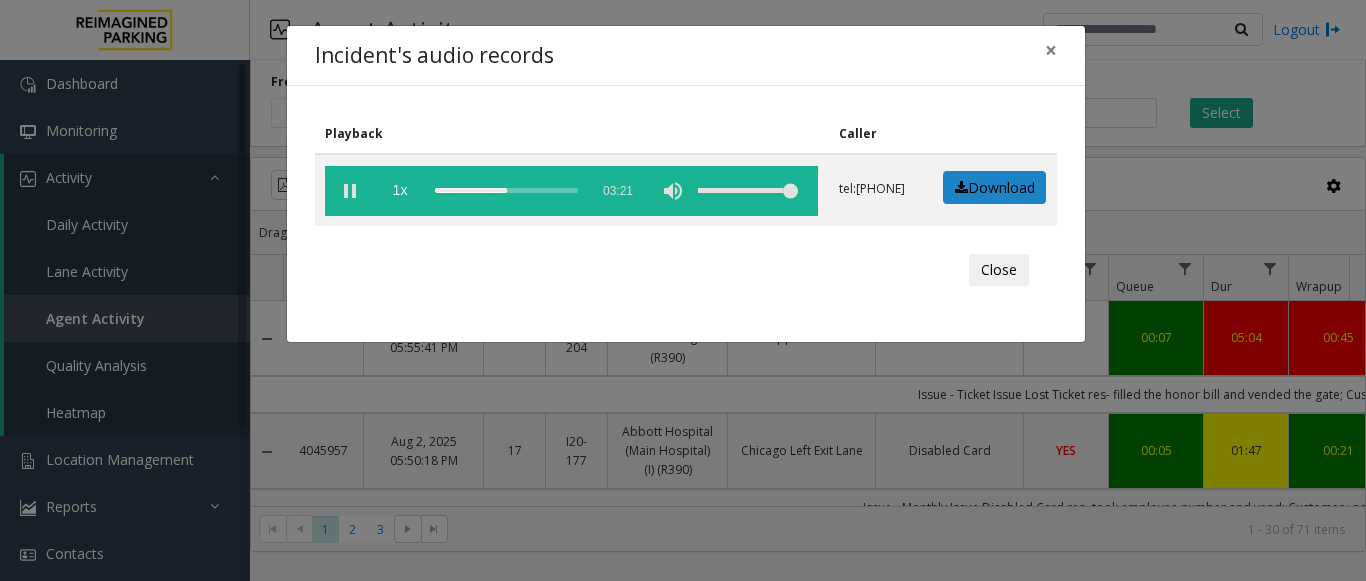 scroll, scrollTop: 0, scrollLeft: 0, axis: both 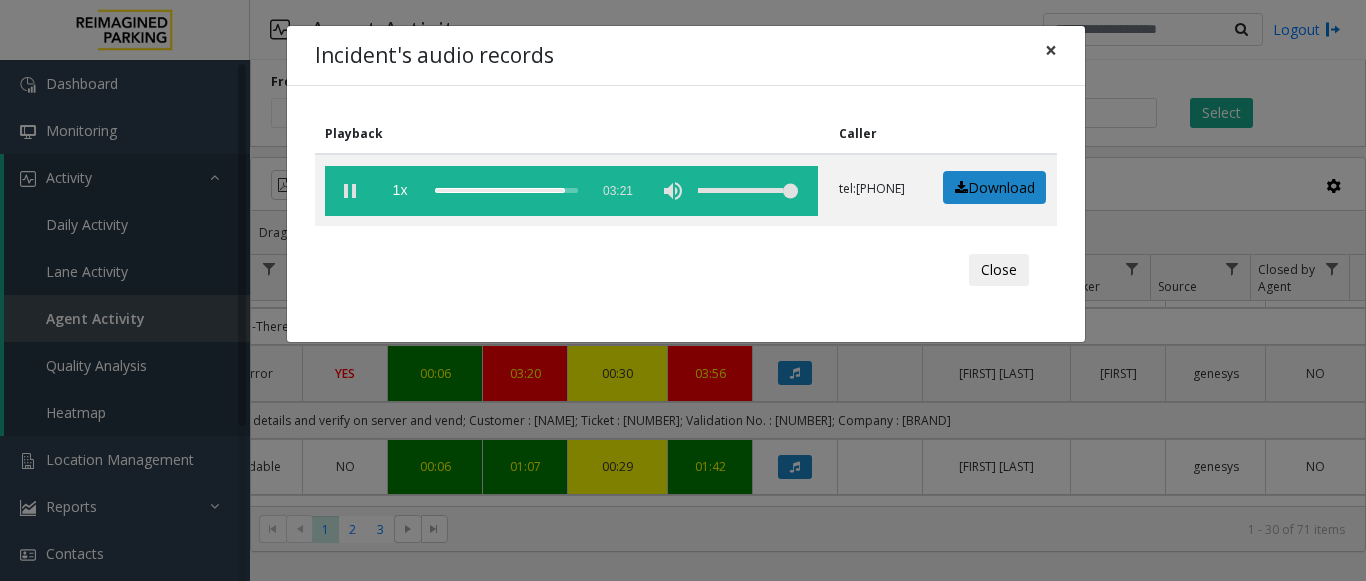 drag, startPoint x: 1042, startPoint y: 45, endPoint x: 1034, endPoint y: 87, distance: 42.755116 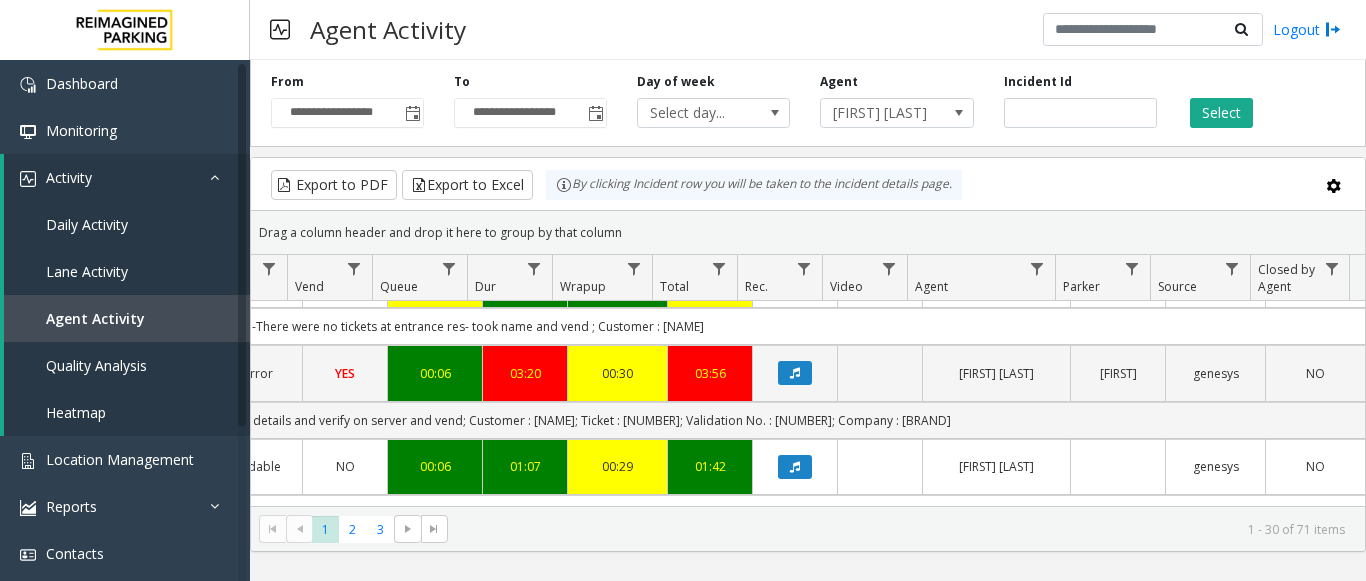 scroll, scrollTop: 1100, scrollLeft: 619, axis: both 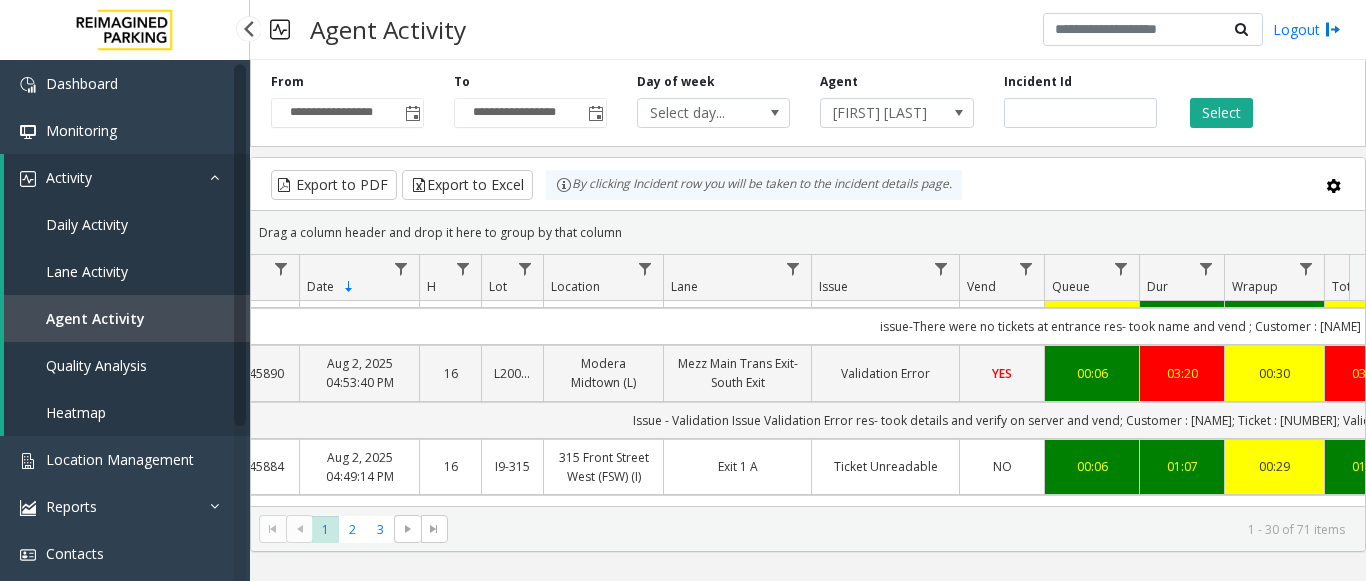drag, startPoint x: 844, startPoint y: 425, endPoint x: 234, endPoint y: 413, distance: 610.11804 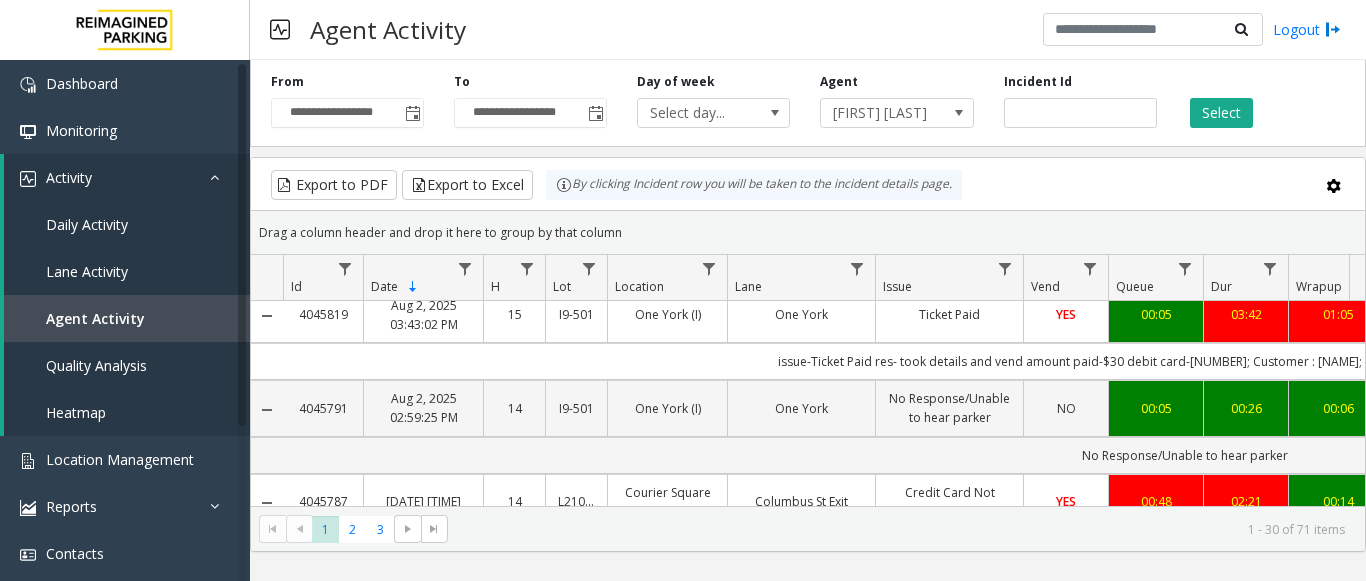 scroll, scrollTop: 2300, scrollLeft: 0, axis: vertical 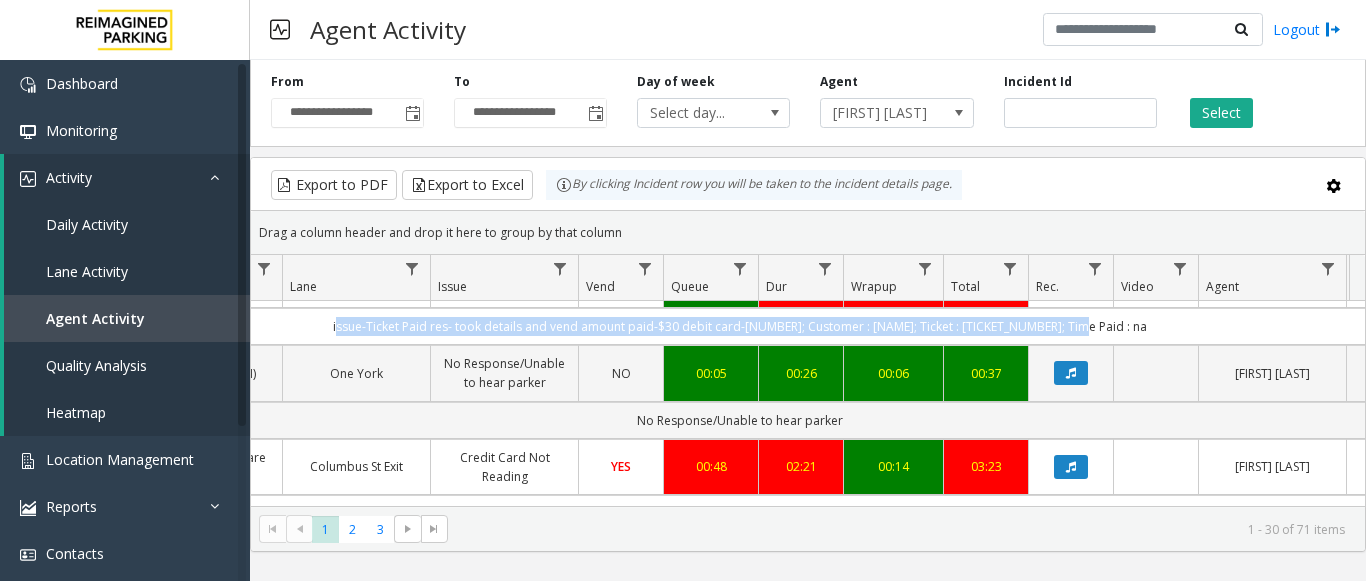 drag, startPoint x: 815, startPoint y: 328, endPoint x: 1260, endPoint y: 325, distance: 445.0101 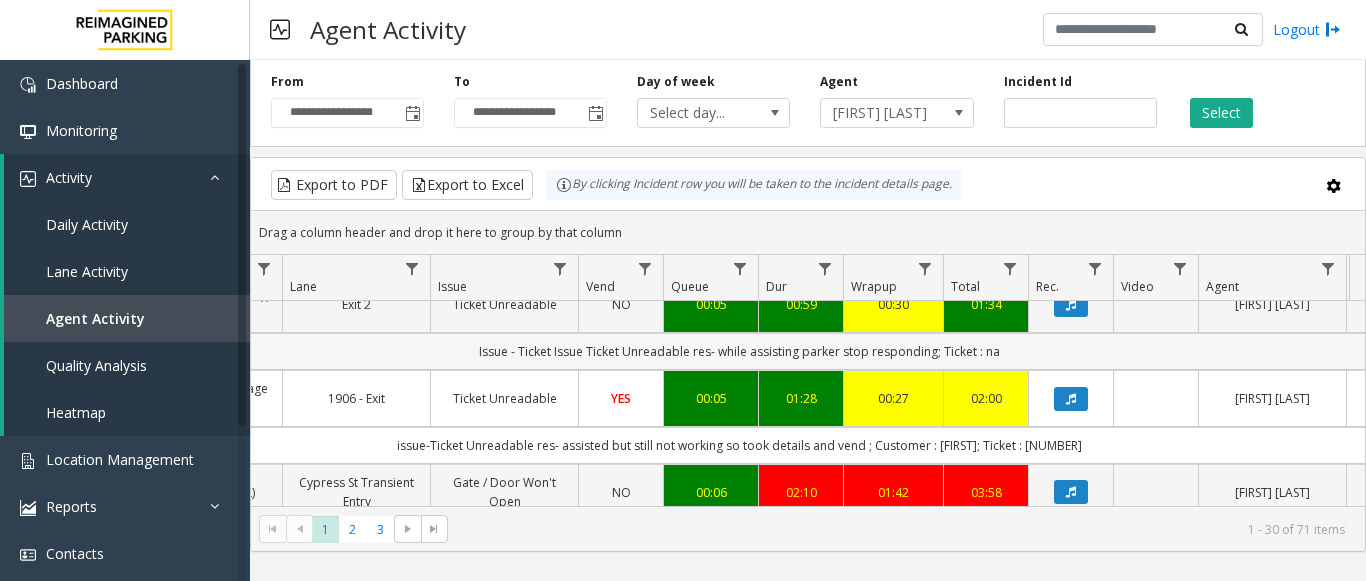 scroll, scrollTop: 2763, scrollLeft: 445, axis: both 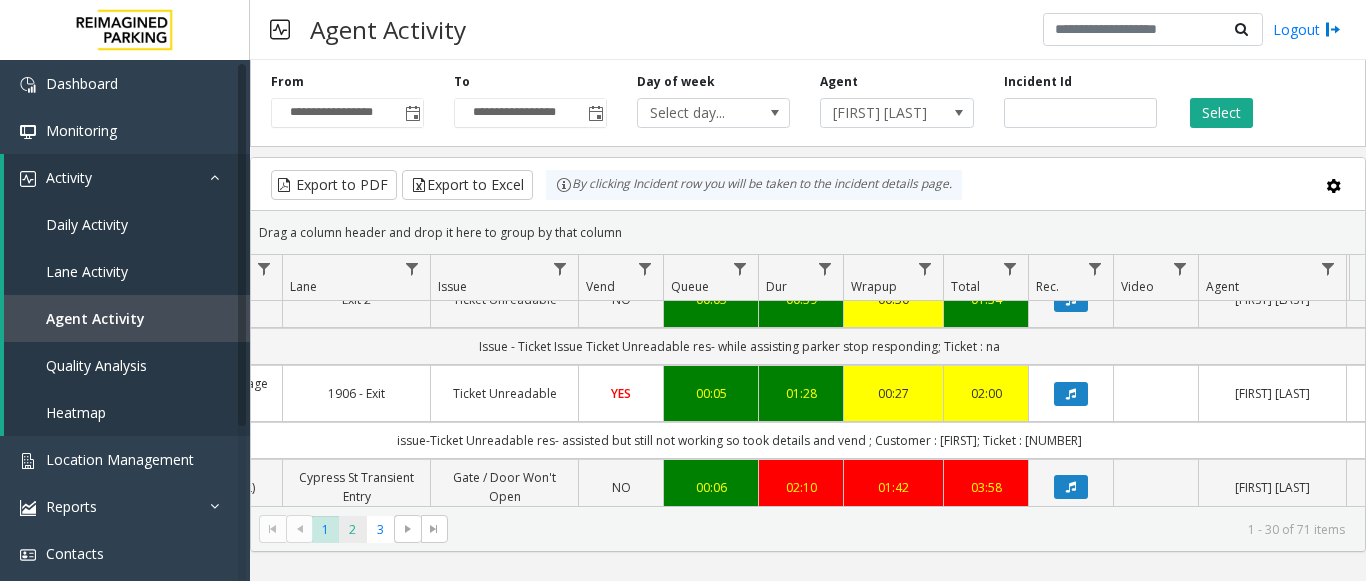 click on "2" 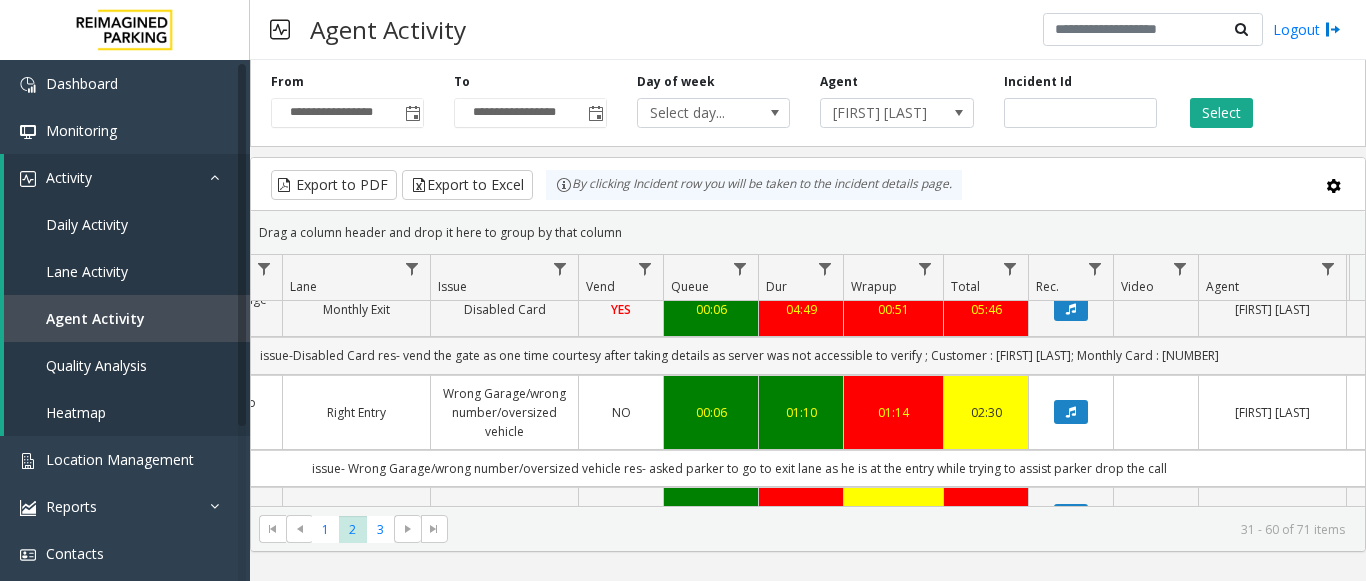 scroll, scrollTop: 200, scrollLeft: 445, axis: both 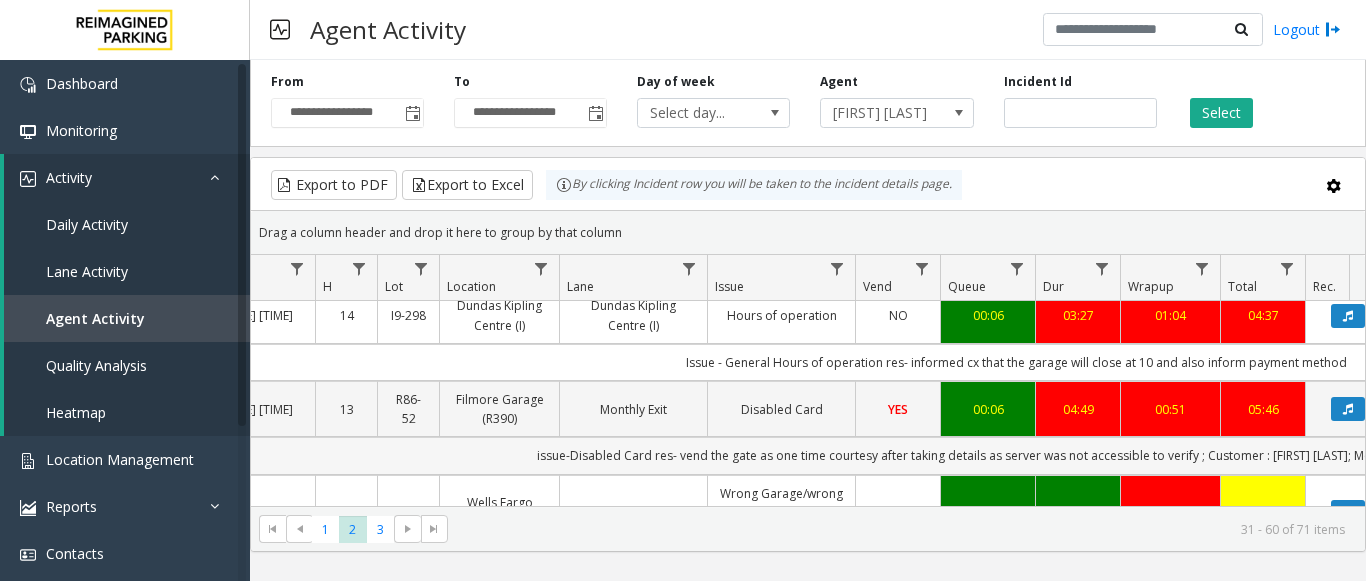 drag, startPoint x: 1265, startPoint y: 450, endPoint x: 536, endPoint y: 459, distance: 729.05554 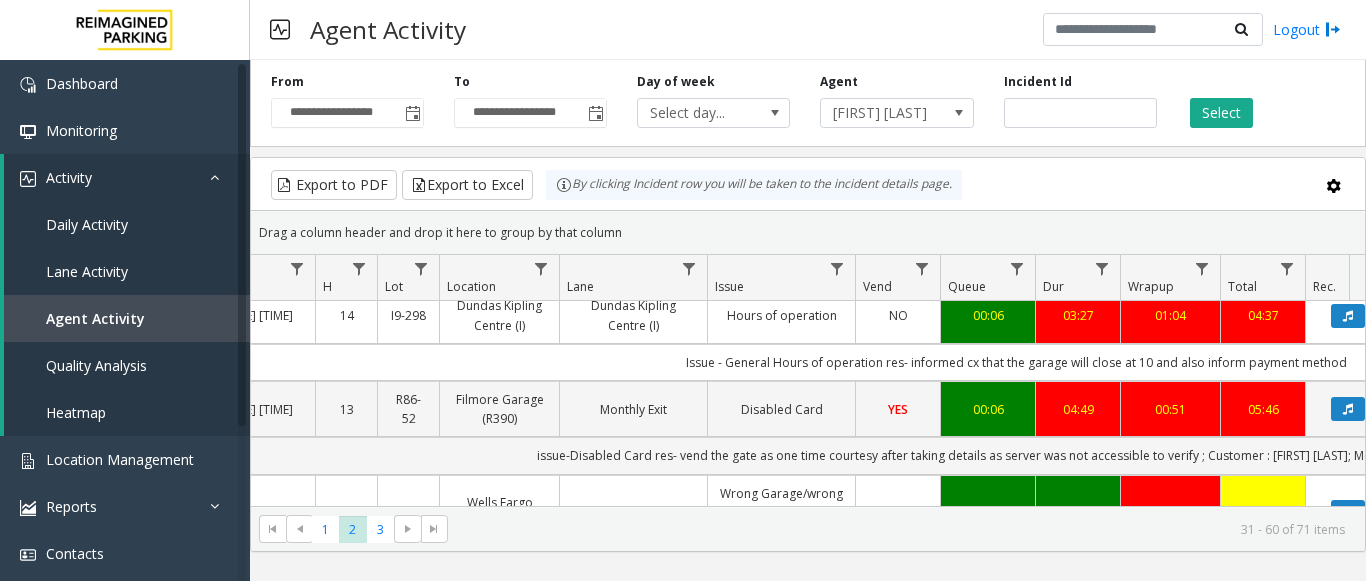 click on "4045757   [DATE] [TIME]
14   R26-529   River Pier Garage (R390)   Exit 1   Ticket Unreadable   NO   00:06   00:56   00:41   01:43   [NAME]      genesys   NO   Issue - Ticket Issue
Ticket Unreadable
res- while assisting with instructions it worked; Ticket : na   4045752   [DATE] [TIME]
14   R26-529   River Pier Garage (R390)   Exit 2   There were no tickets at entrance   YES   00:06   01:22   00:18   01:46   [NAME]   hugo   genesys   NO   Issue - Ticket Issue
There were no tickets at entrance
res- took name and vended; Customer : [NAME]   4045748   14   I9-298" at bounding box center (808, 320) 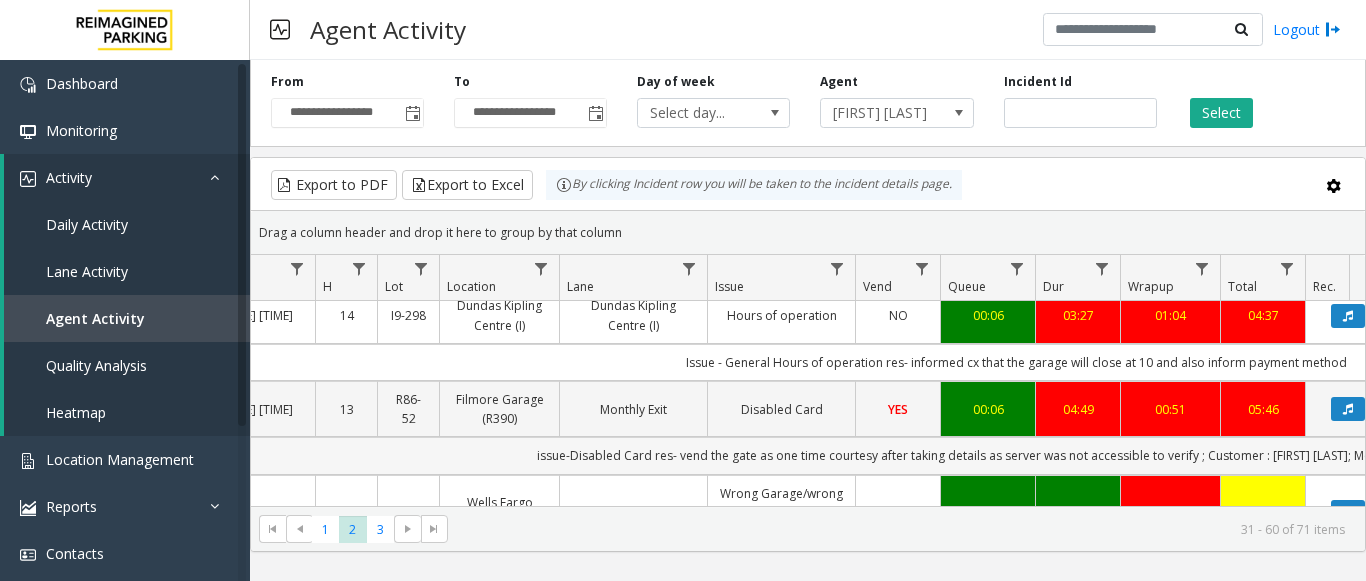 scroll, scrollTop: 200, scrollLeft: 130, axis: both 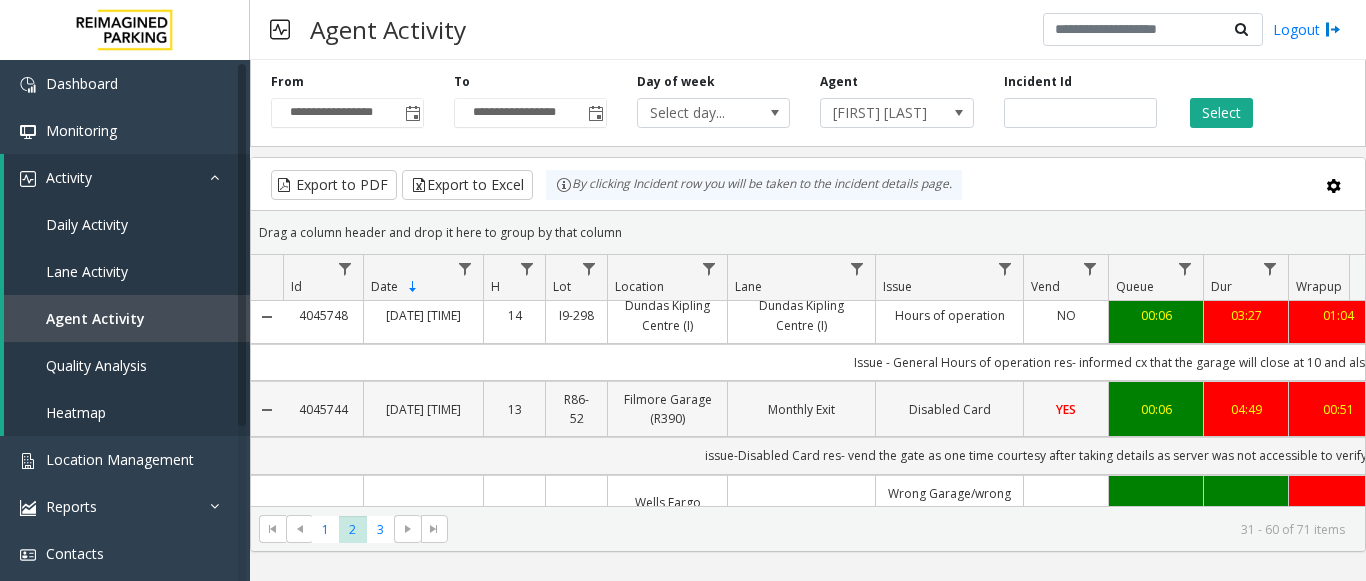 click on "4045744" 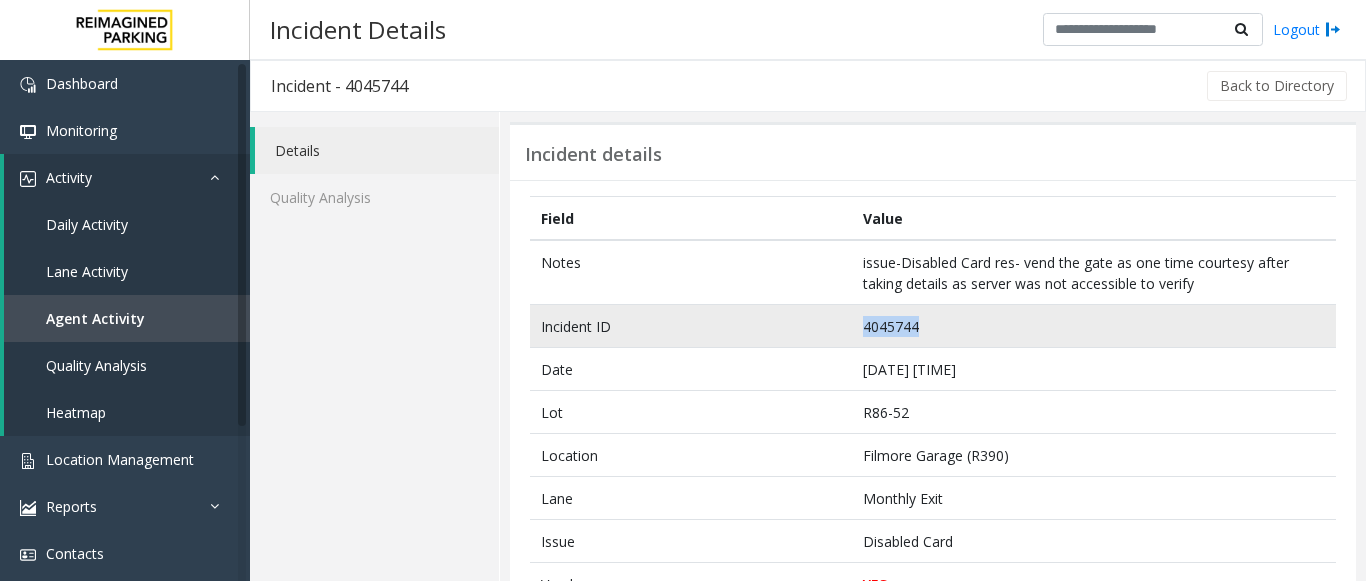 drag, startPoint x: 942, startPoint y: 323, endPoint x: 845, endPoint y: 329, distance: 97.18539 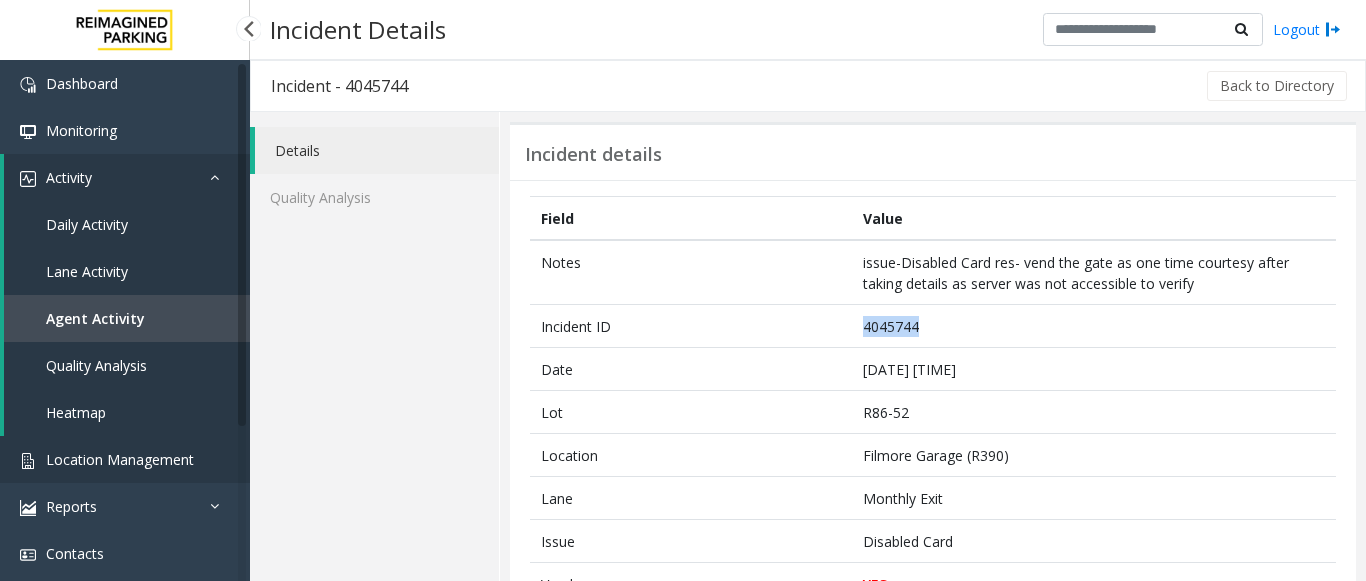 click on "Location Management" at bounding box center [120, 459] 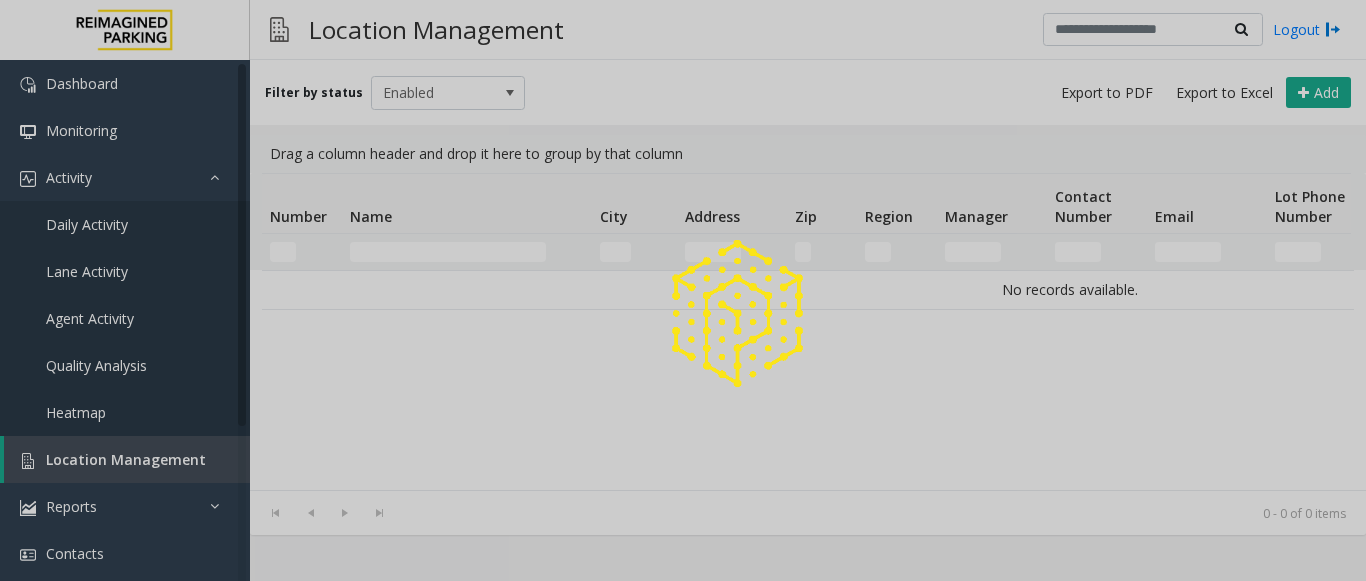 click 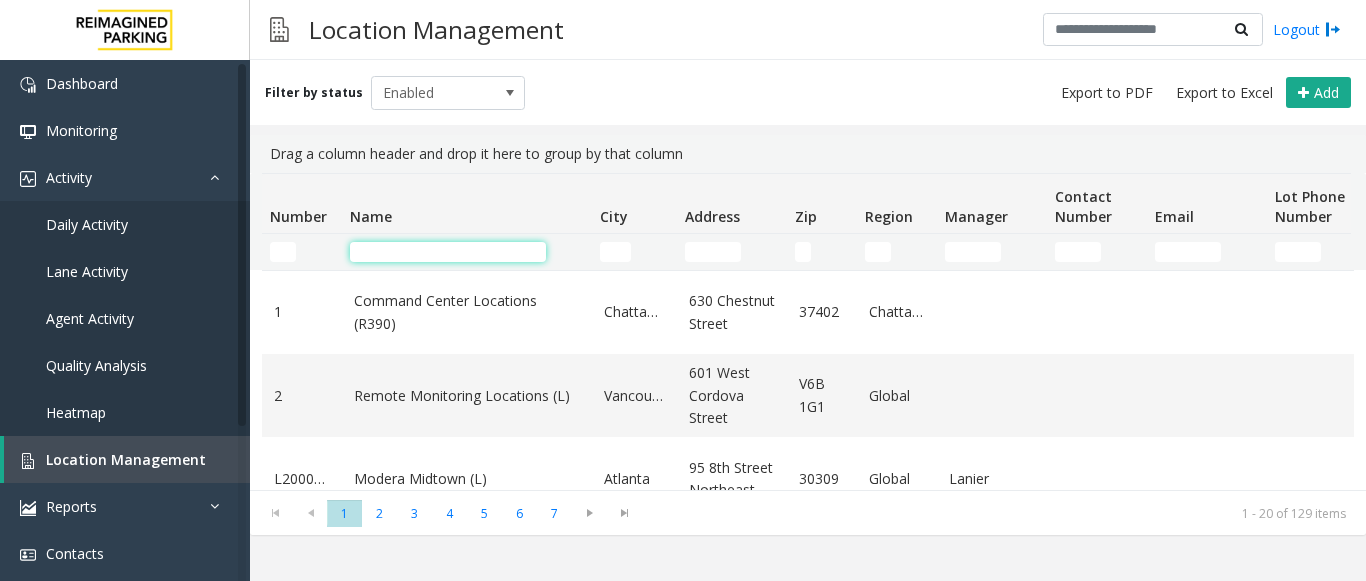 click 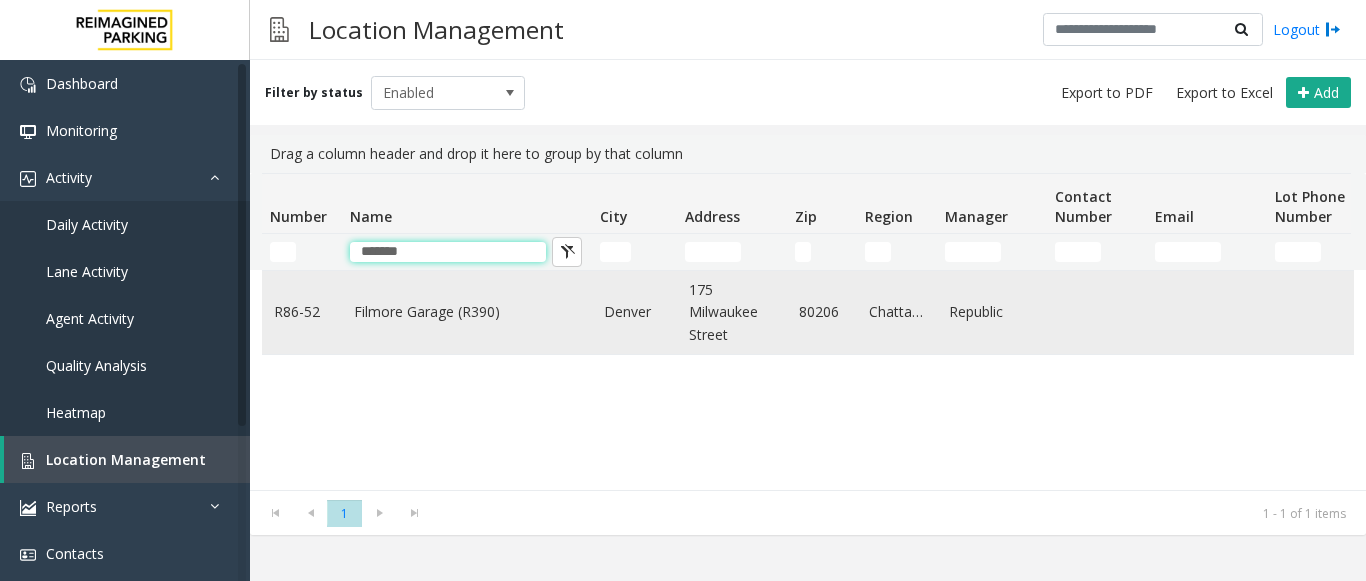 type on "*******" 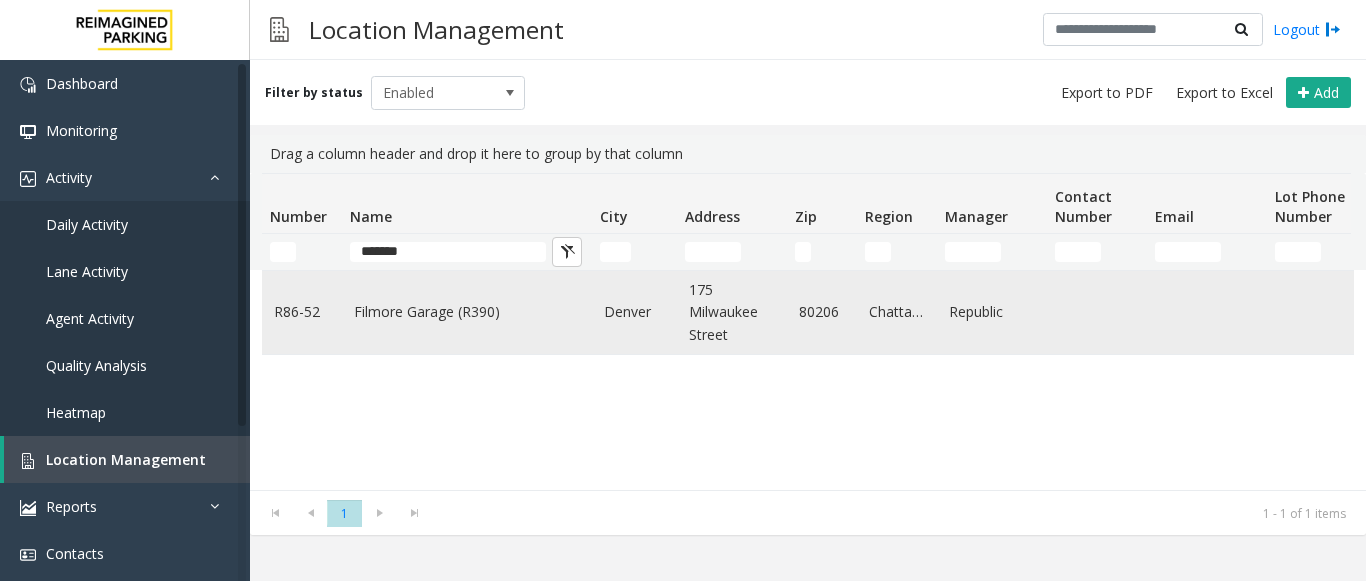 click on "Filmore Garage (R390)" 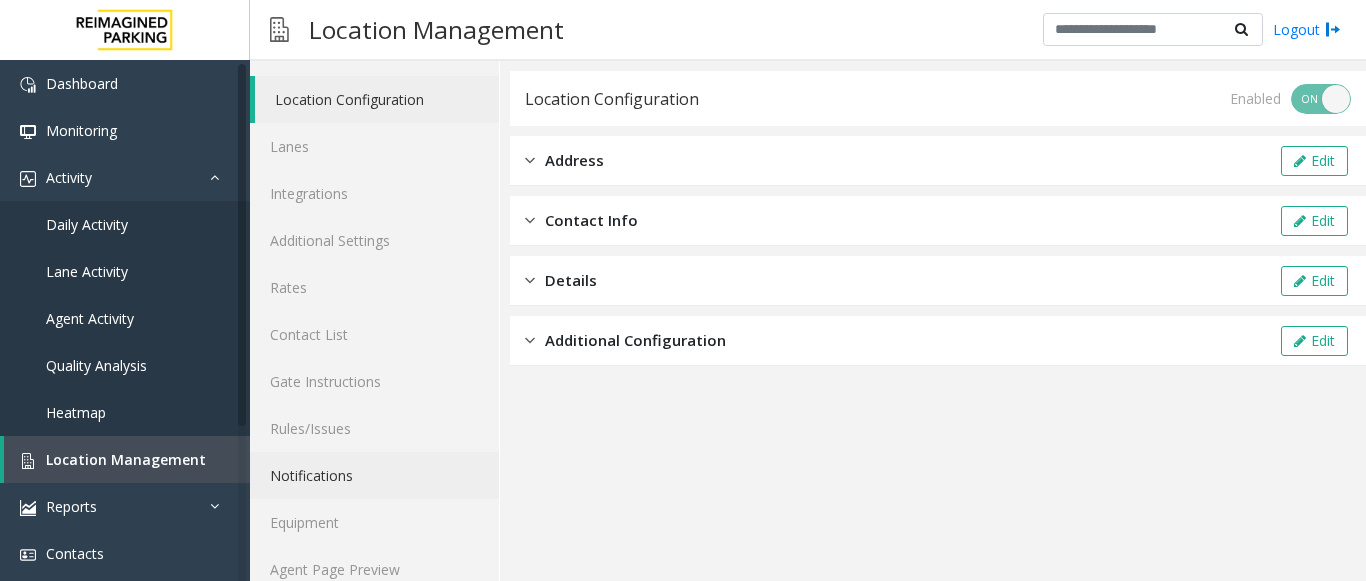 scroll, scrollTop: 78, scrollLeft: 0, axis: vertical 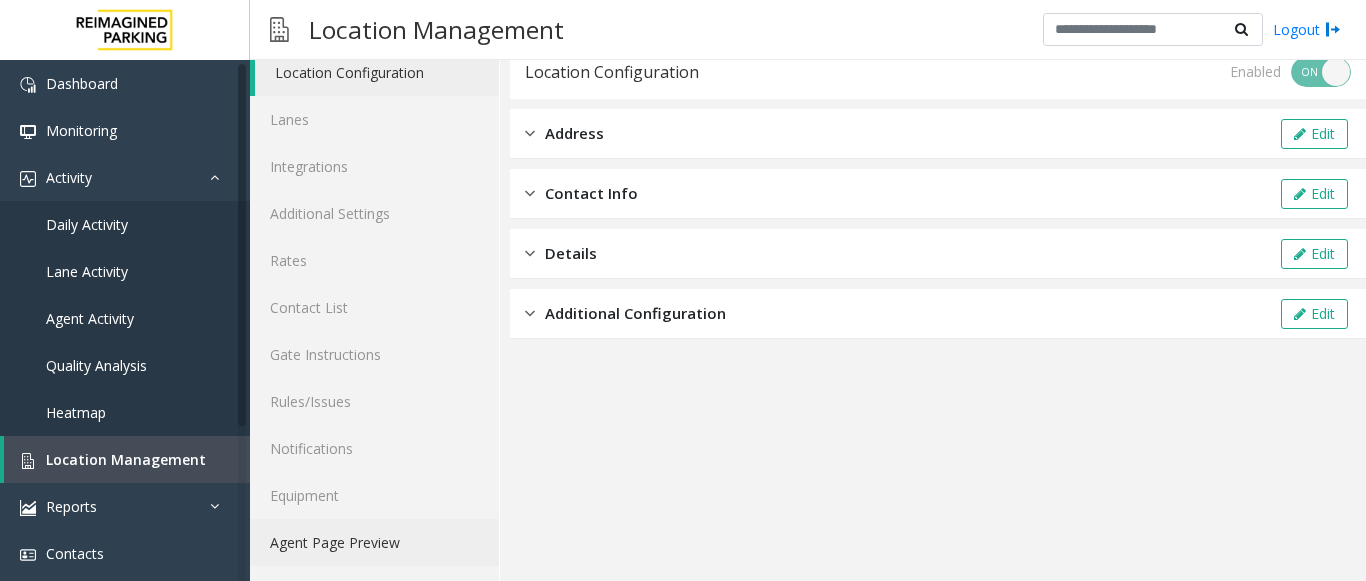 click on "Agent Page Preview" 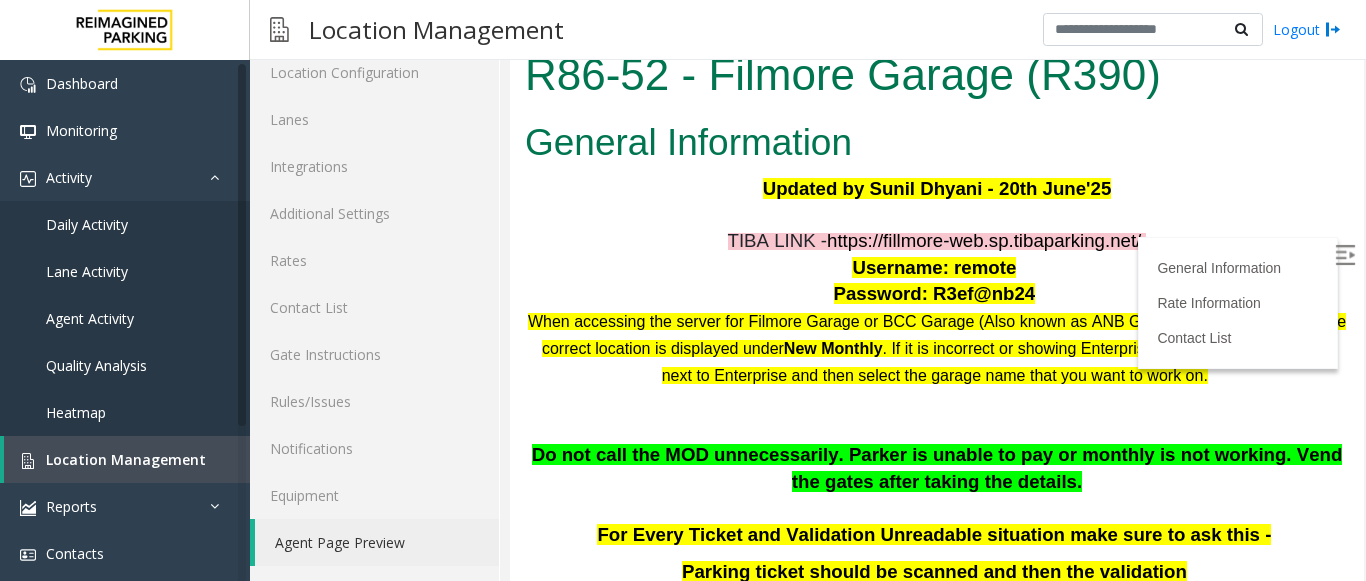 scroll, scrollTop: 0, scrollLeft: 0, axis: both 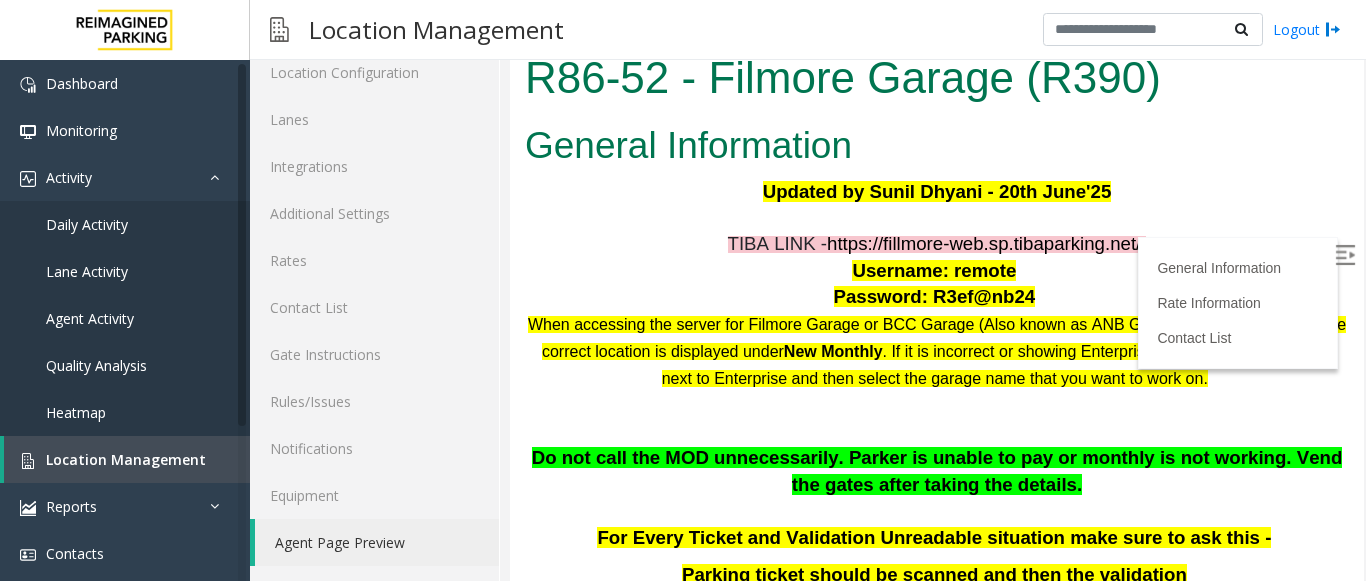 click on "https://fillmore-web.sp.tibaparking.net/" at bounding box center [984, 243] 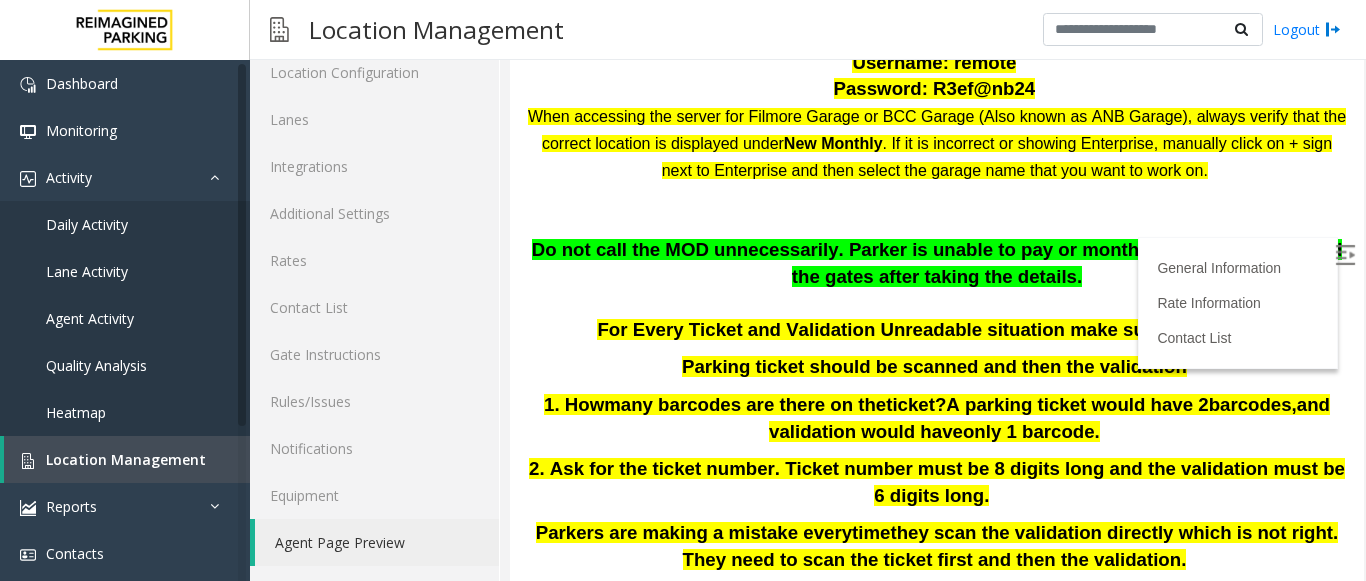 scroll, scrollTop: 200, scrollLeft: 0, axis: vertical 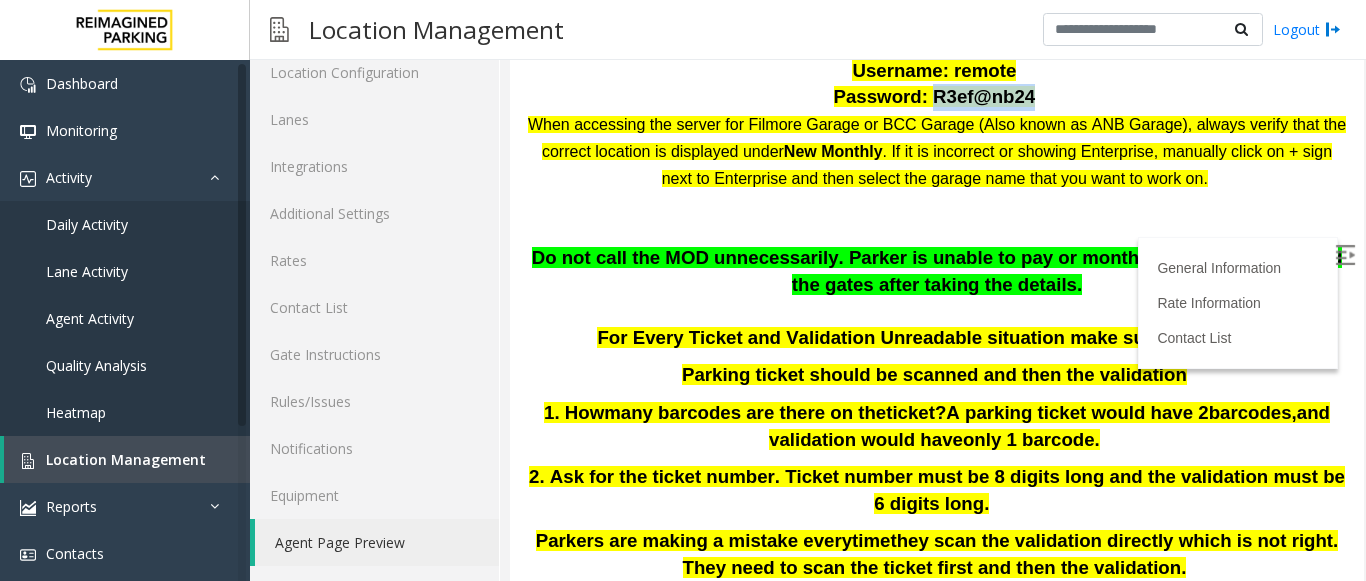 drag, startPoint x: 1006, startPoint y: 95, endPoint x: 920, endPoint y: 93, distance: 86.023254 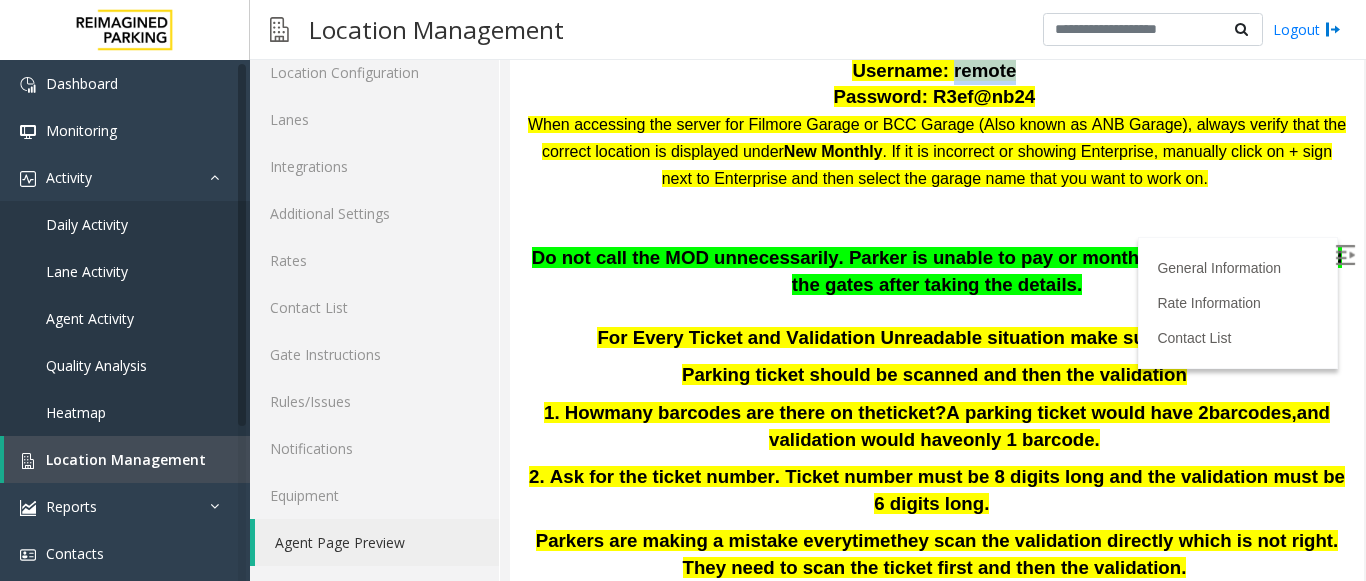 drag, startPoint x: 989, startPoint y: 71, endPoint x: 938, endPoint y: 69, distance: 51.0392 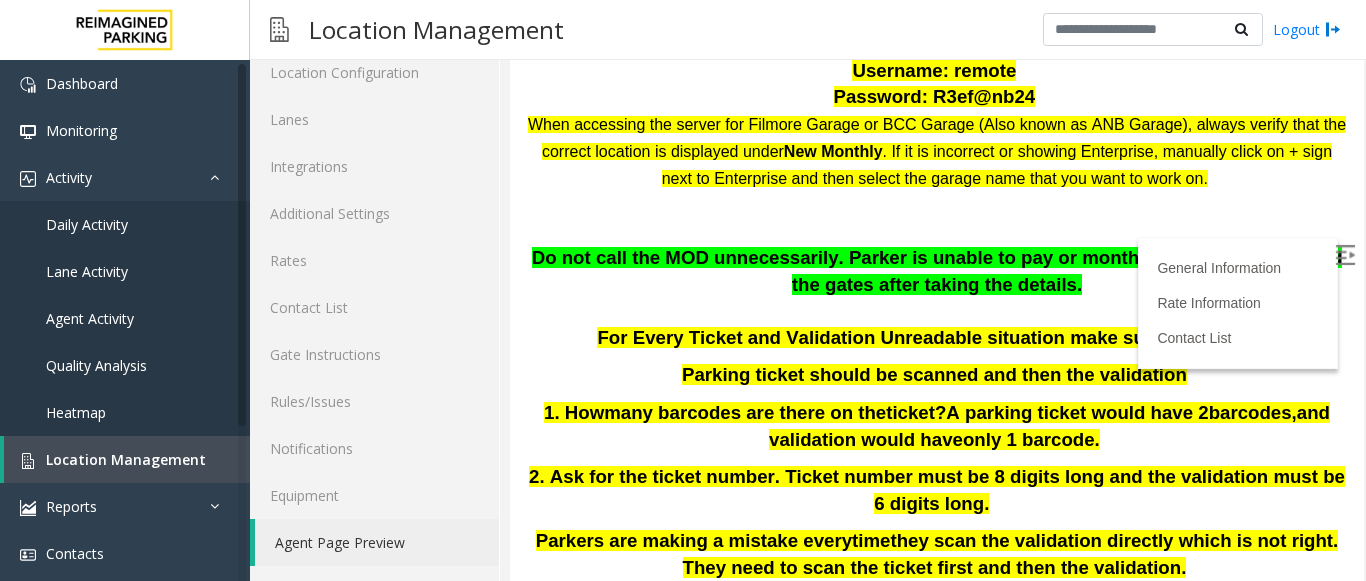 click on "Password: R3ef@nb24" at bounding box center [935, 96] 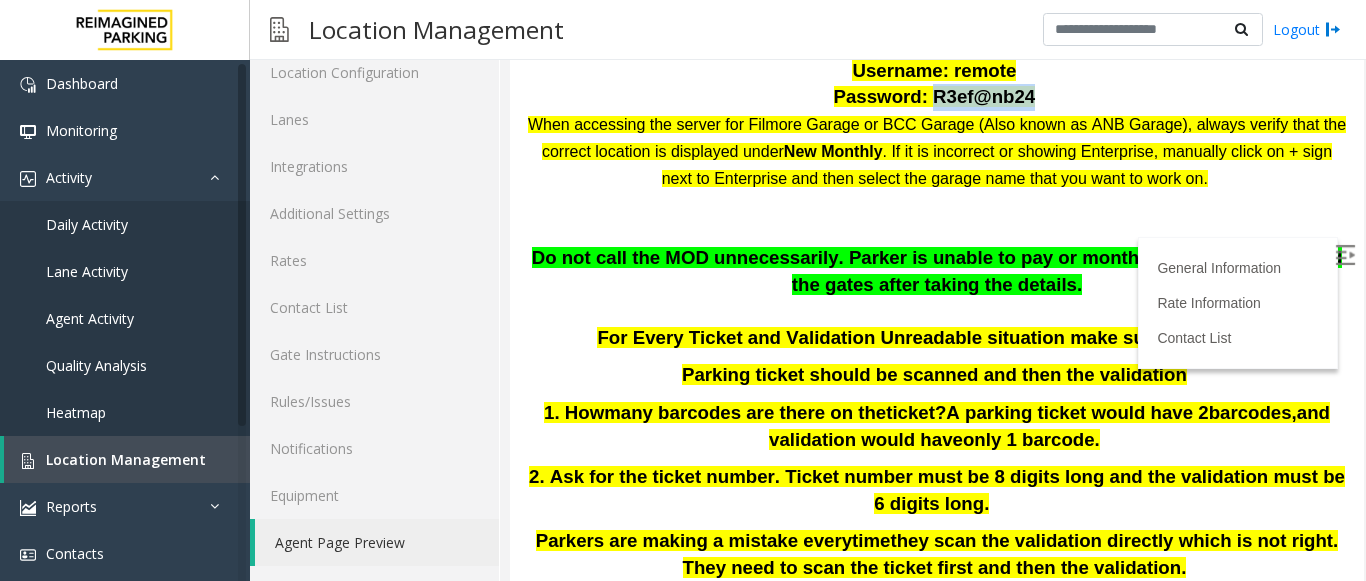 drag, startPoint x: 1005, startPoint y: 100, endPoint x: 920, endPoint y: 95, distance: 85.146935 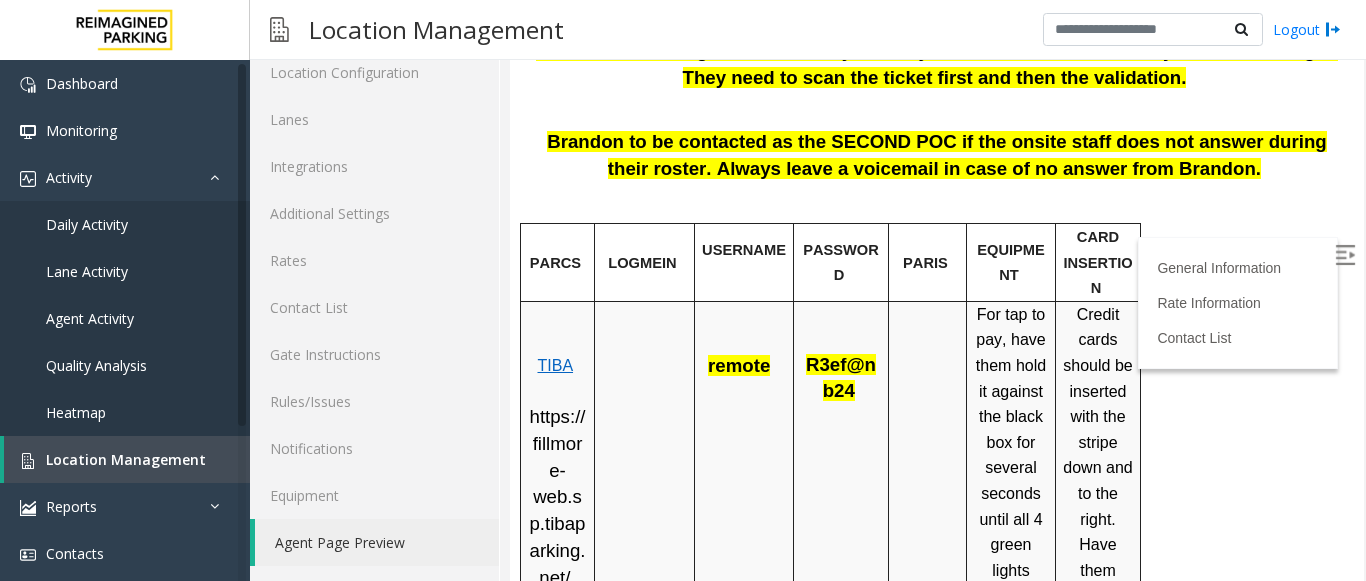 scroll, scrollTop: 700, scrollLeft: 0, axis: vertical 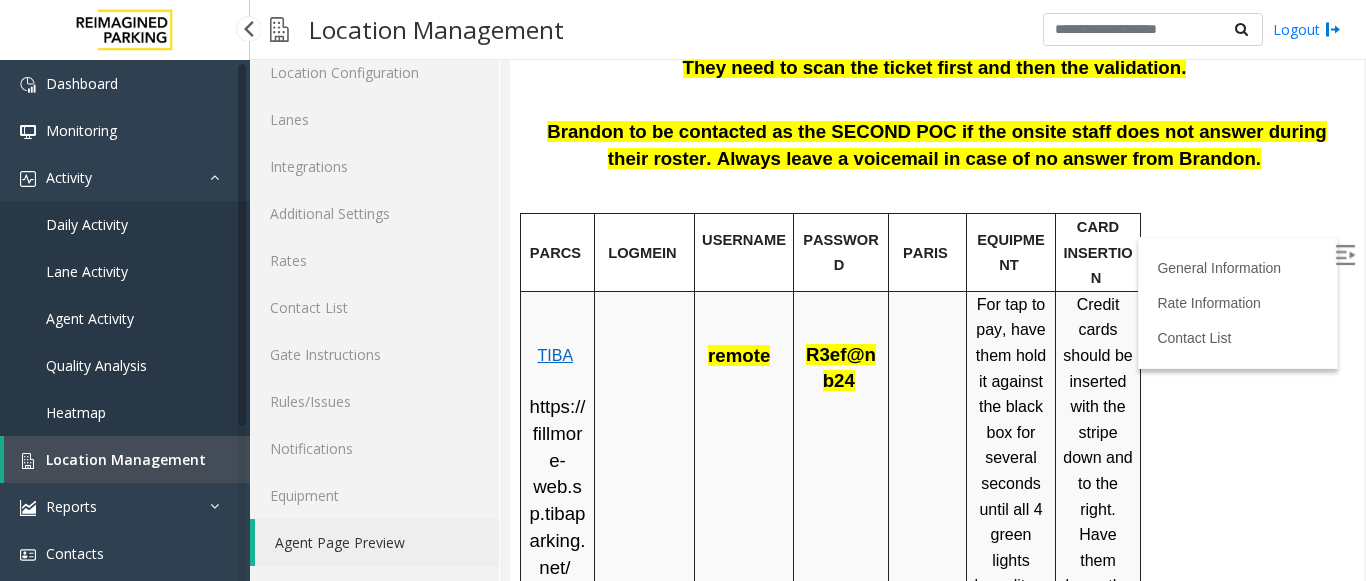 click on "Agent Activity" at bounding box center (90, 318) 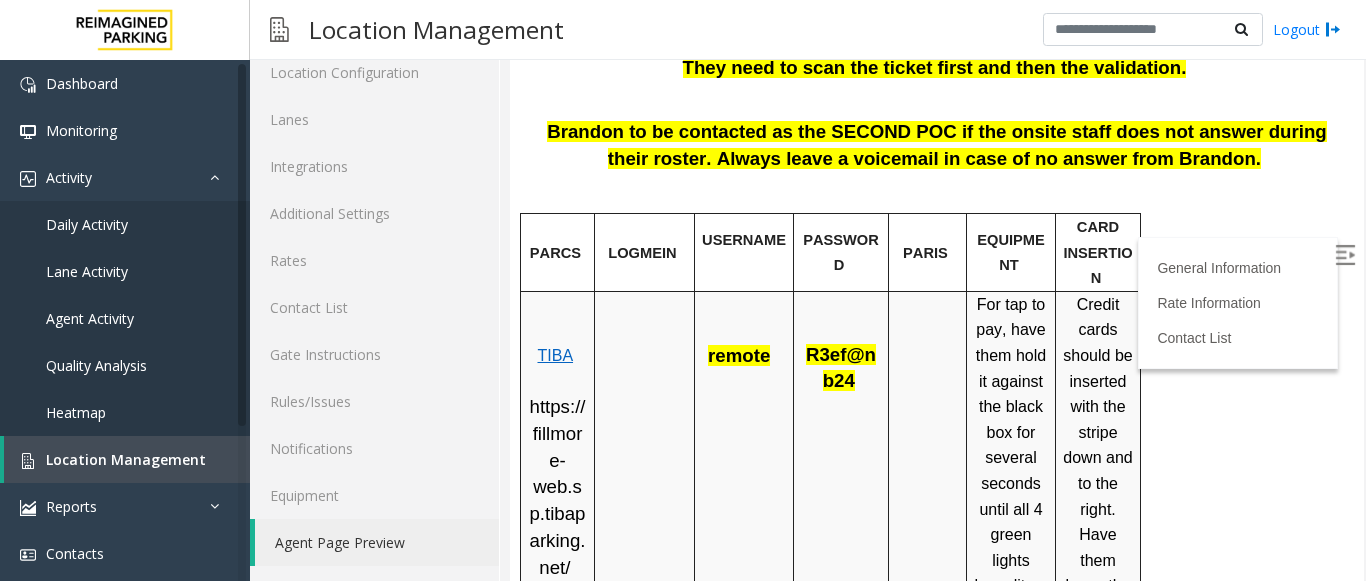 scroll, scrollTop: 0, scrollLeft: 0, axis: both 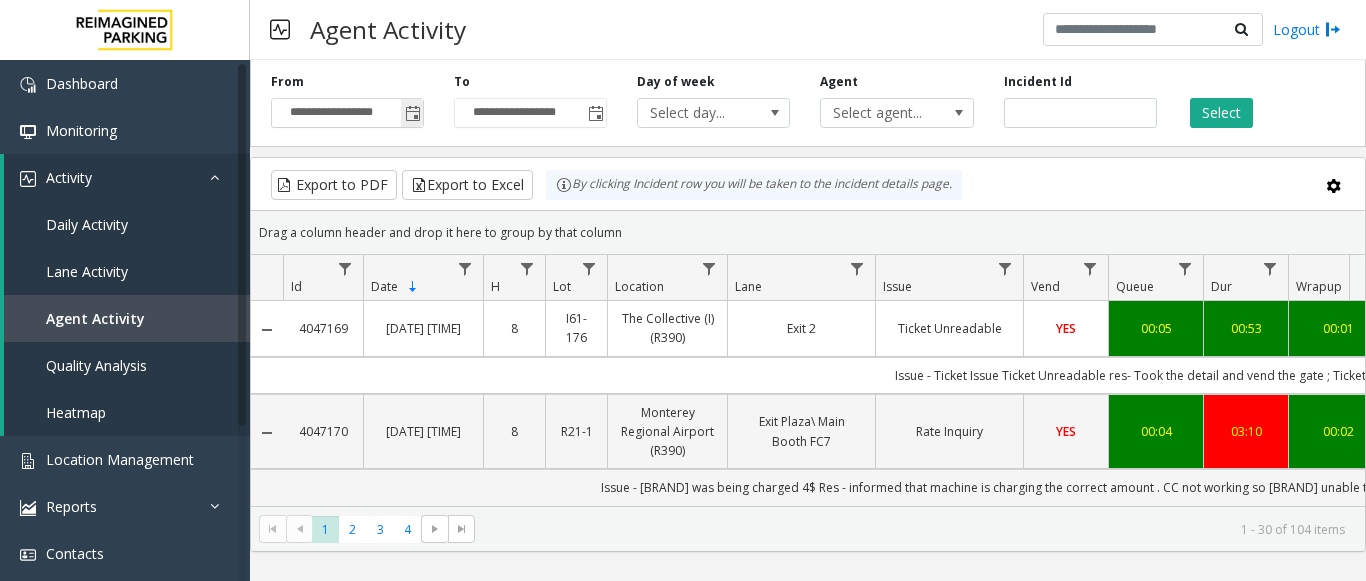 click 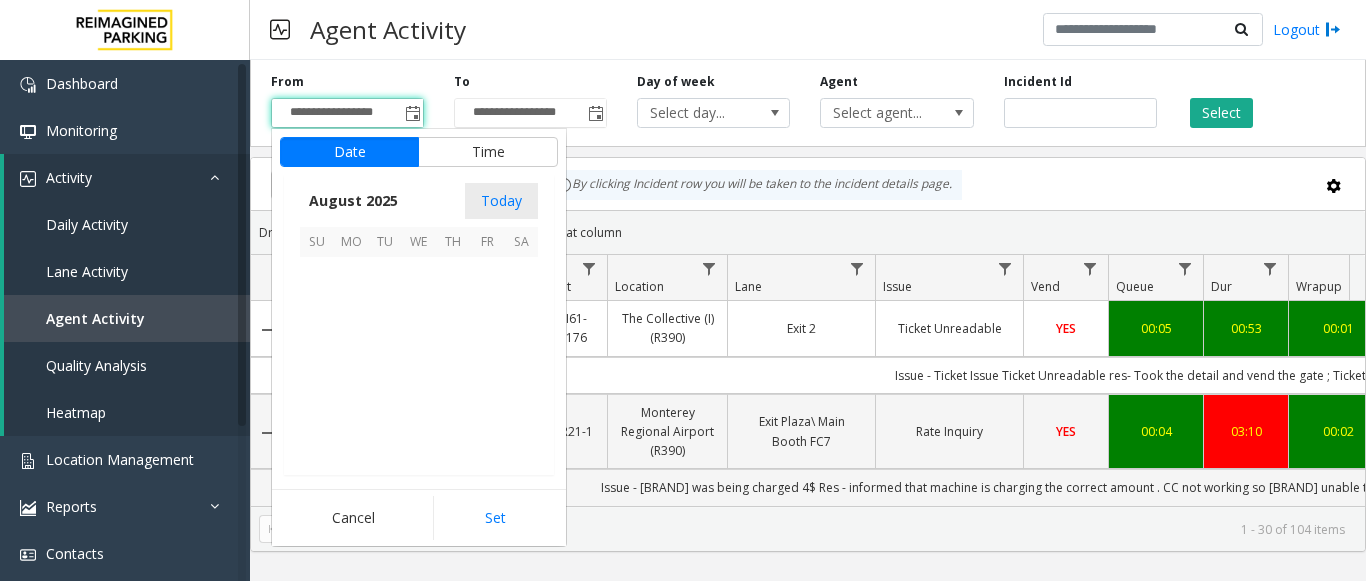 scroll, scrollTop: 358666, scrollLeft: 0, axis: vertical 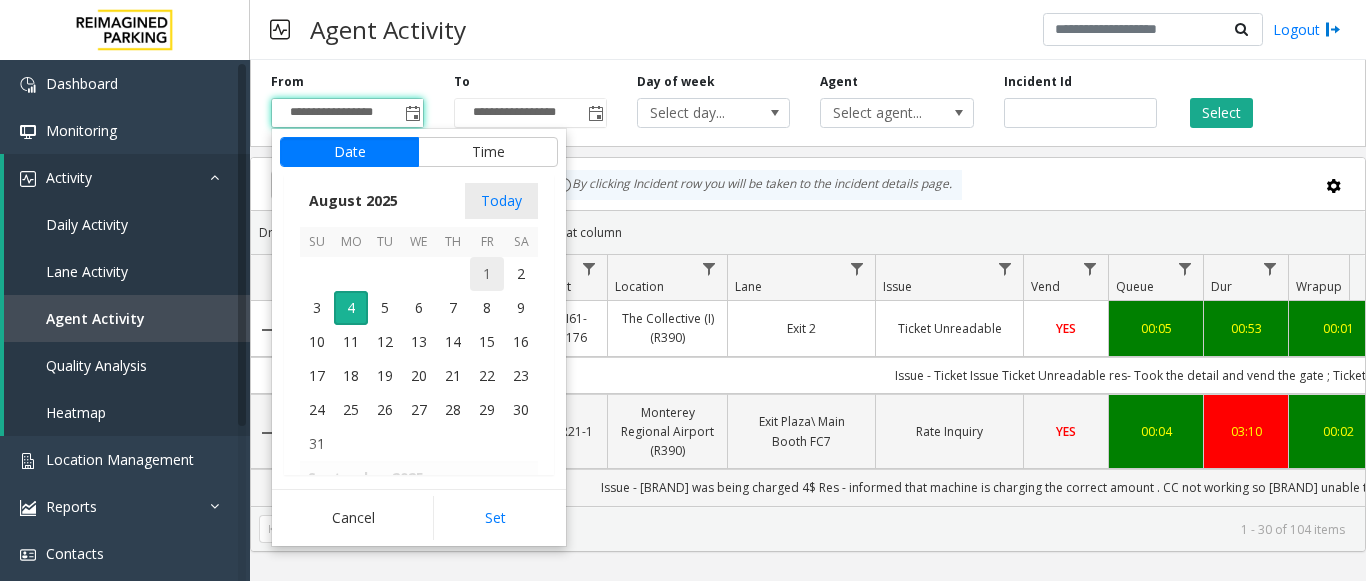 click on "1" at bounding box center [487, 274] 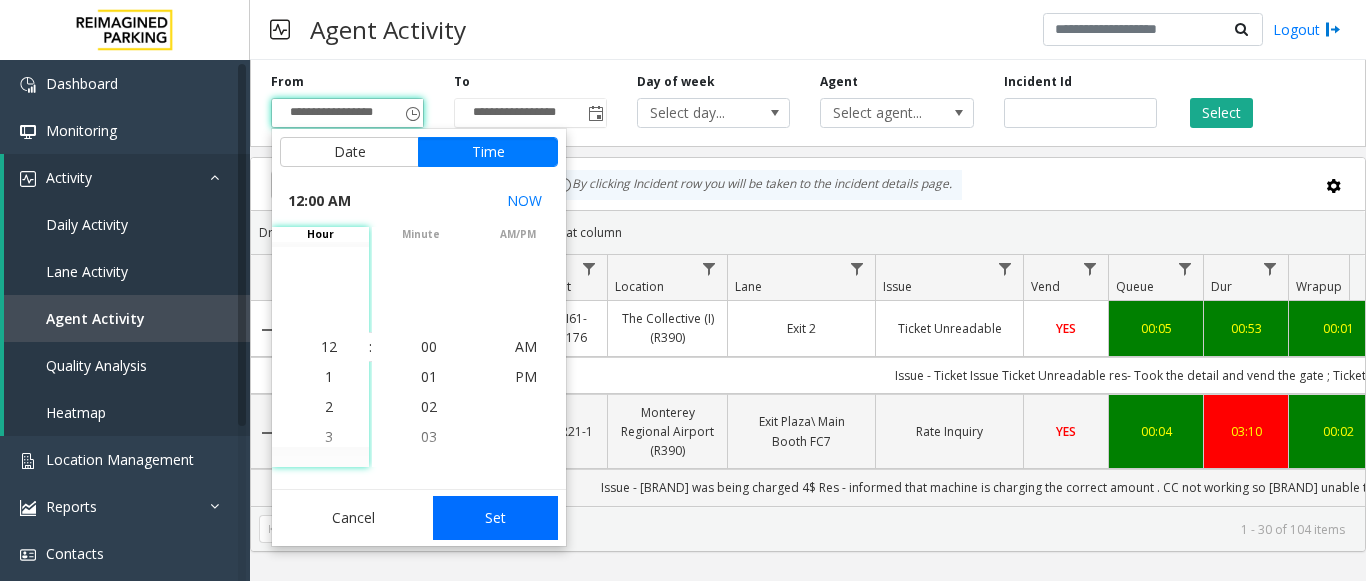 click on "Set" 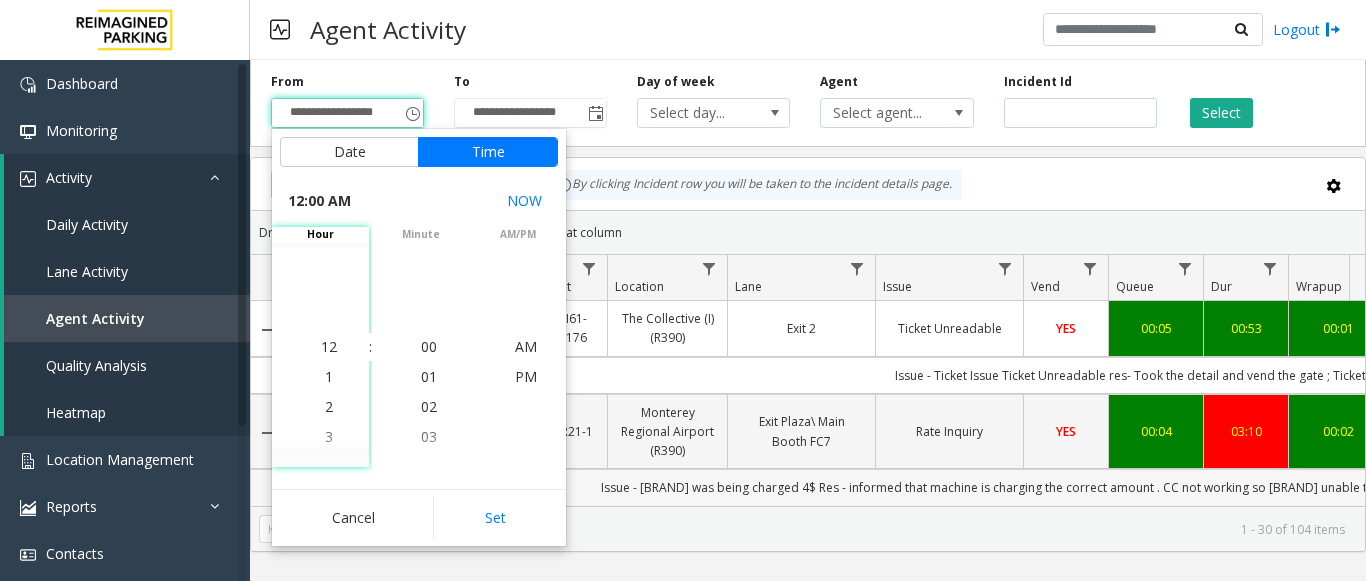 type on "**********" 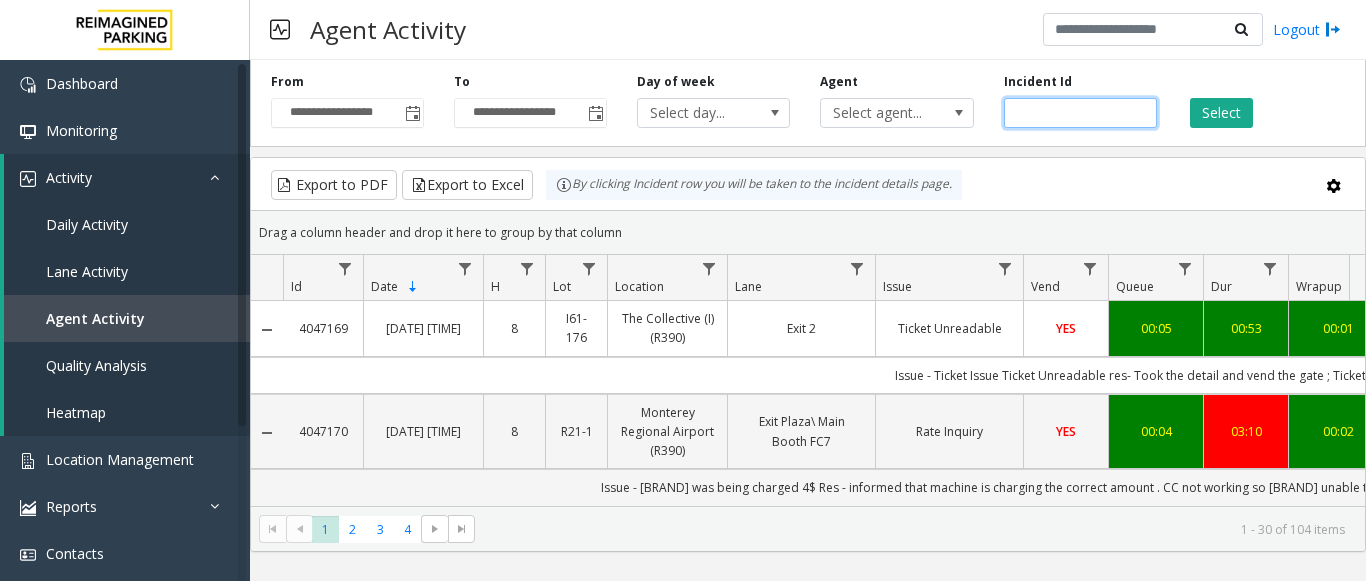drag, startPoint x: 1042, startPoint y: 112, endPoint x: 1025, endPoint y: 112, distance: 17 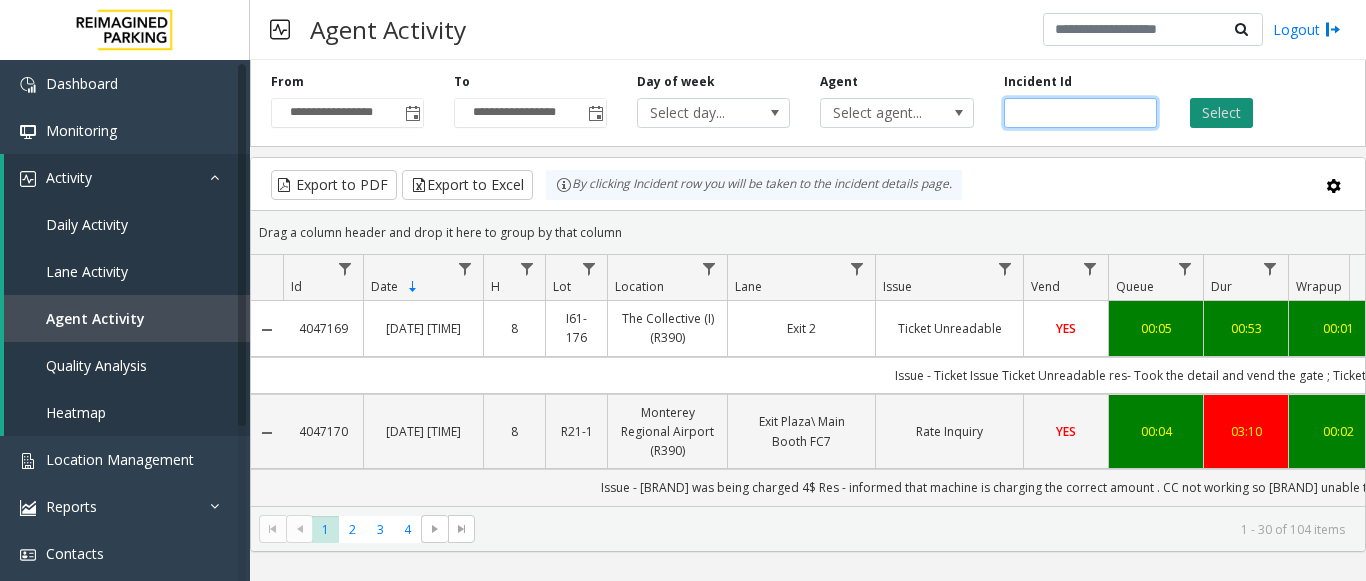 type on "*******" 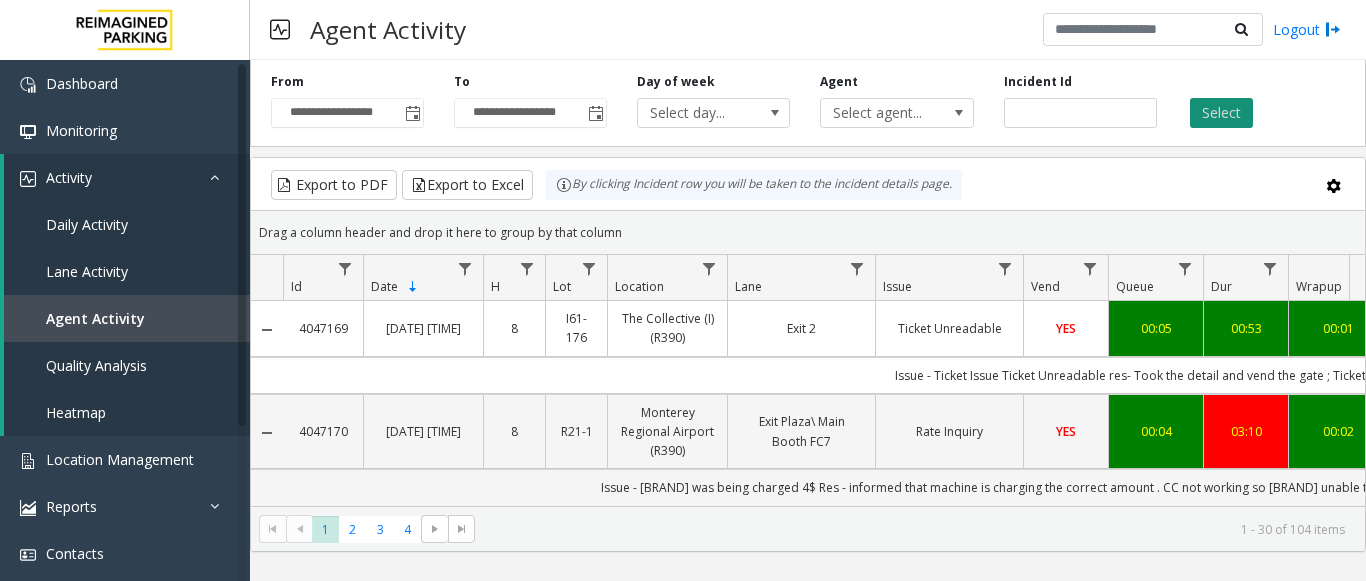 click on "Select" 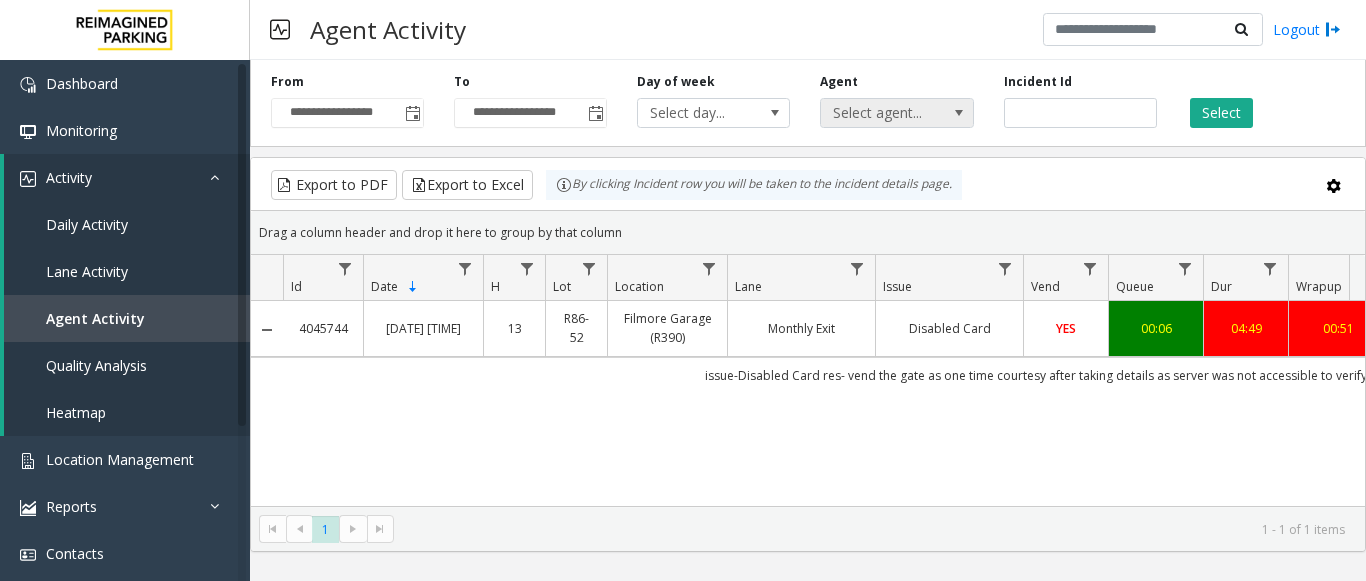 click on "Select agent..." at bounding box center (881, 113) 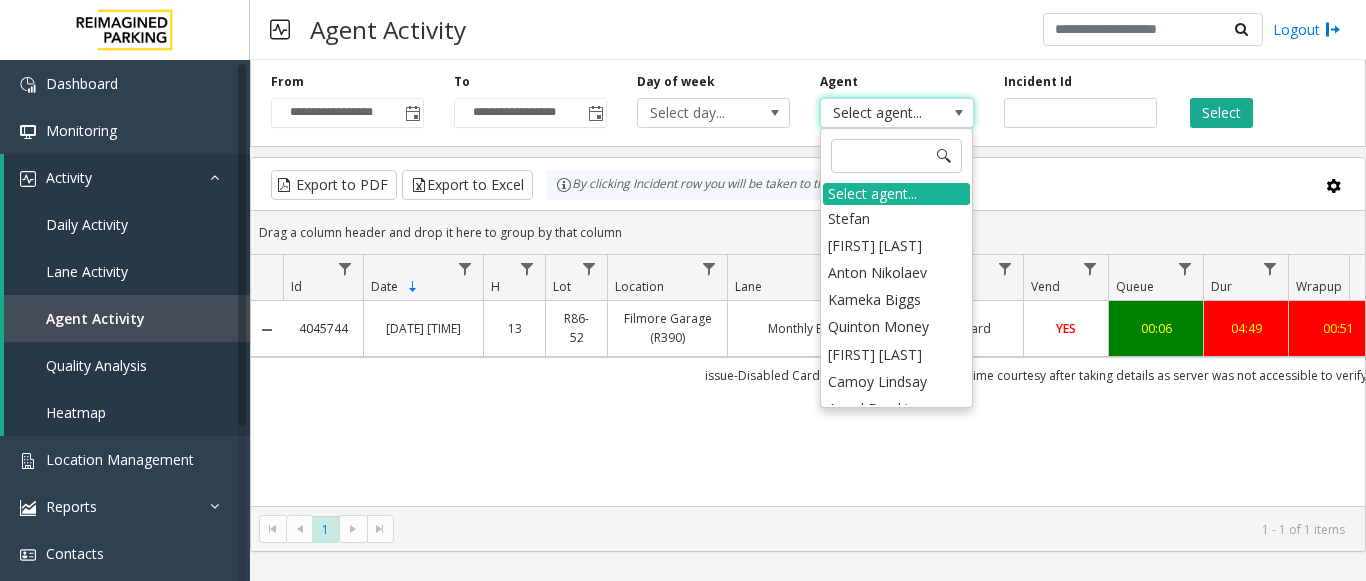 click on "4045744   [DATE] [TIME]
13   R86-52   Filmore Garage (R390)   Monthly Exit   Disabled Card   YES   00:06   04:49   00:51   05:46   [FIRST] [LAST]   [FIRST] [LAST]   genesys   NO   issue-Disabled Card
res- vend the gate as one time courtesy after taking details  as server was not accessible to verify ; Customer : [FIRST] [LAST]; Monthly Card : w2411815" 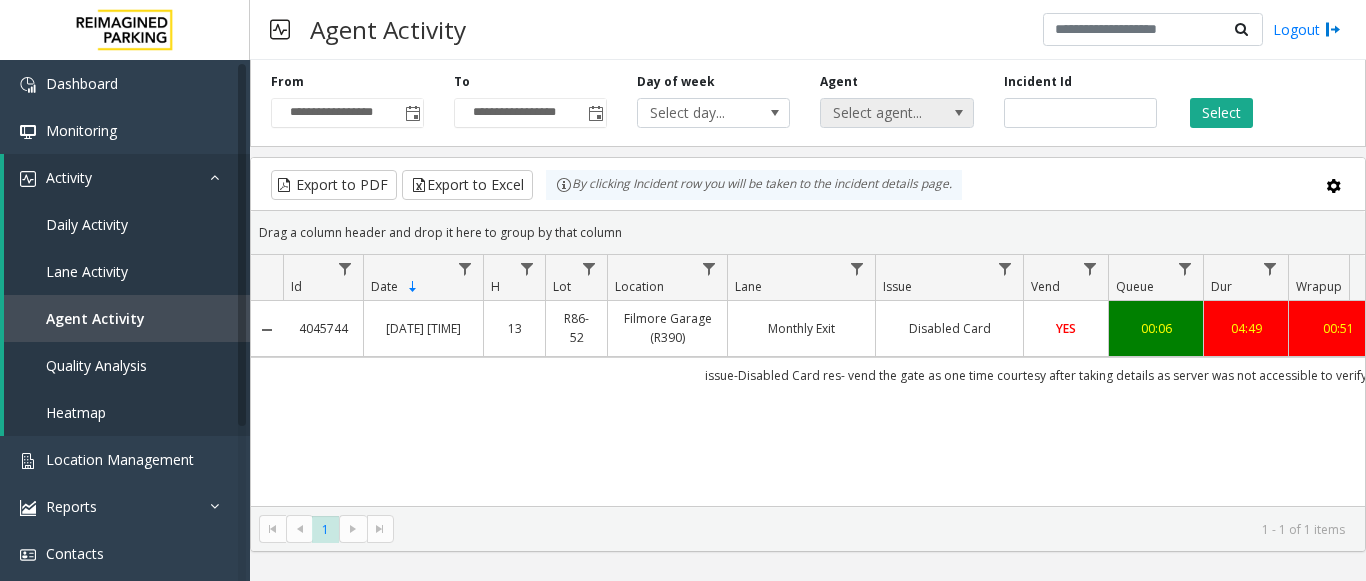 click on "Select agent..." at bounding box center [881, 113] 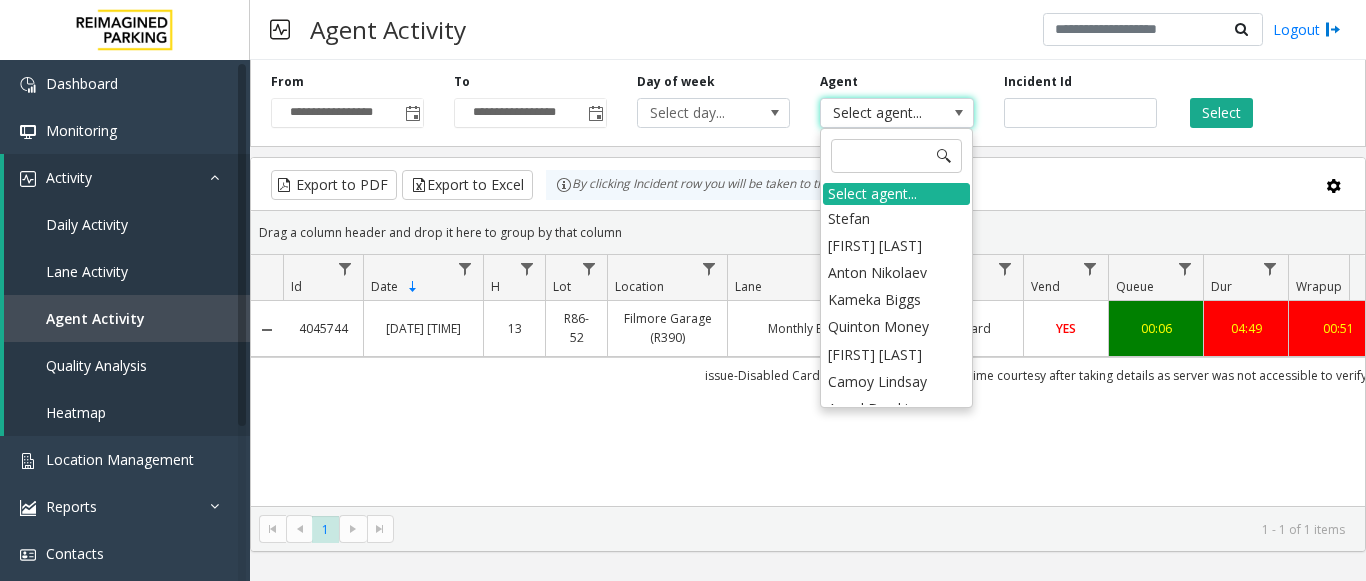 click on "4045744   [DATE] [TIME]
13   R86-52   Filmore Garage (R390)   Monthly Exit   Disabled Card   YES   00:06   04:49   00:51   05:46   [FIRST] [LAST]   [FIRST] [LAST]   genesys   NO   issue-Disabled Card
res- vend the gate as one time courtesy after taking details  as server was not accessible to verify ; Customer : [FIRST] [LAST]; Monthly Card : w2411815" 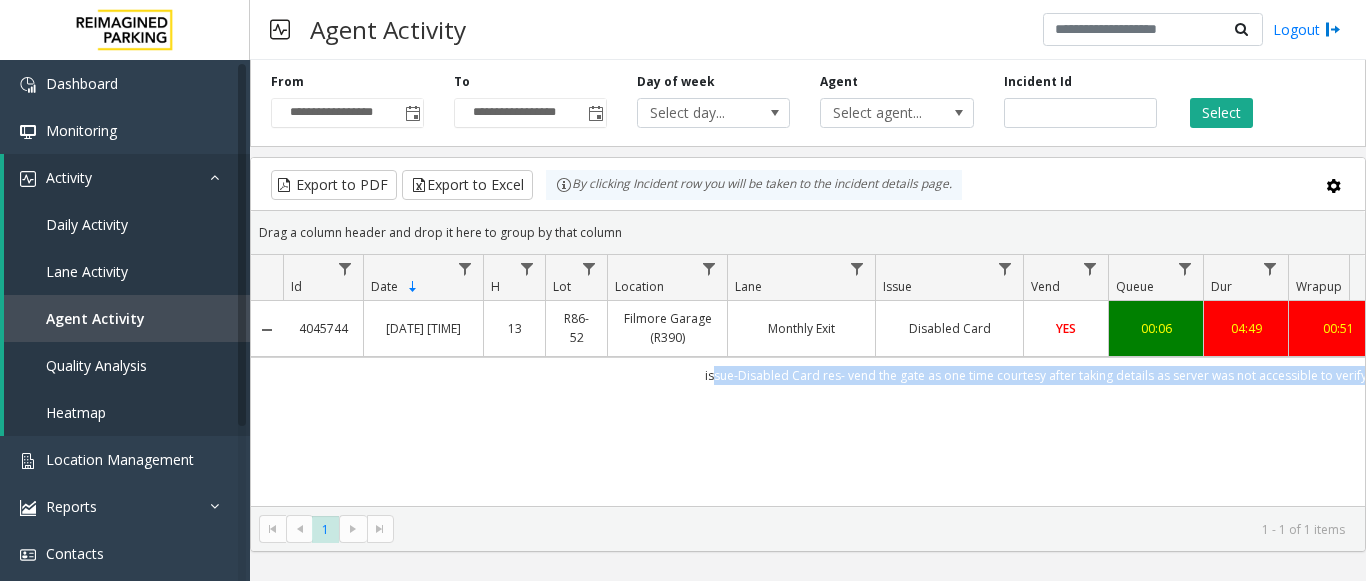 scroll, scrollTop: 0, scrollLeft: 462, axis: horizontal 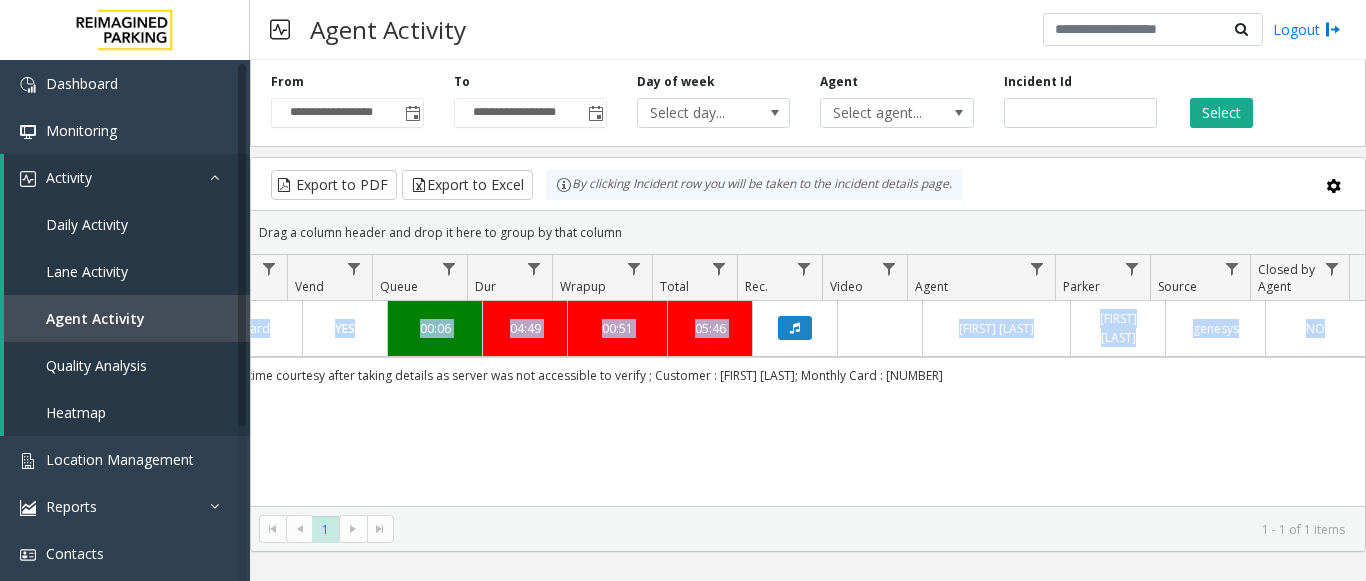 drag, startPoint x: 711, startPoint y: 377, endPoint x: 1364, endPoint y: 381, distance: 653.01227 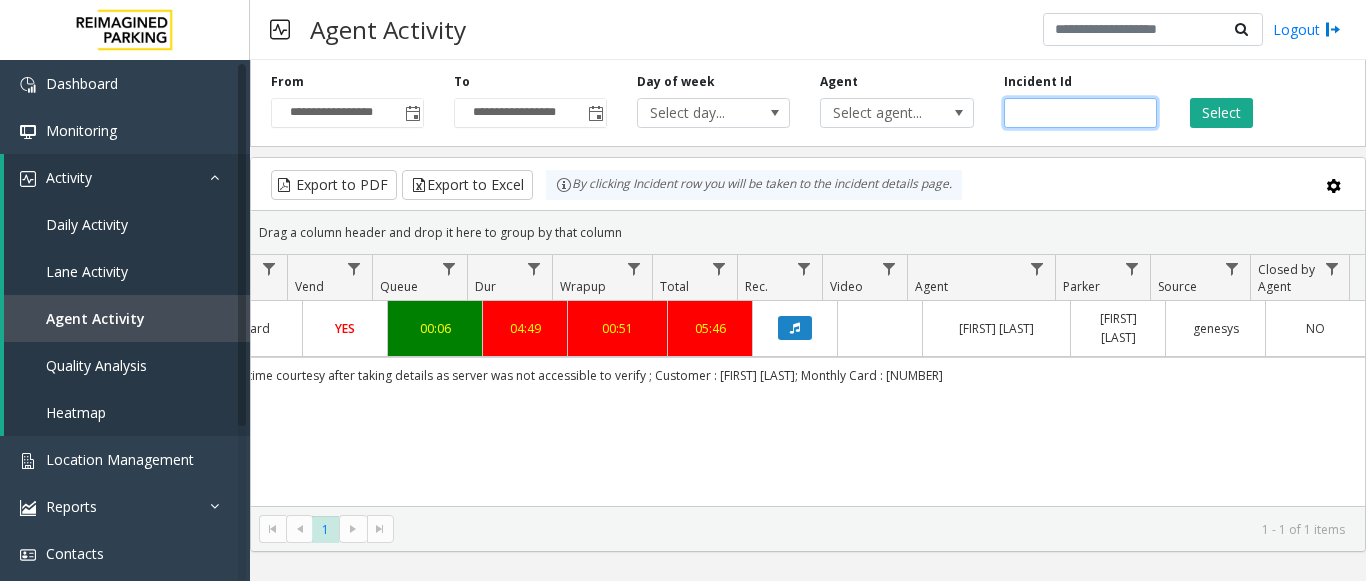drag, startPoint x: 1066, startPoint y: 116, endPoint x: 814, endPoint y: 125, distance: 252.16066 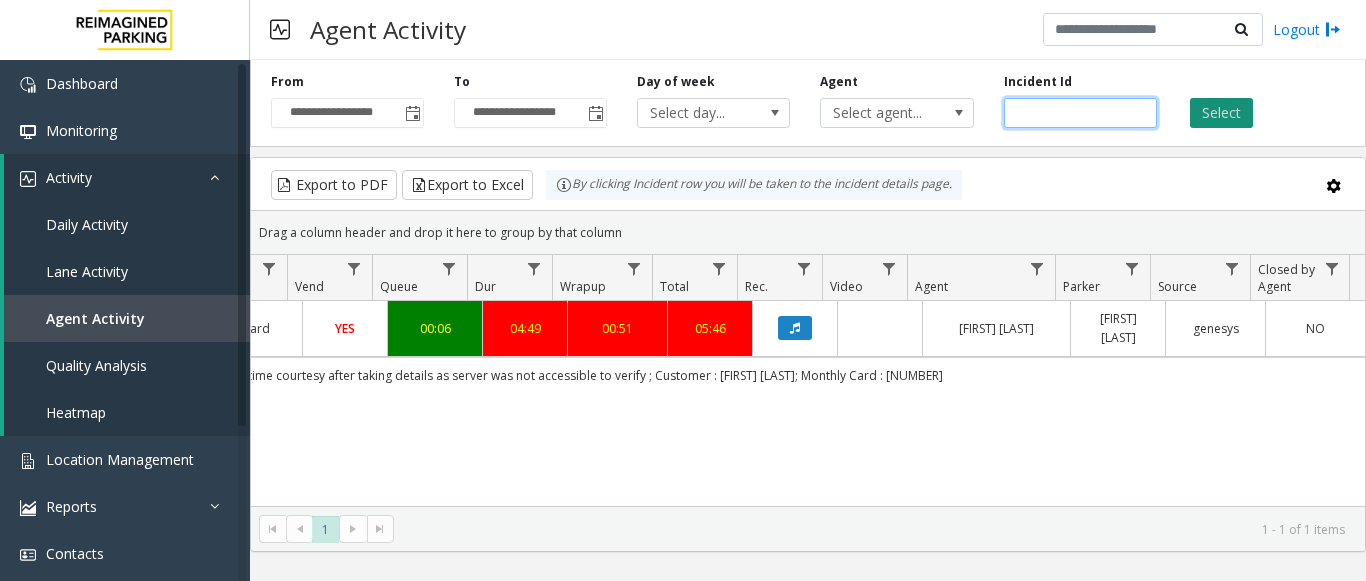 type 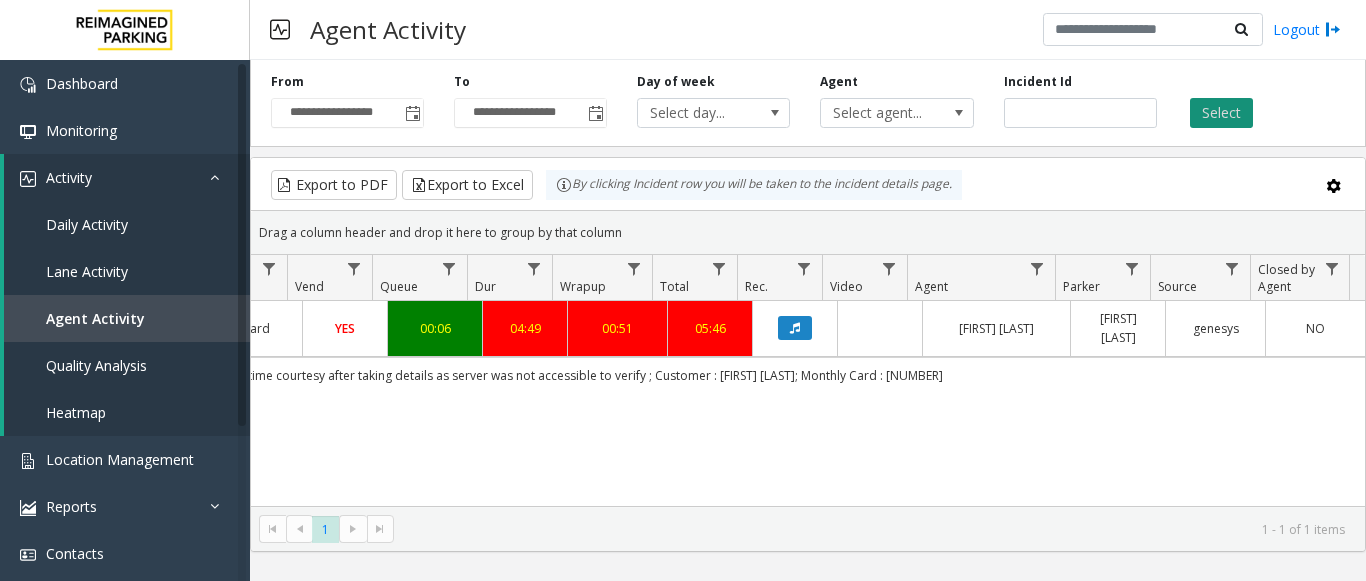 click on "Select" 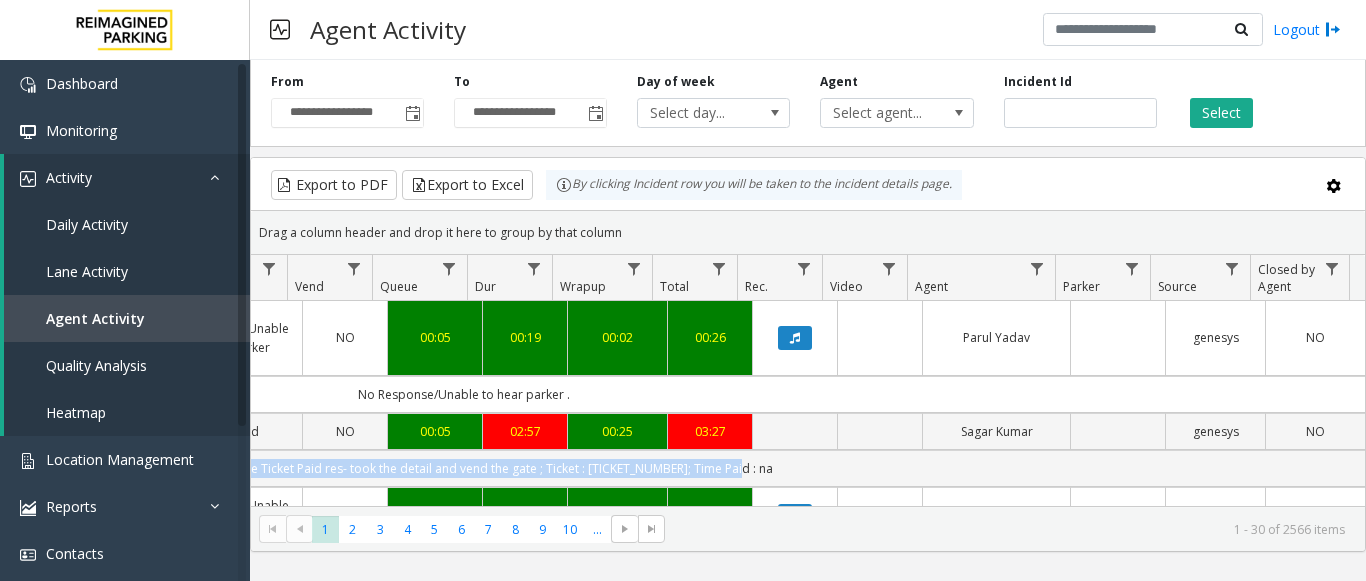 scroll, scrollTop: 0, scrollLeft: 630, axis: horizontal 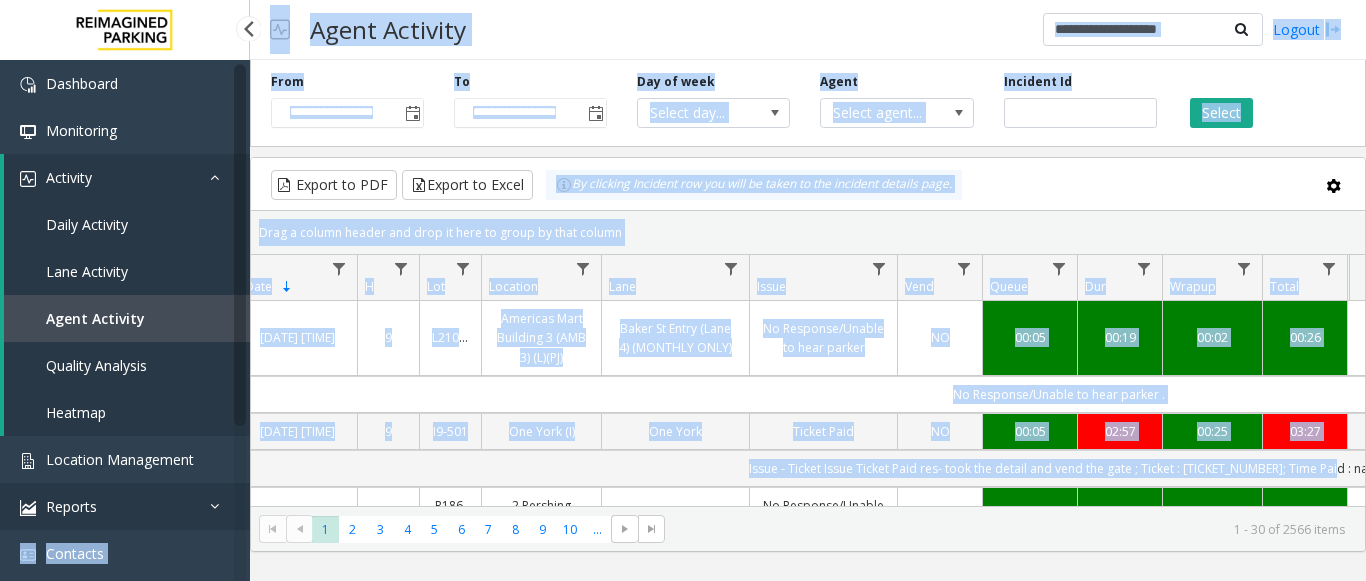 drag, startPoint x: 815, startPoint y: 488, endPoint x: 234, endPoint y: 505, distance: 581.24866 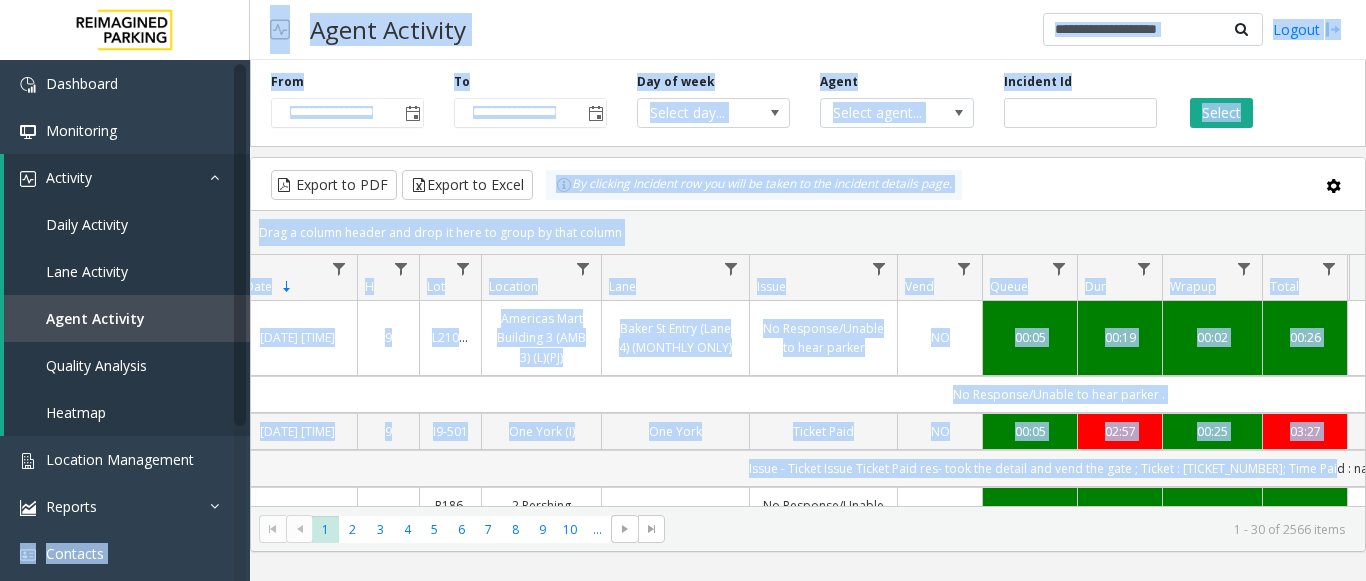 scroll, scrollTop: 0, scrollLeft: 89, axis: horizontal 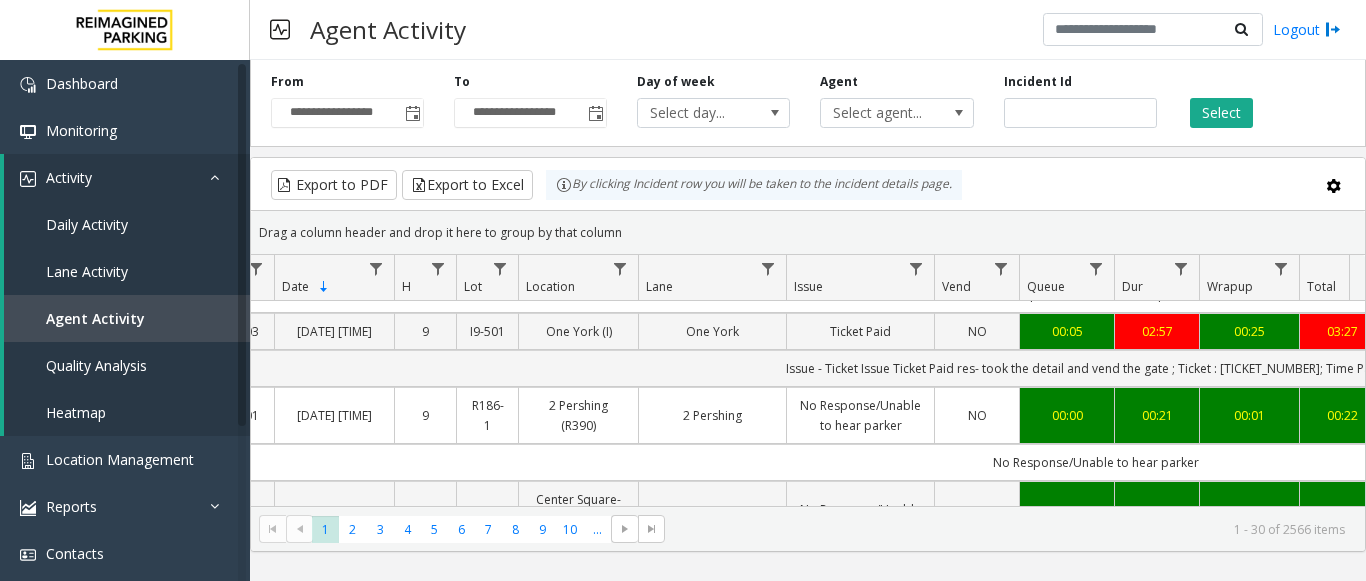 click on "**********" at bounding box center [808, 320] 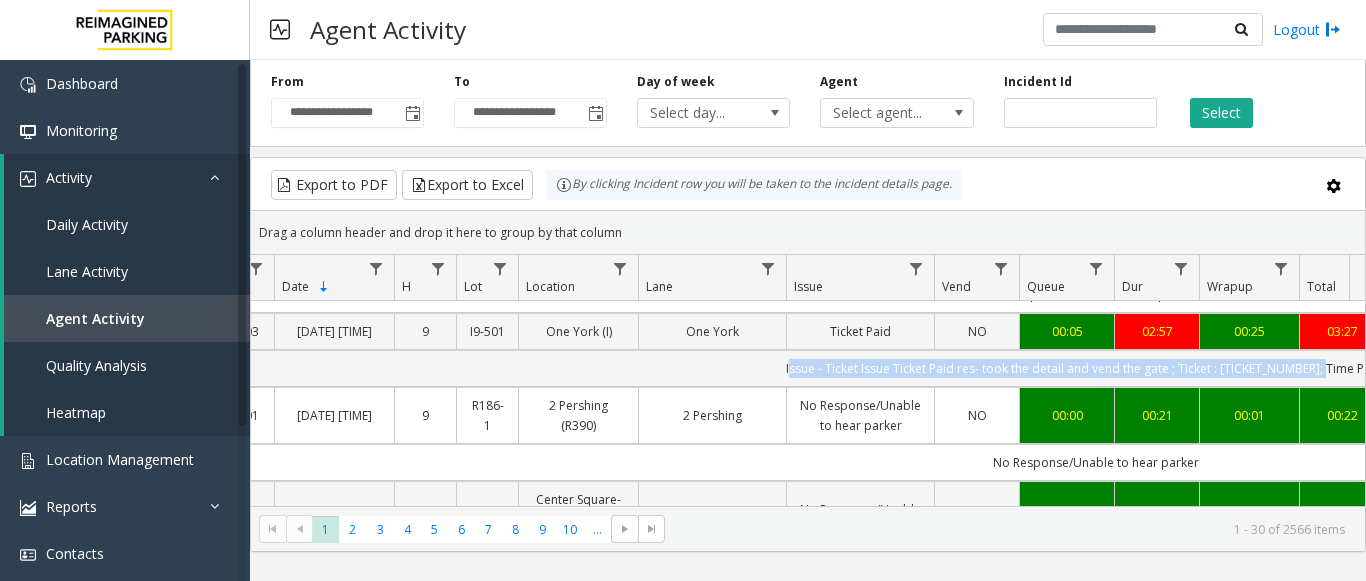 scroll, scrollTop: 100, scrollLeft: 122, axis: both 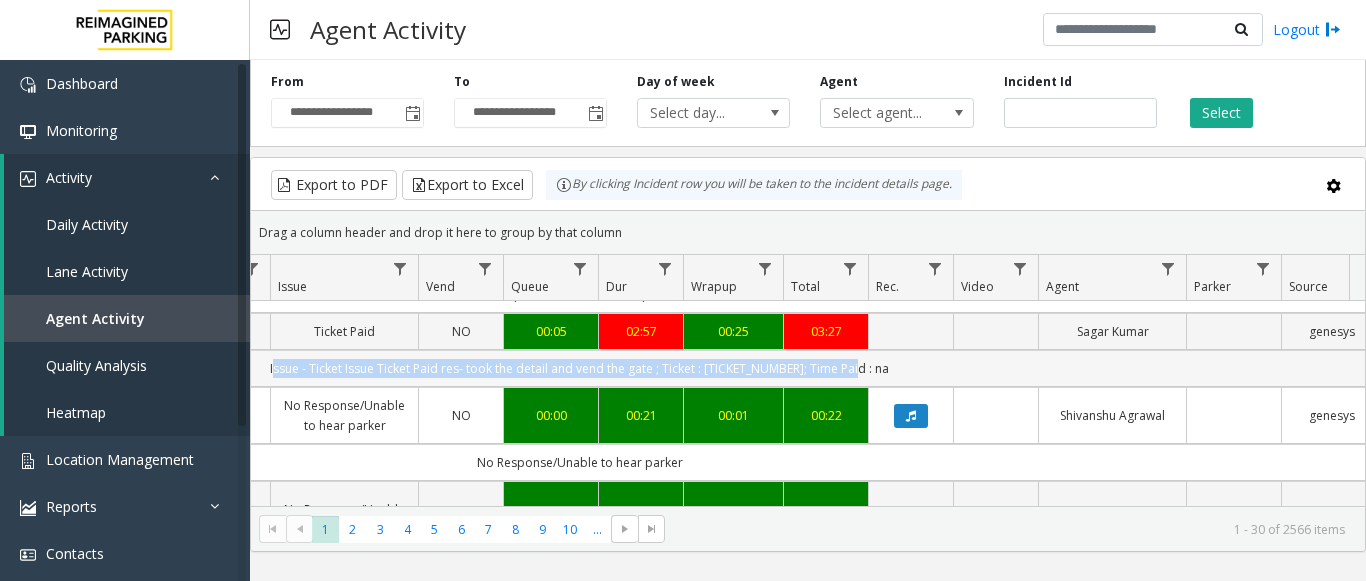 drag, startPoint x: 761, startPoint y: 387, endPoint x: 1147, endPoint y: 383, distance: 386.02072 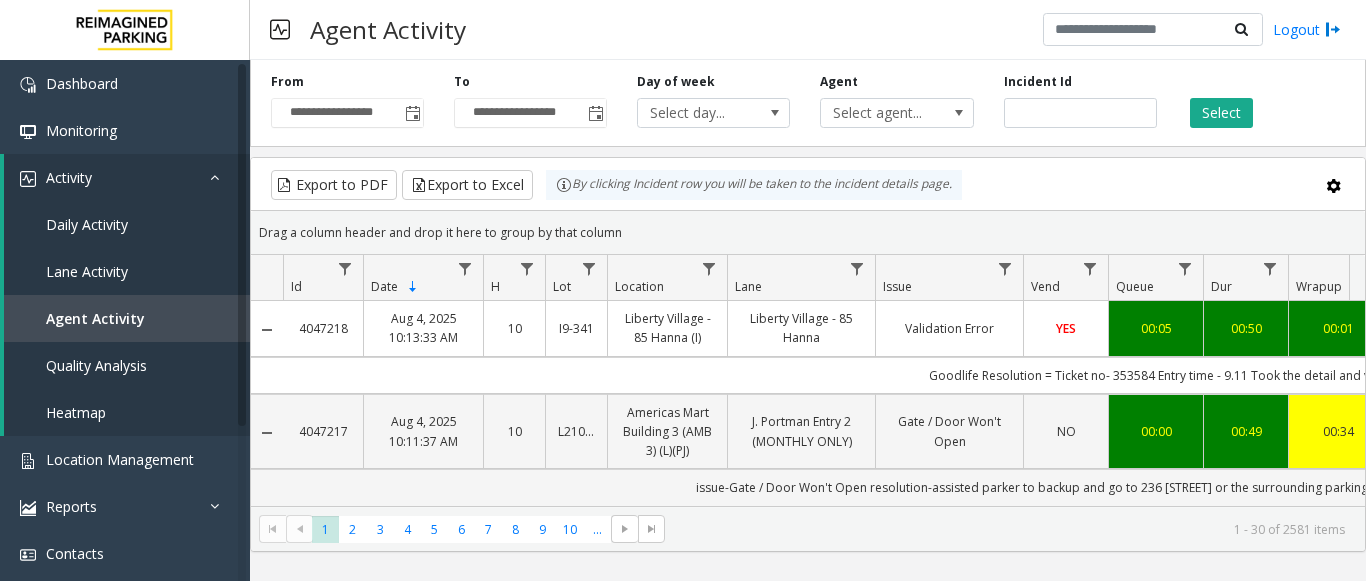 scroll, scrollTop: 0, scrollLeft: 0, axis: both 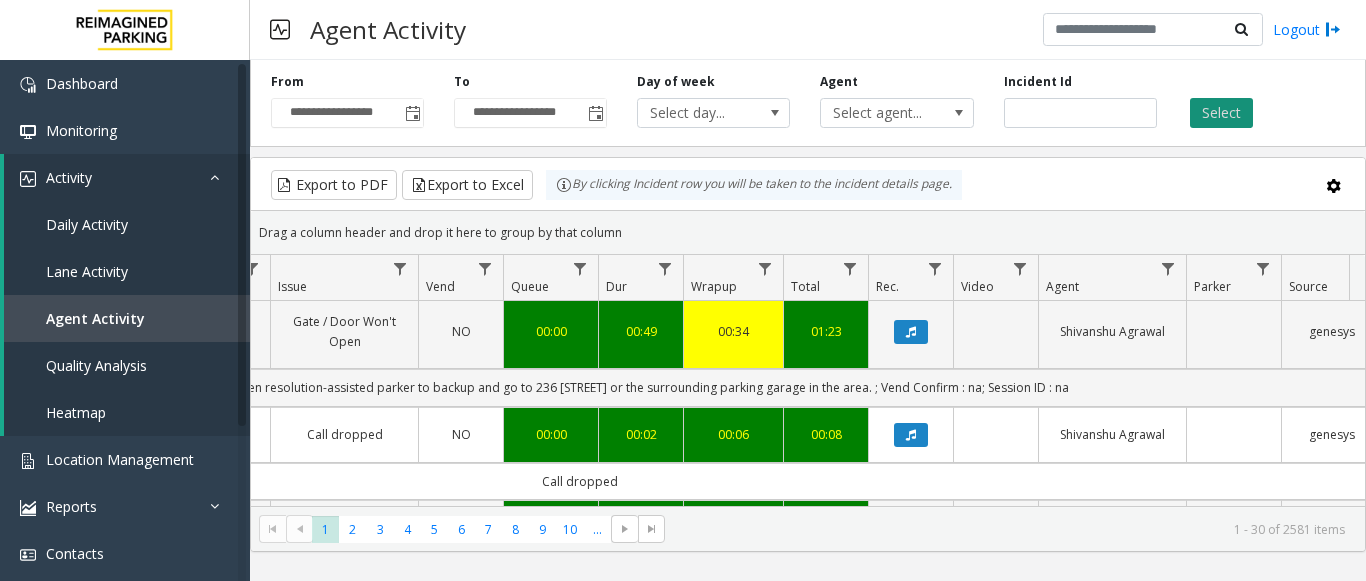 type on "*******" 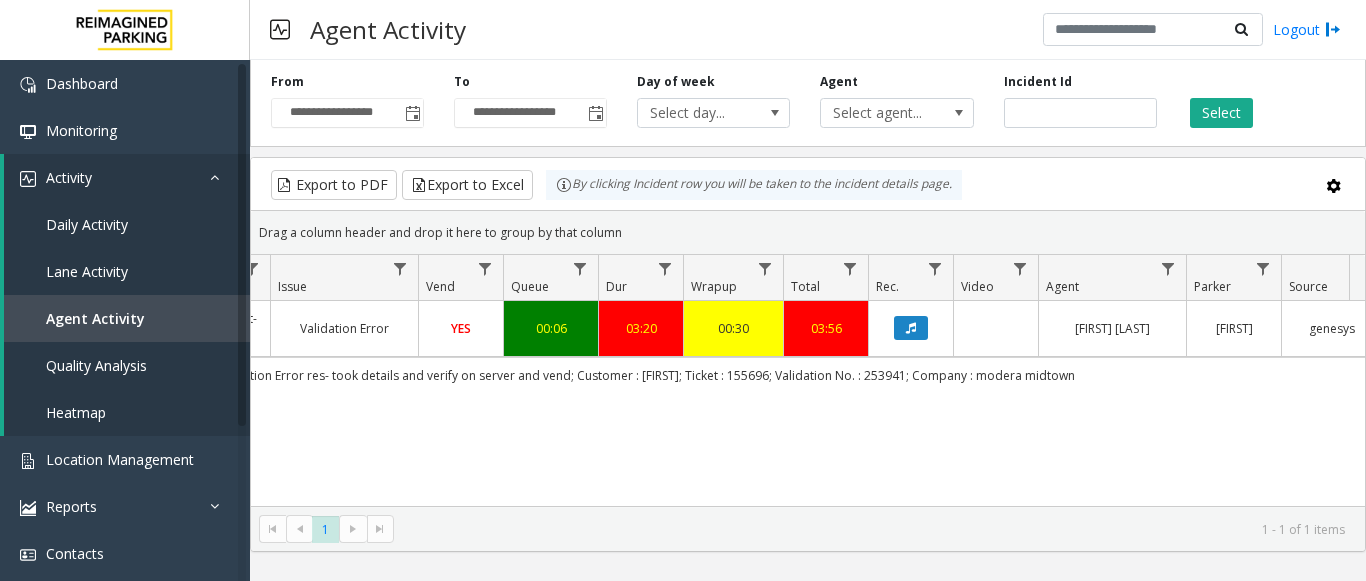 scroll, scrollTop: 0, scrollLeft: 605, axis: horizontal 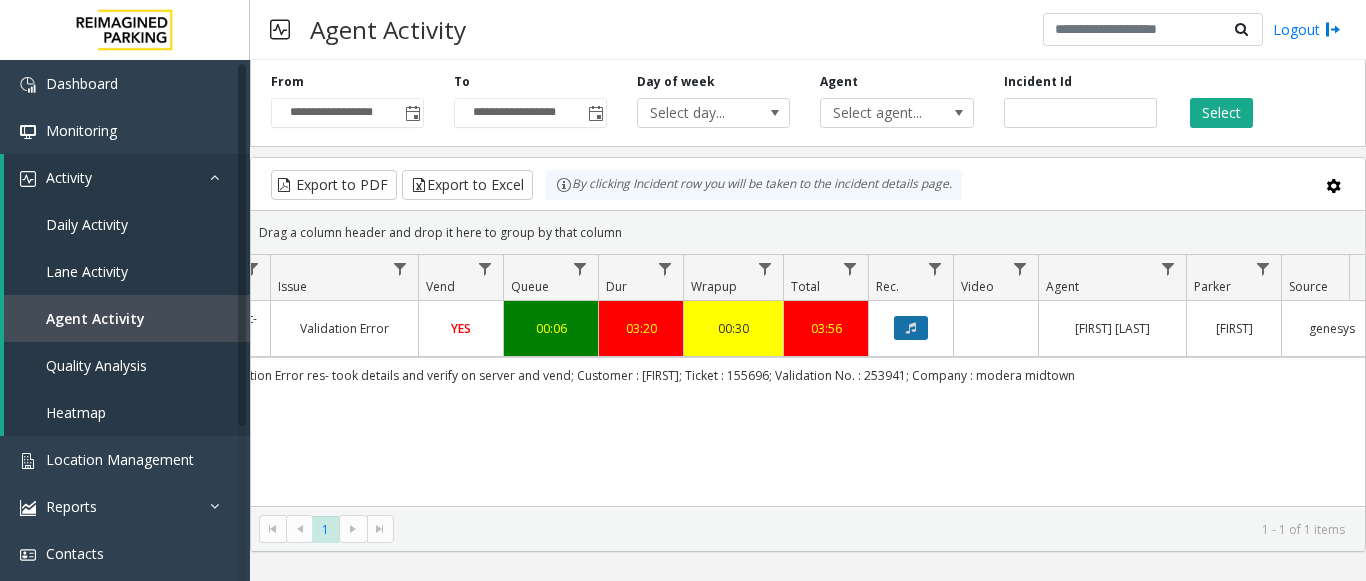 click 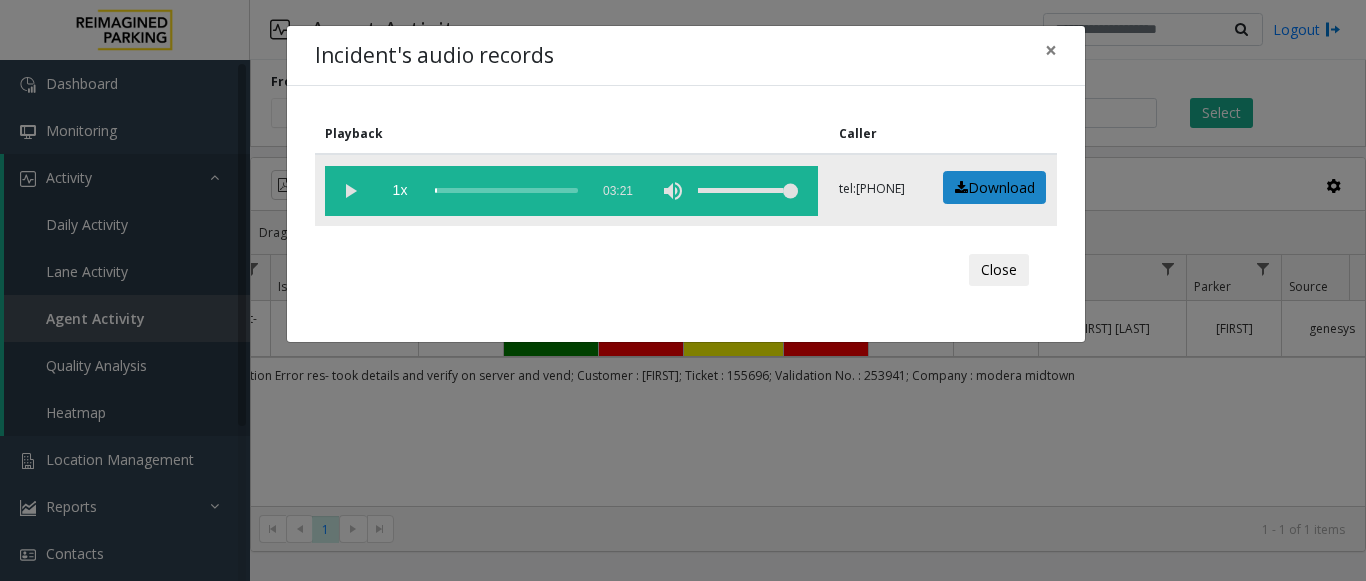 click 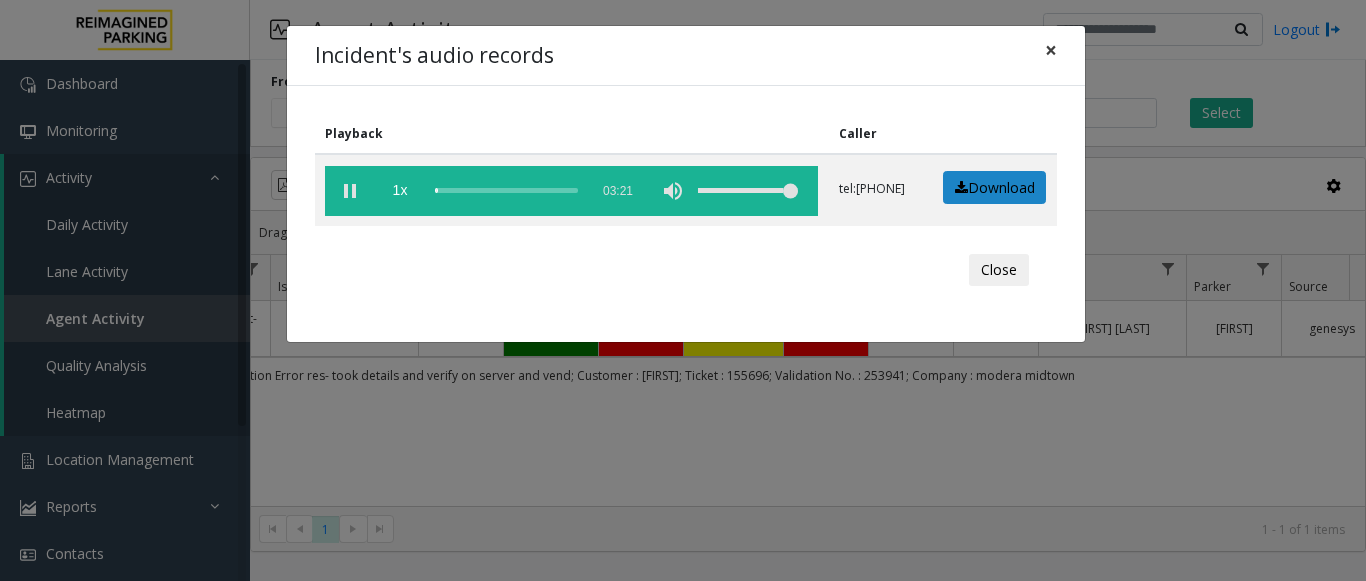 click on "×" 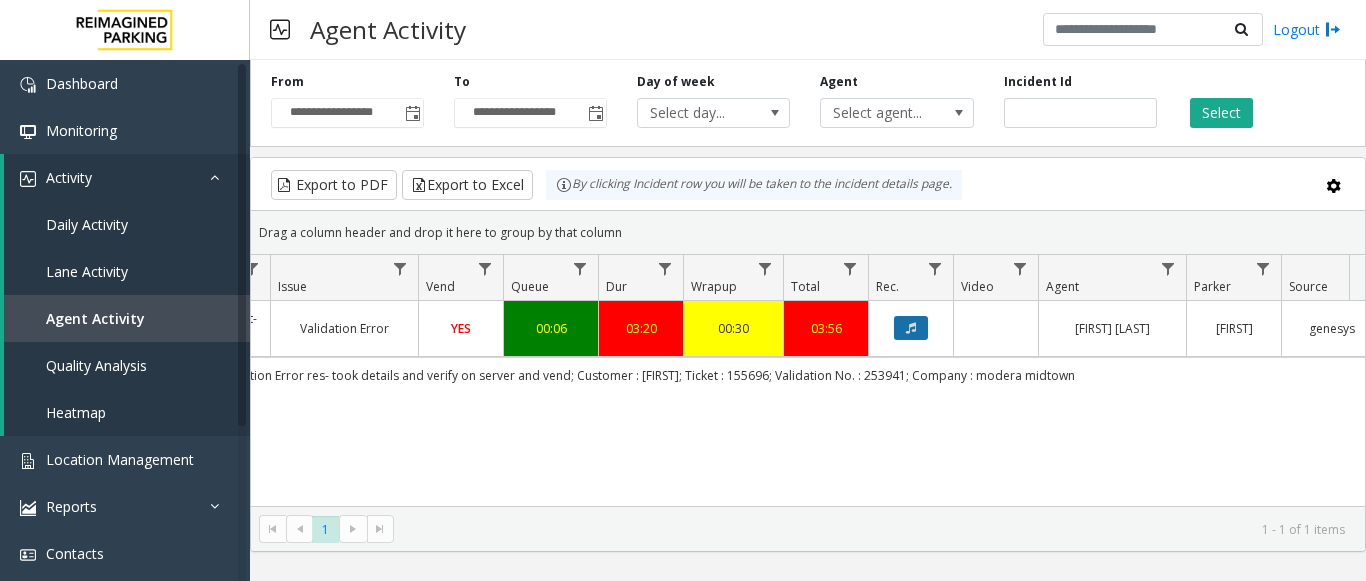 click 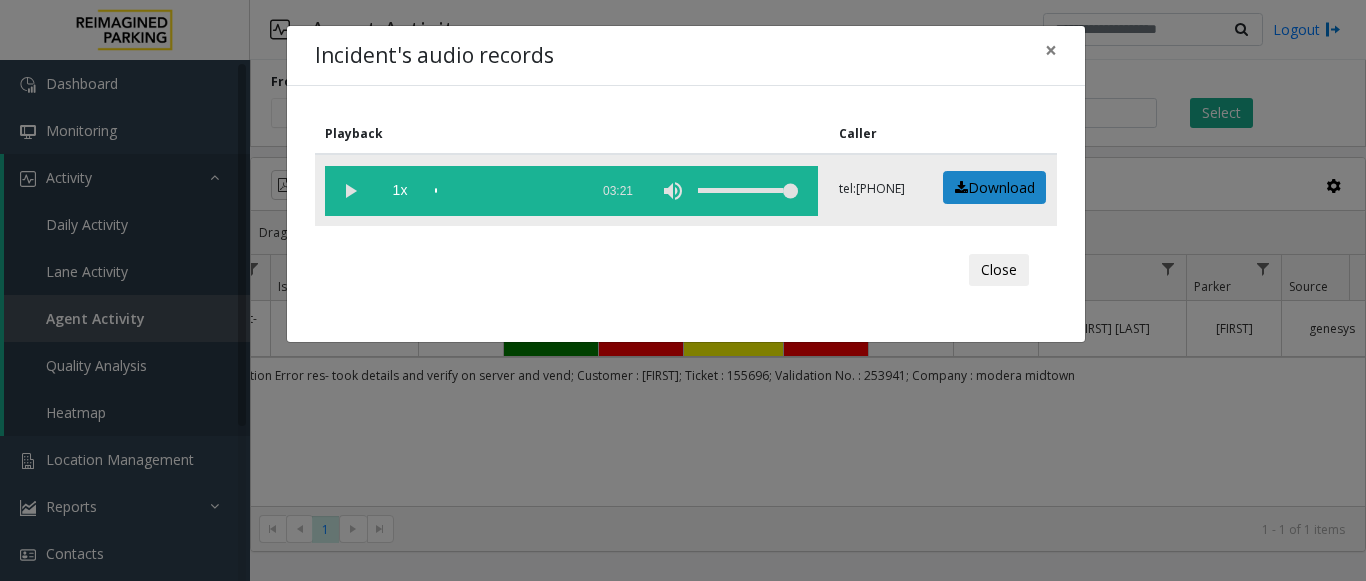 click 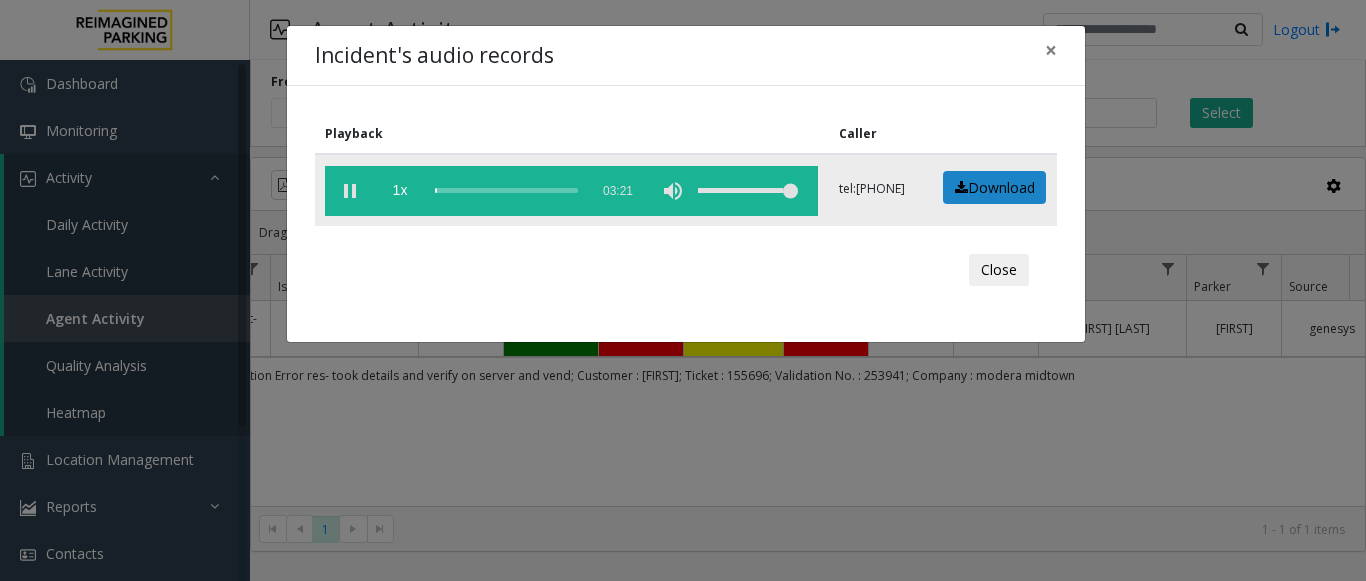 click 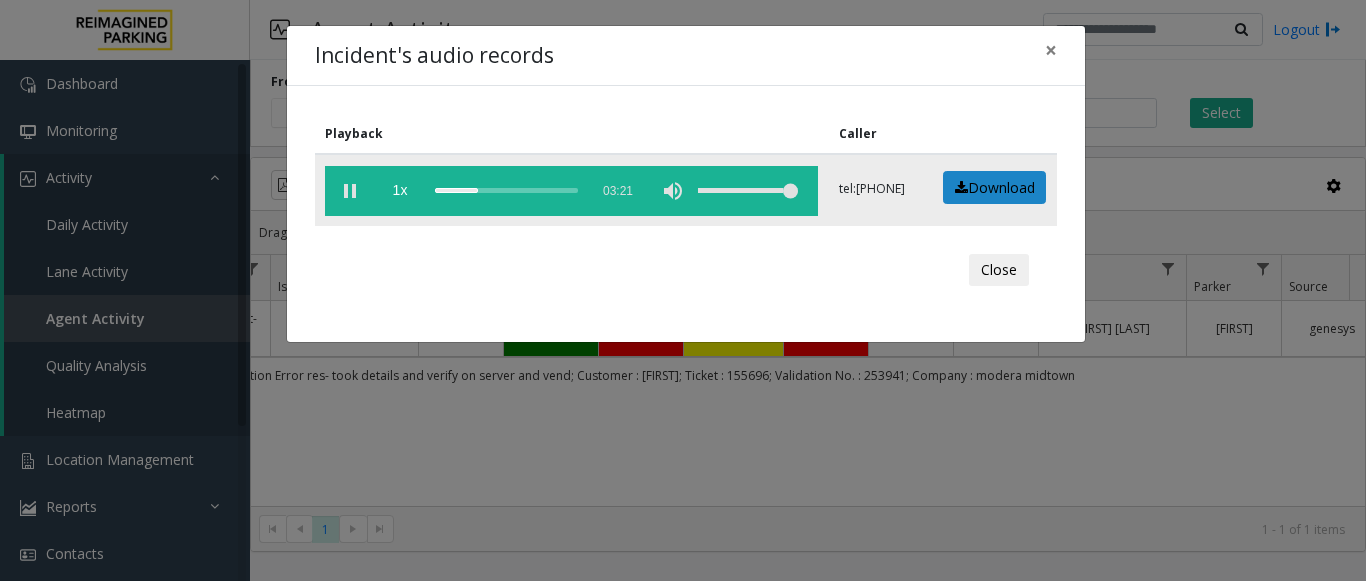 click 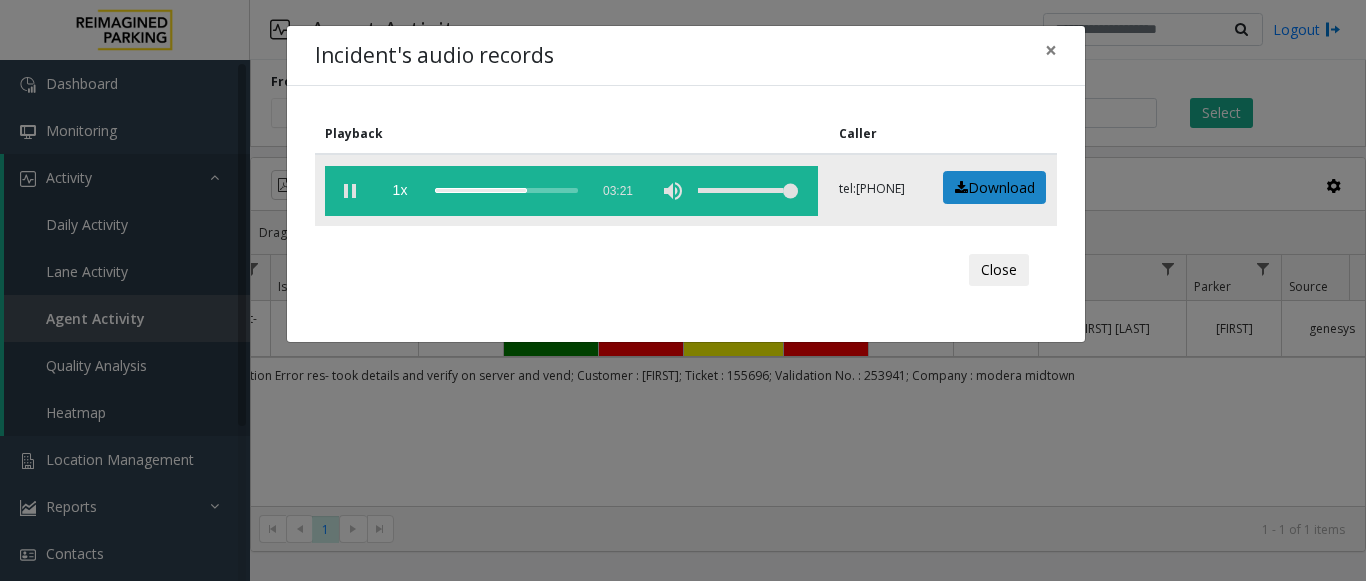 click 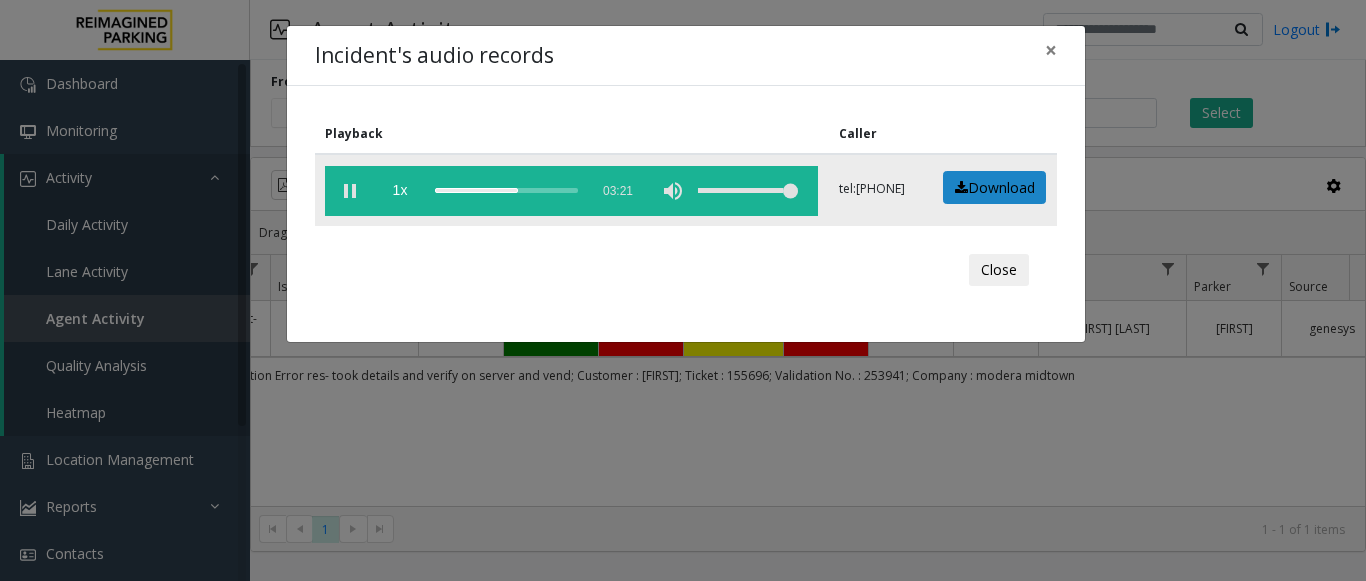 click 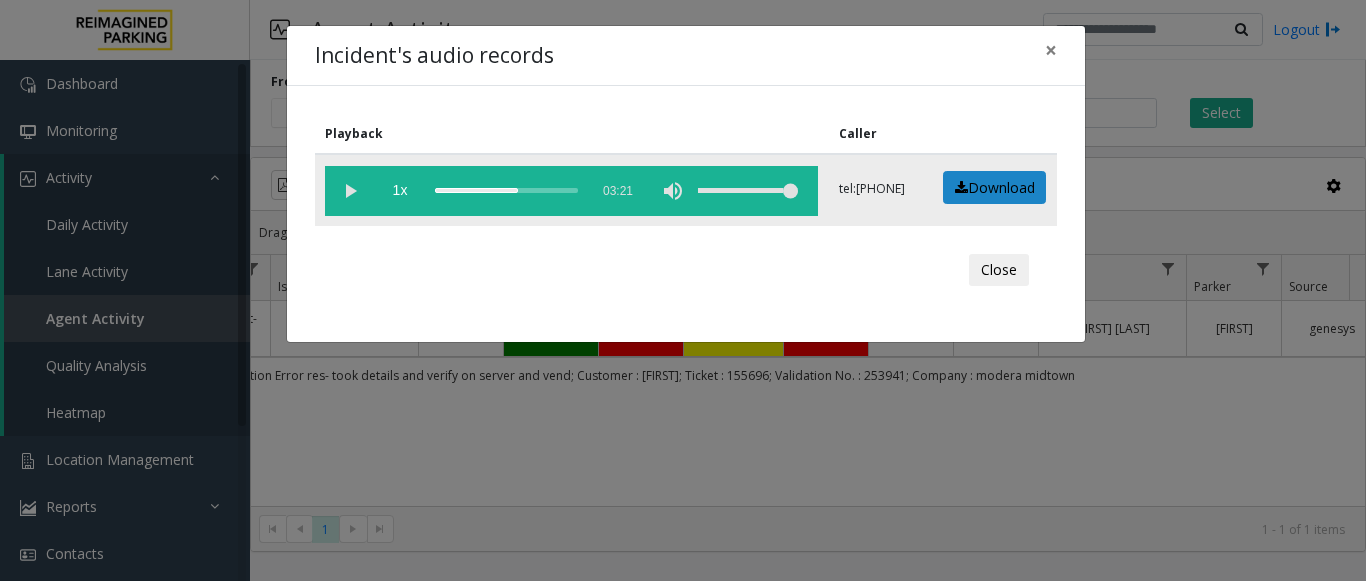click 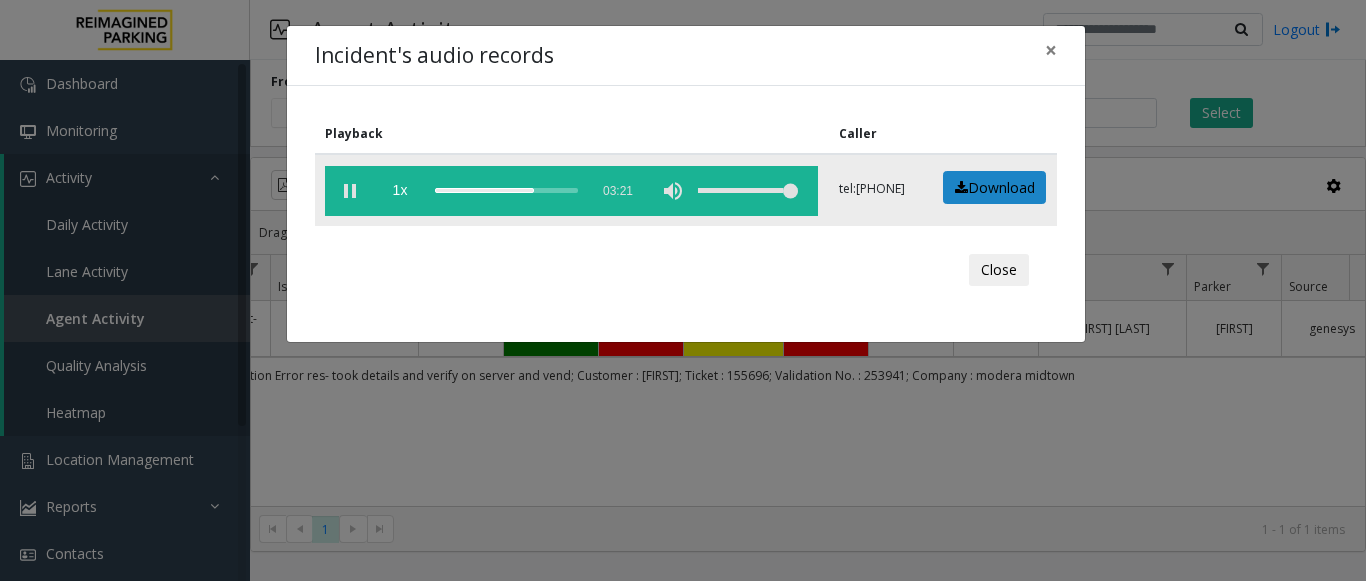 click 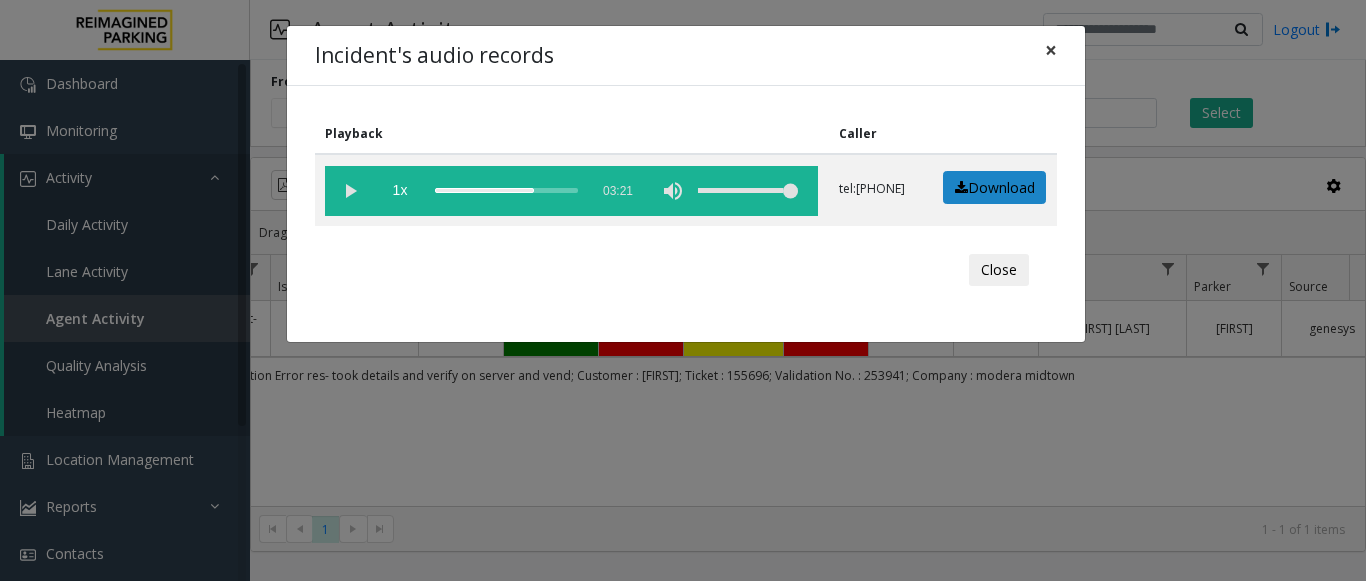 click on "×" 